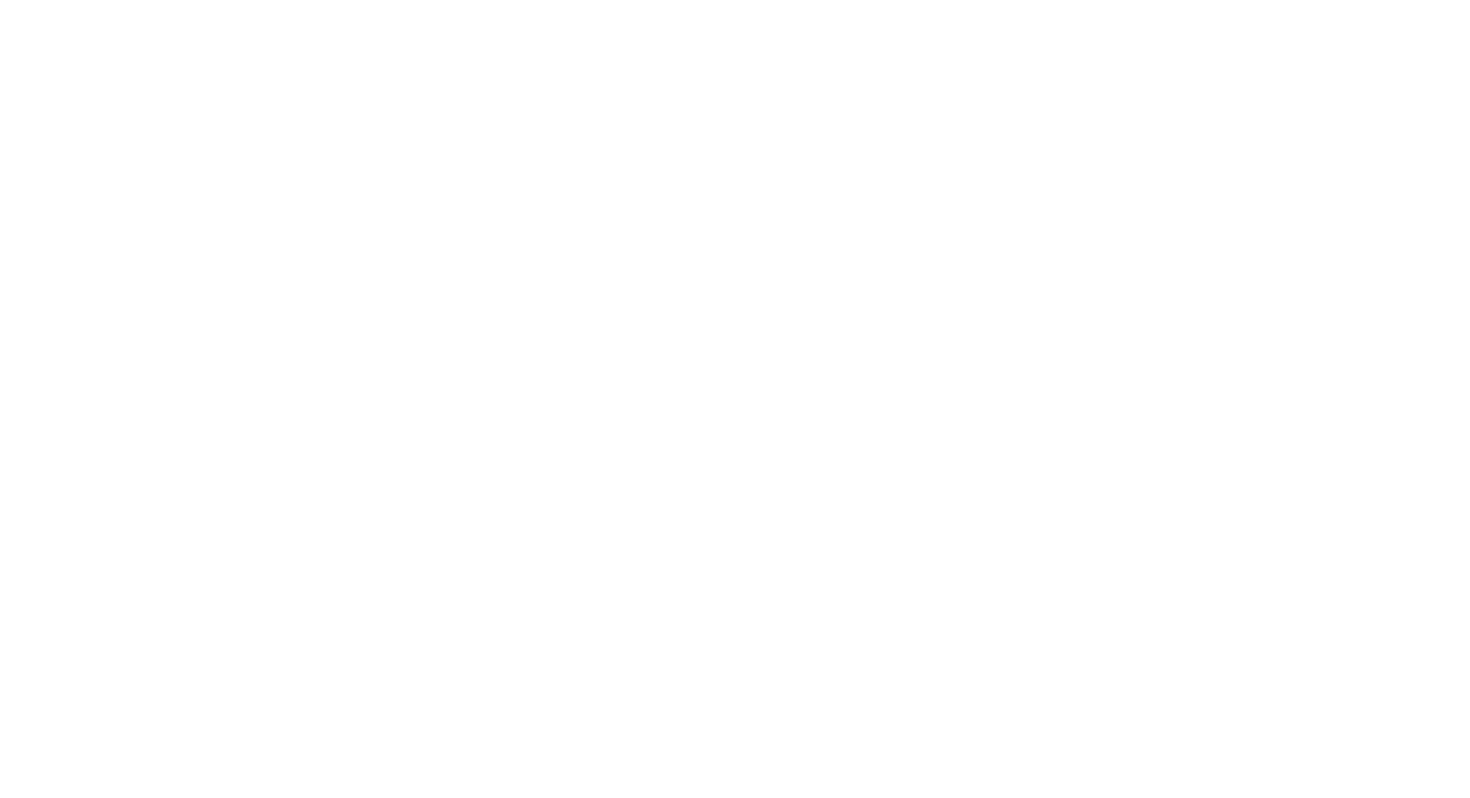 scroll, scrollTop: 0, scrollLeft: 0, axis: both 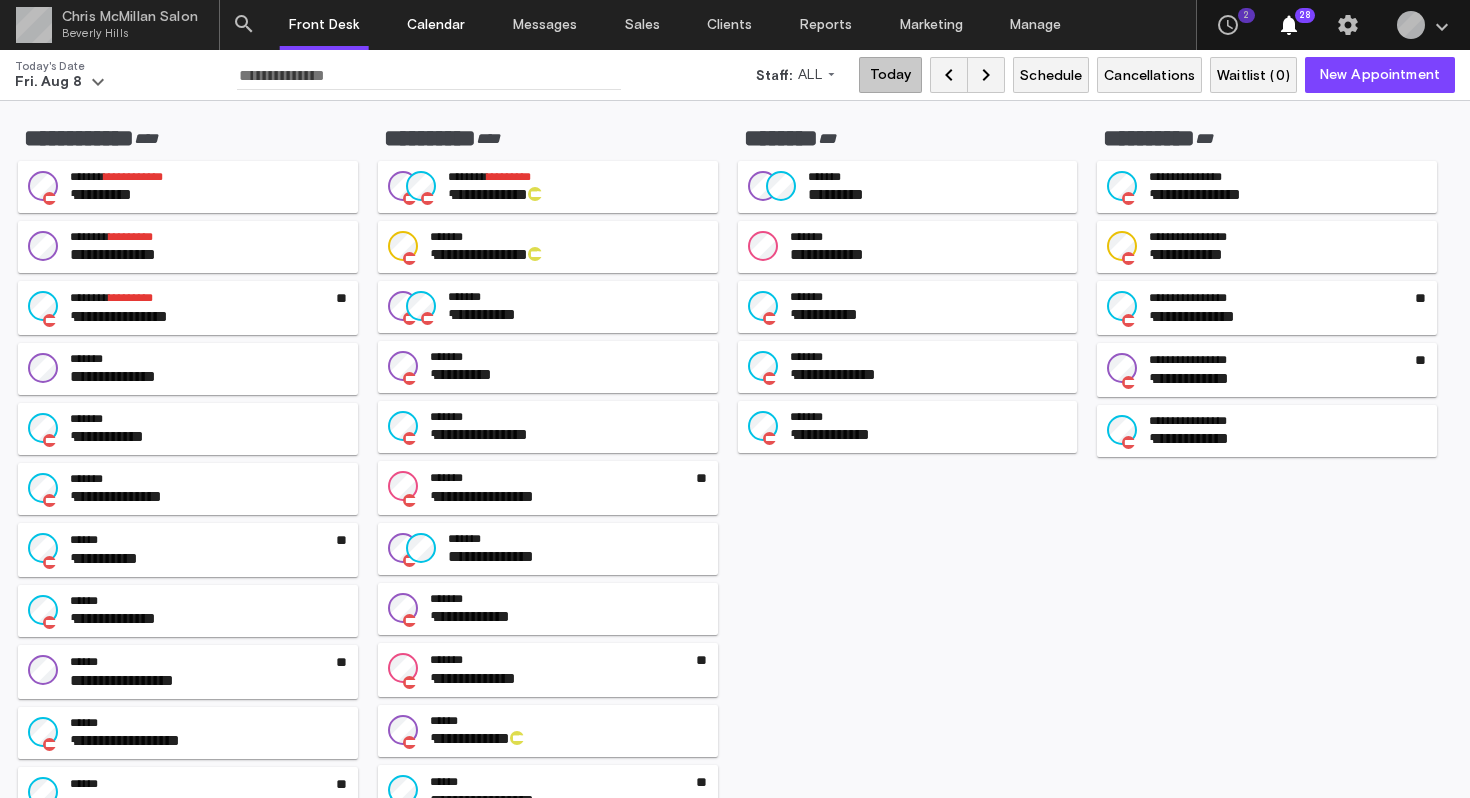 click on "Calendar" at bounding box center (436, 25) 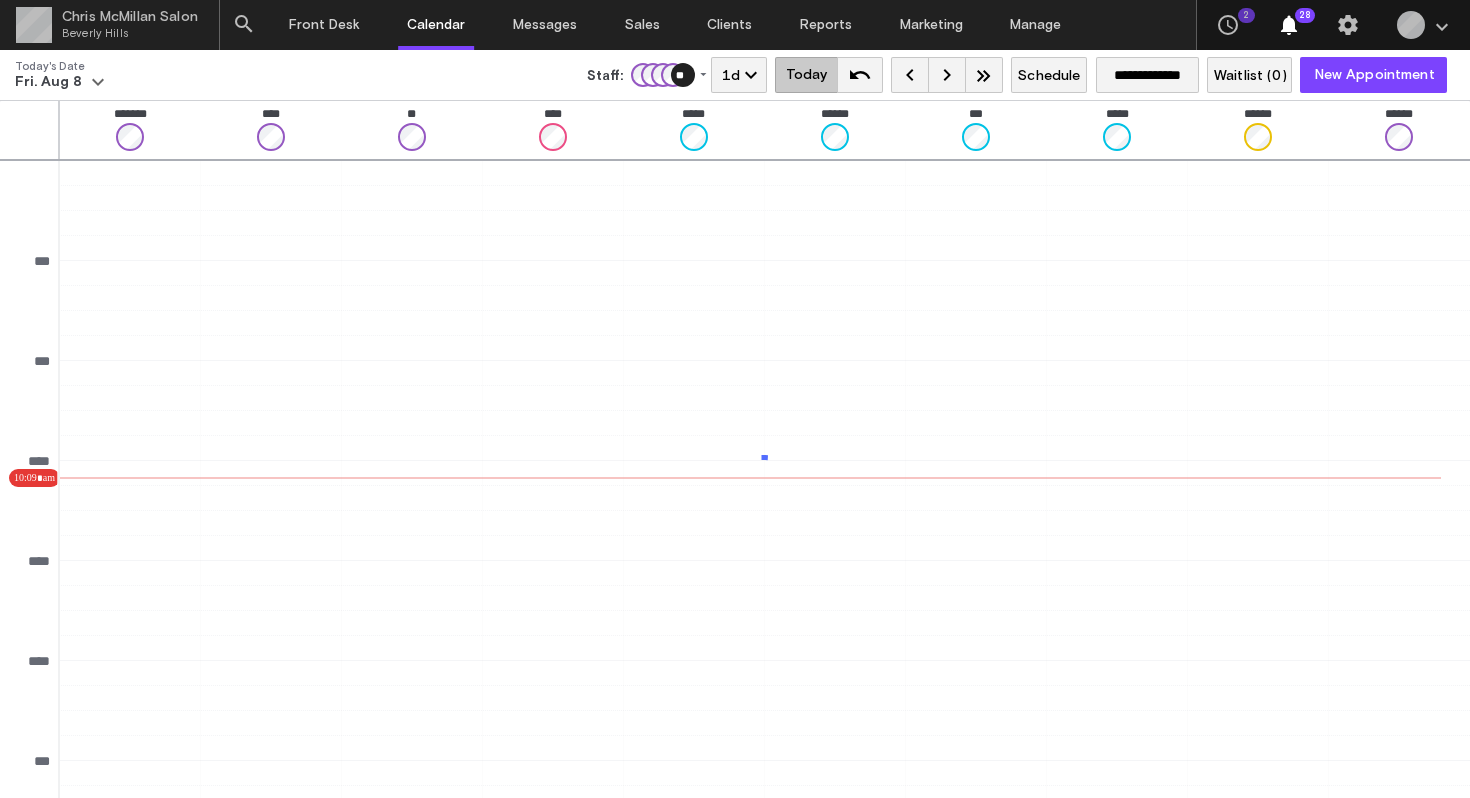 scroll, scrollTop: 217, scrollLeft: 0, axis: vertical 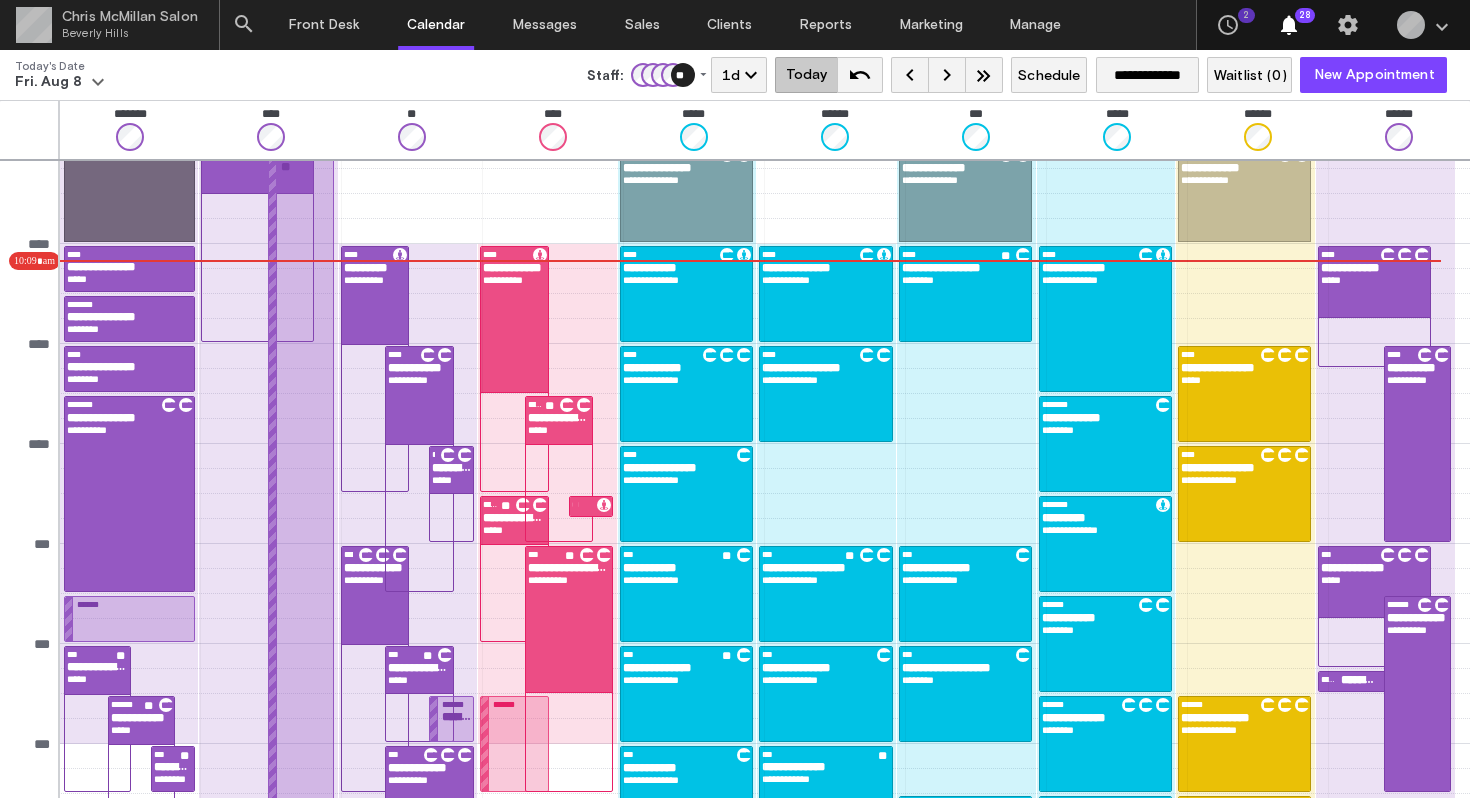 click on "keyboard_arrow_right" at bounding box center [947, 75] 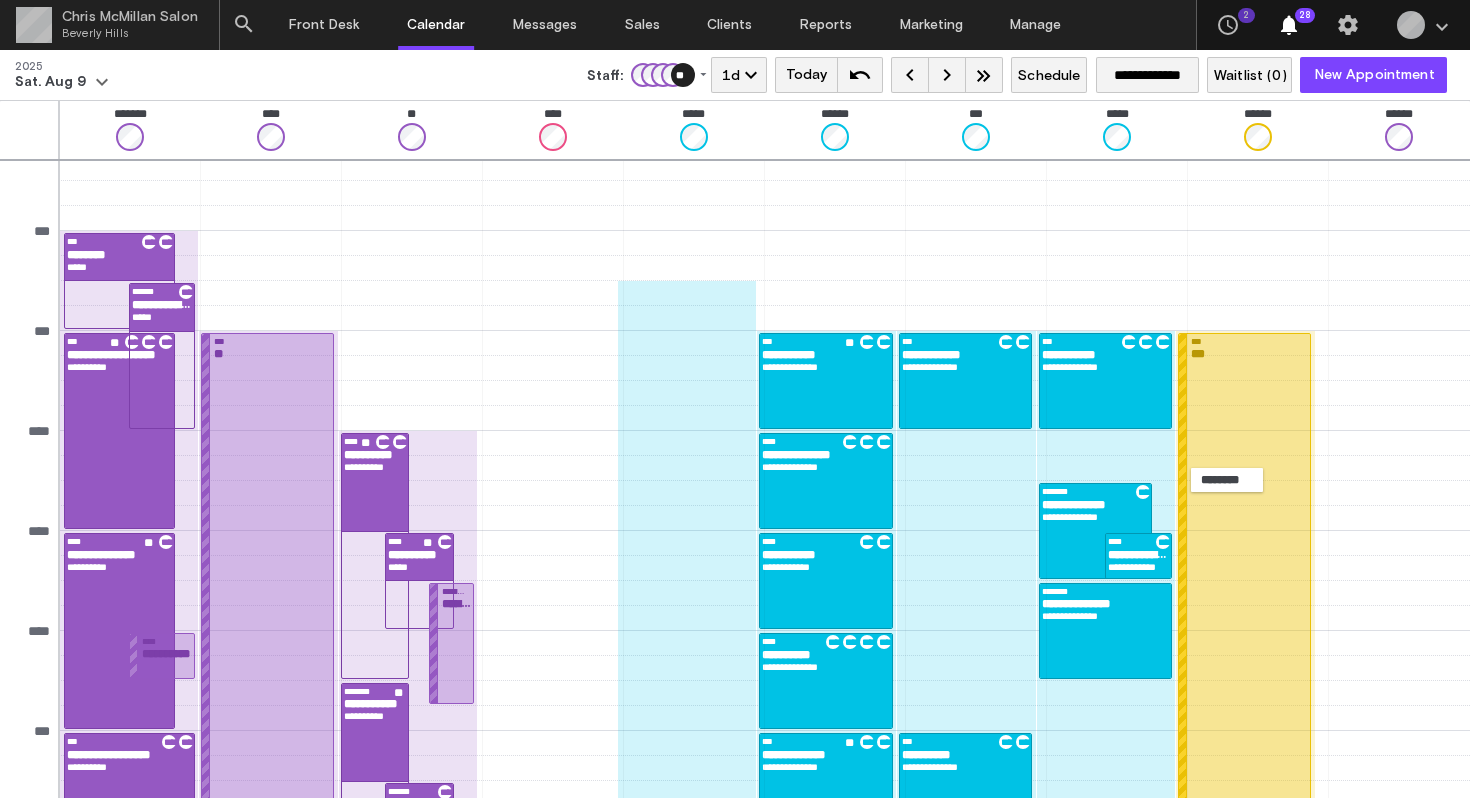 scroll, scrollTop: 31, scrollLeft: 0, axis: vertical 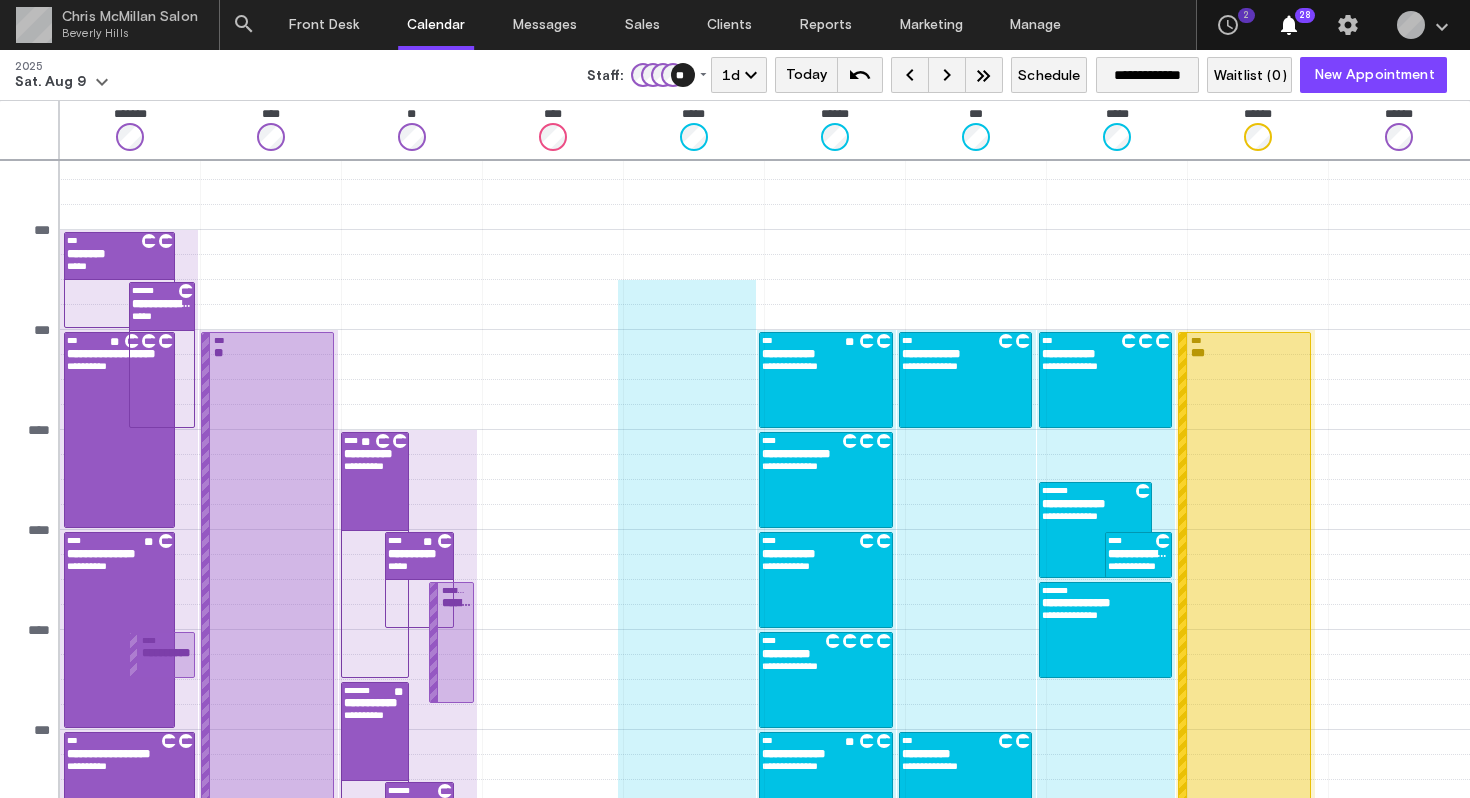 click on "**" at bounding box center [683, 75] 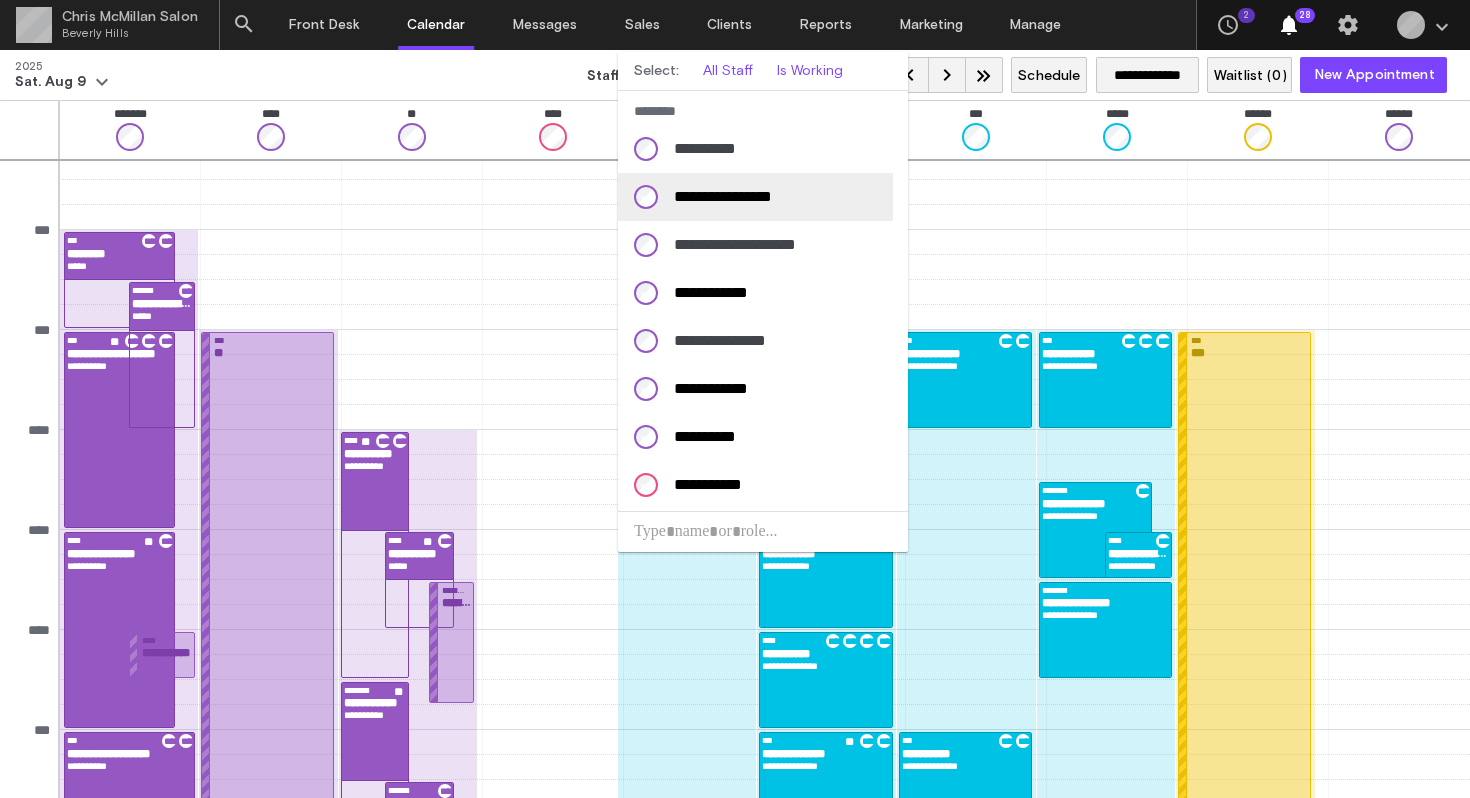 scroll, scrollTop: 82, scrollLeft: 0, axis: vertical 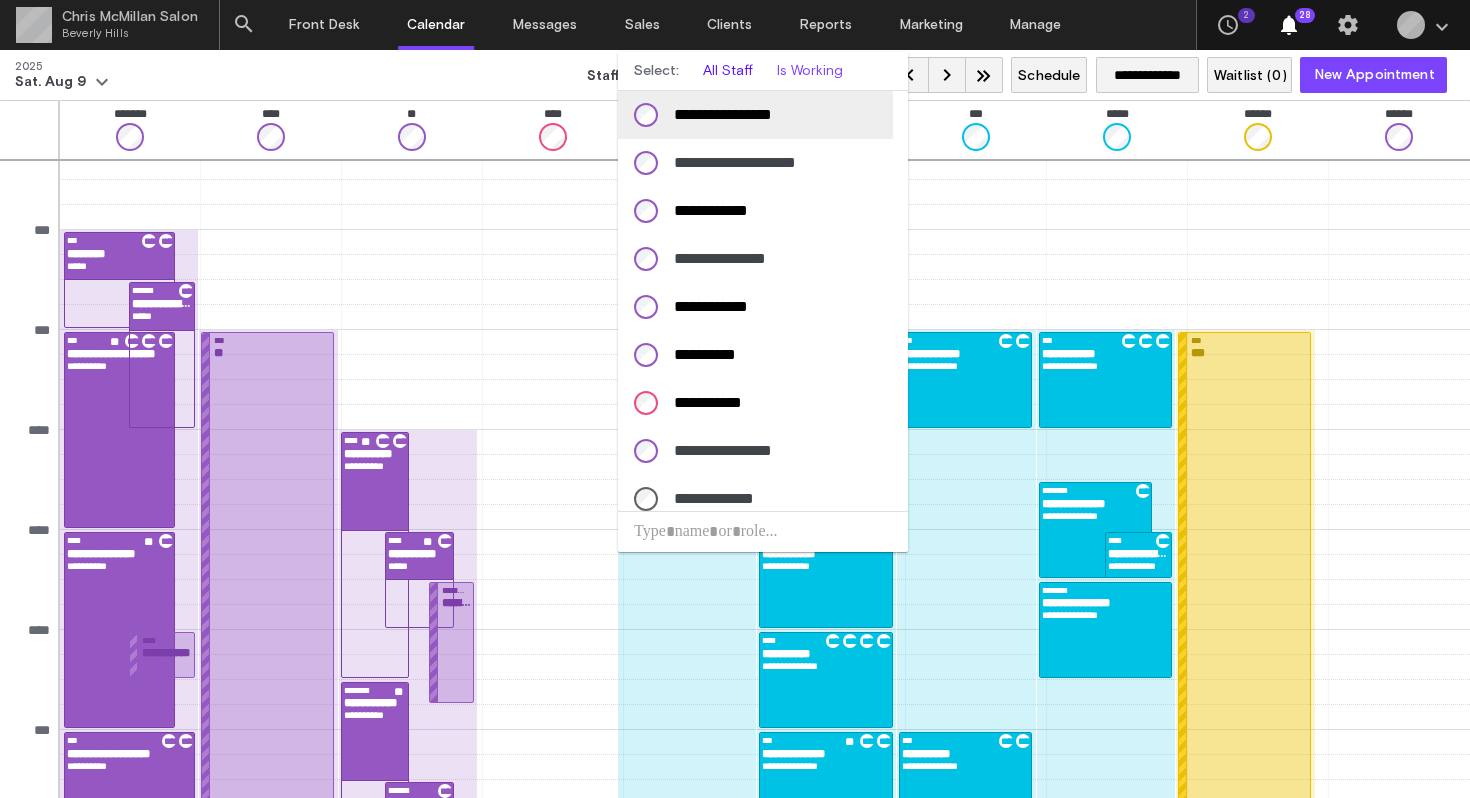 click on "All Staff" at bounding box center [728, 71] 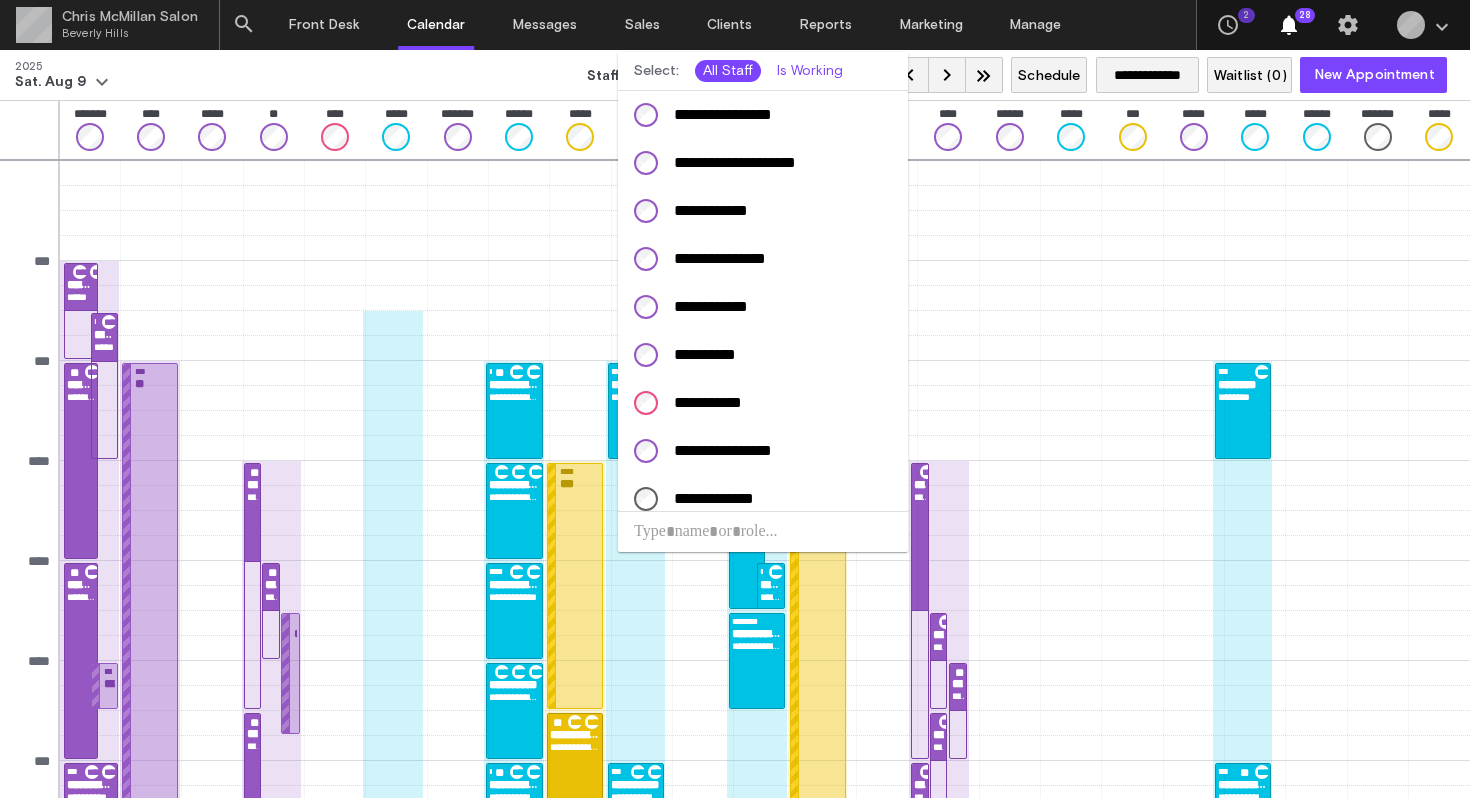 scroll, scrollTop: 31, scrollLeft: 0, axis: vertical 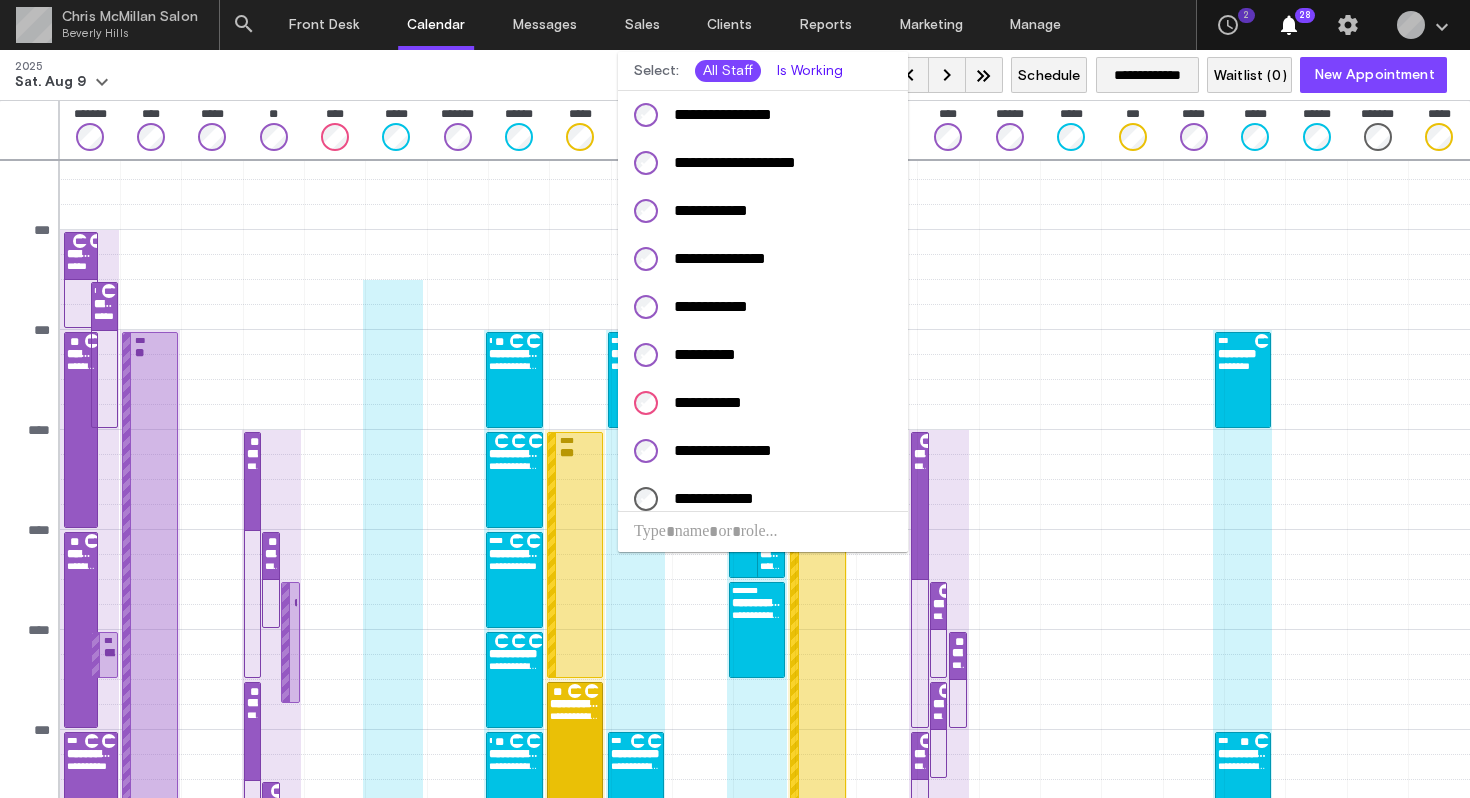 click on "Is Working" at bounding box center (810, 71) 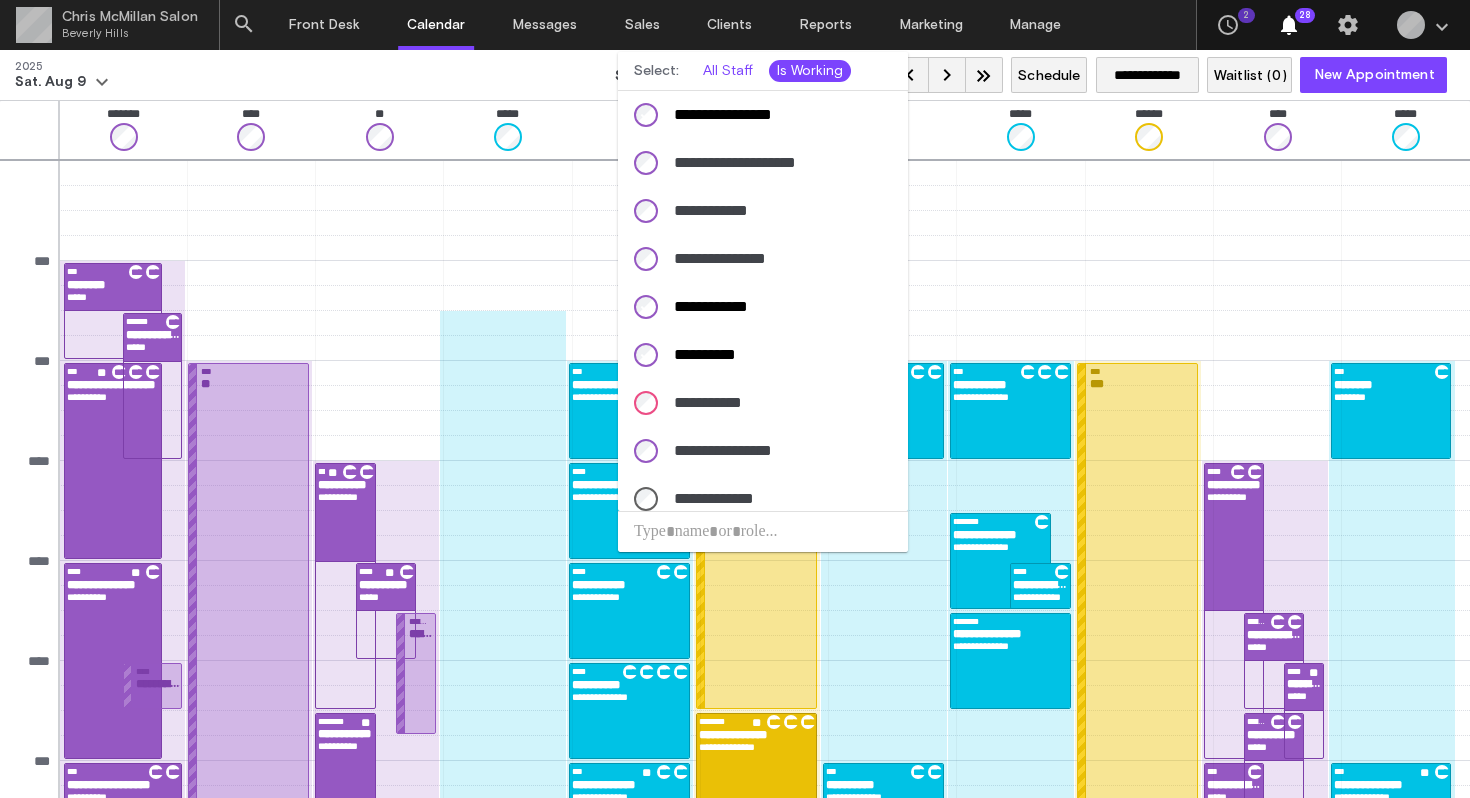 scroll, scrollTop: 31, scrollLeft: 0, axis: vertical 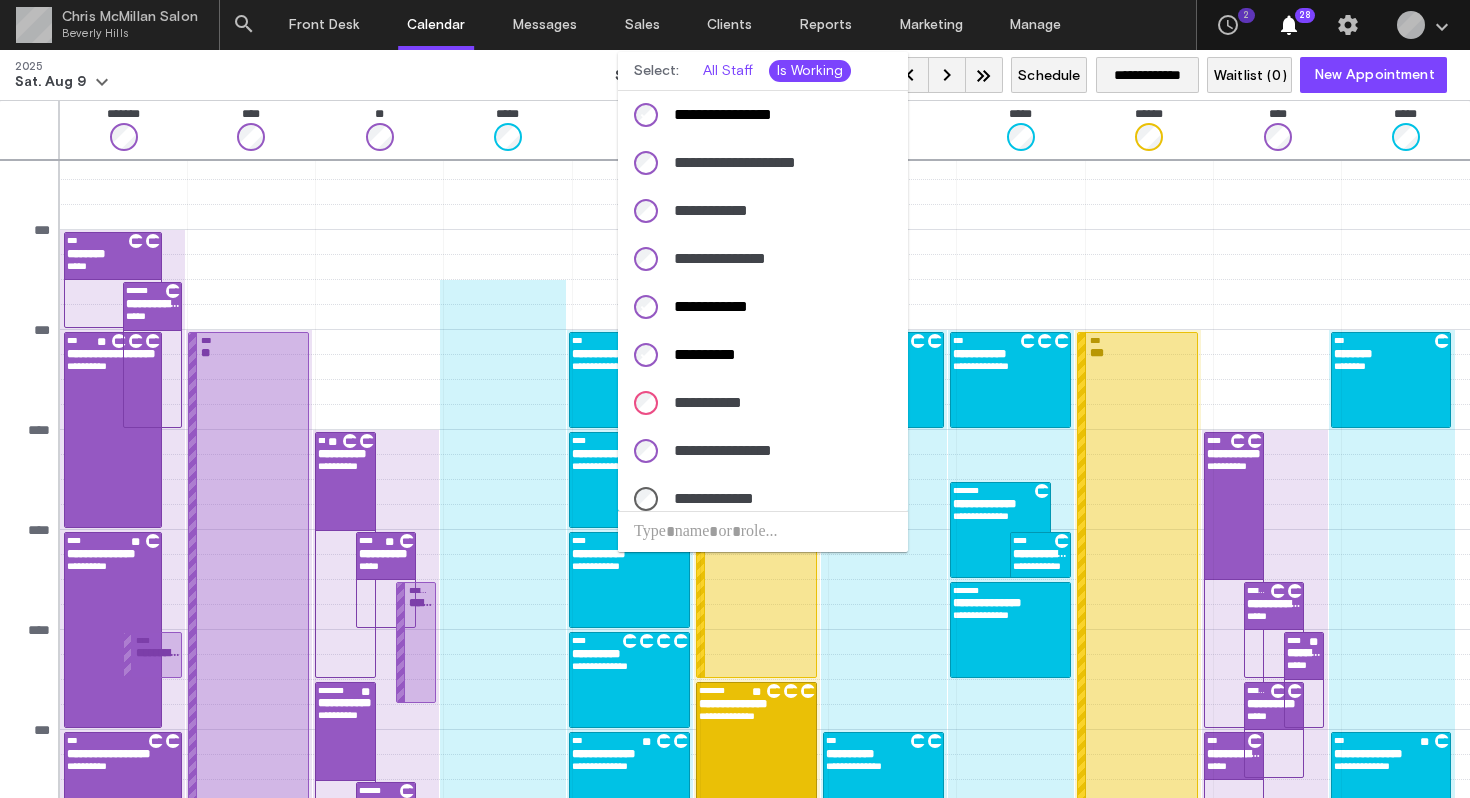 click at bounding box center [735, 399] 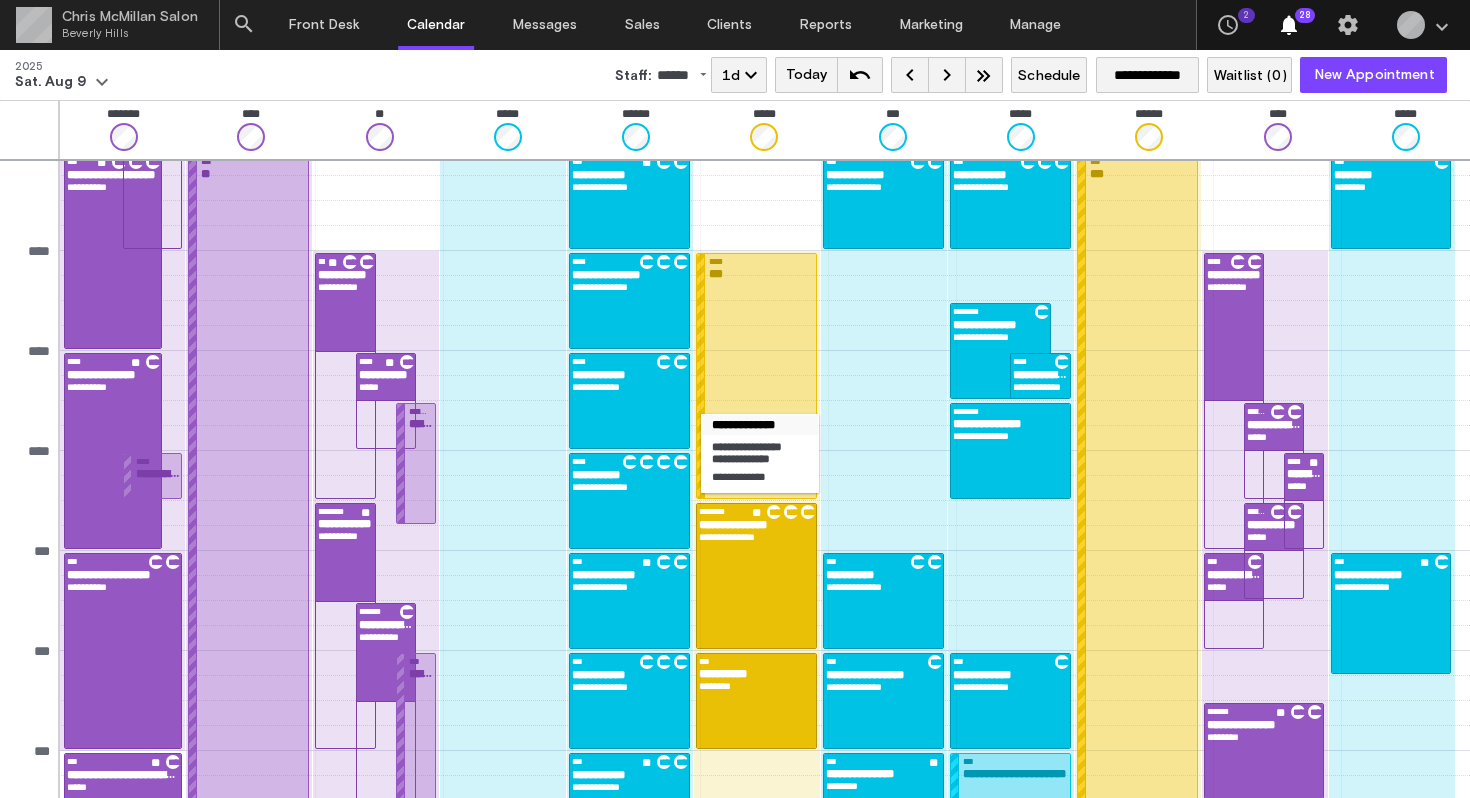 scroll, scrollTop: 0, scrollLeft: 0, axis: both 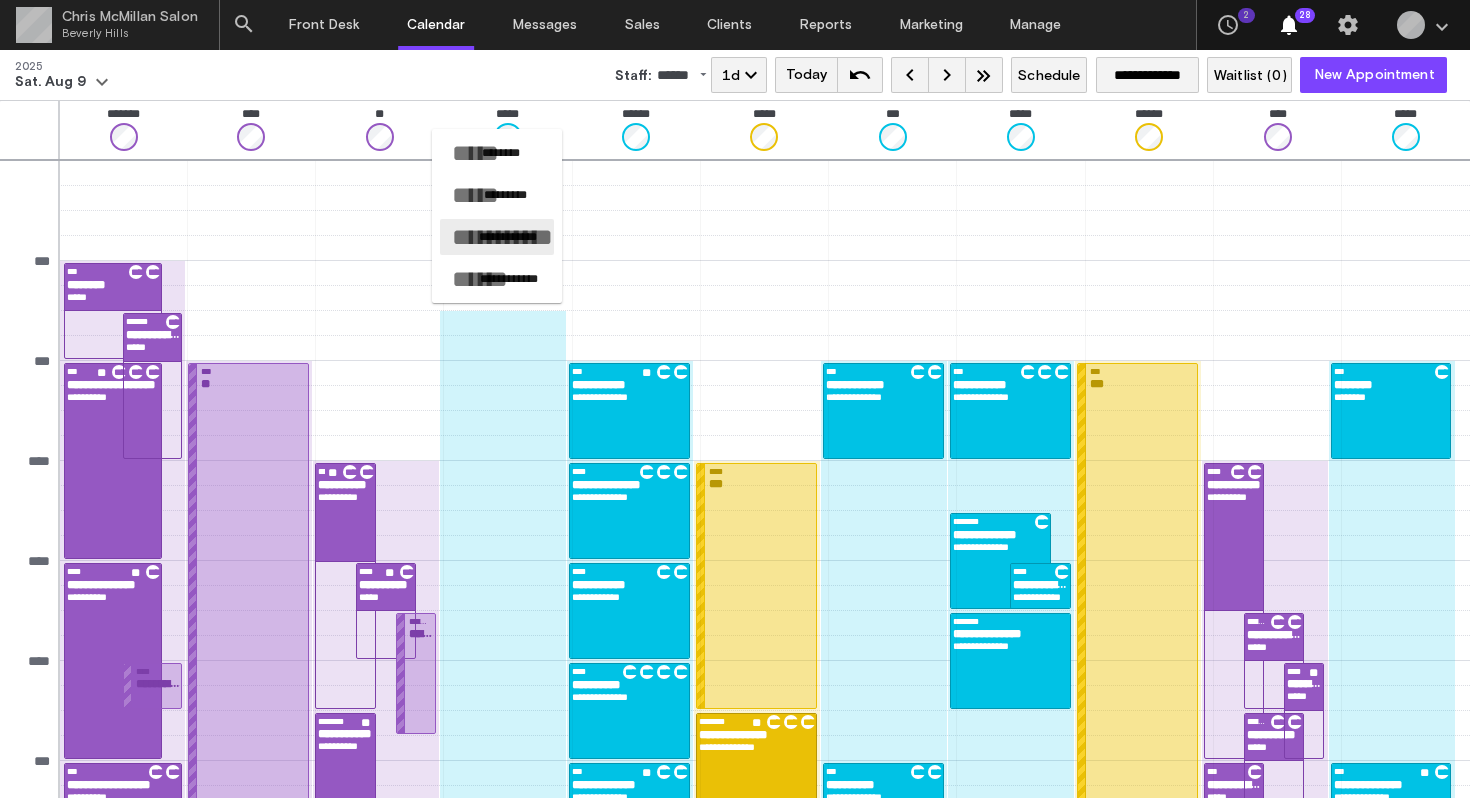 click on "**********" at bounding box center (508, 237) 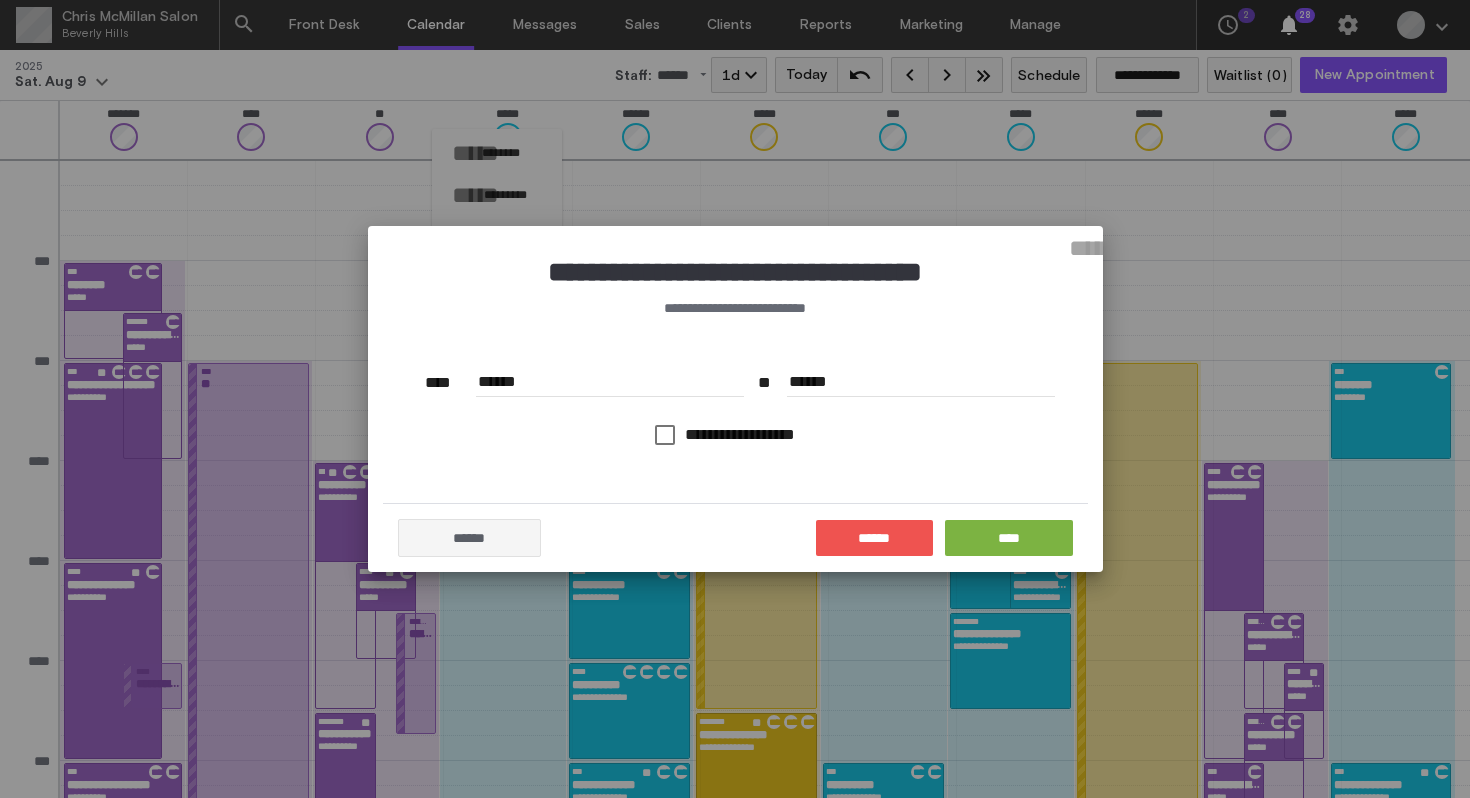 click on "******" at bounding box center (610, 382) 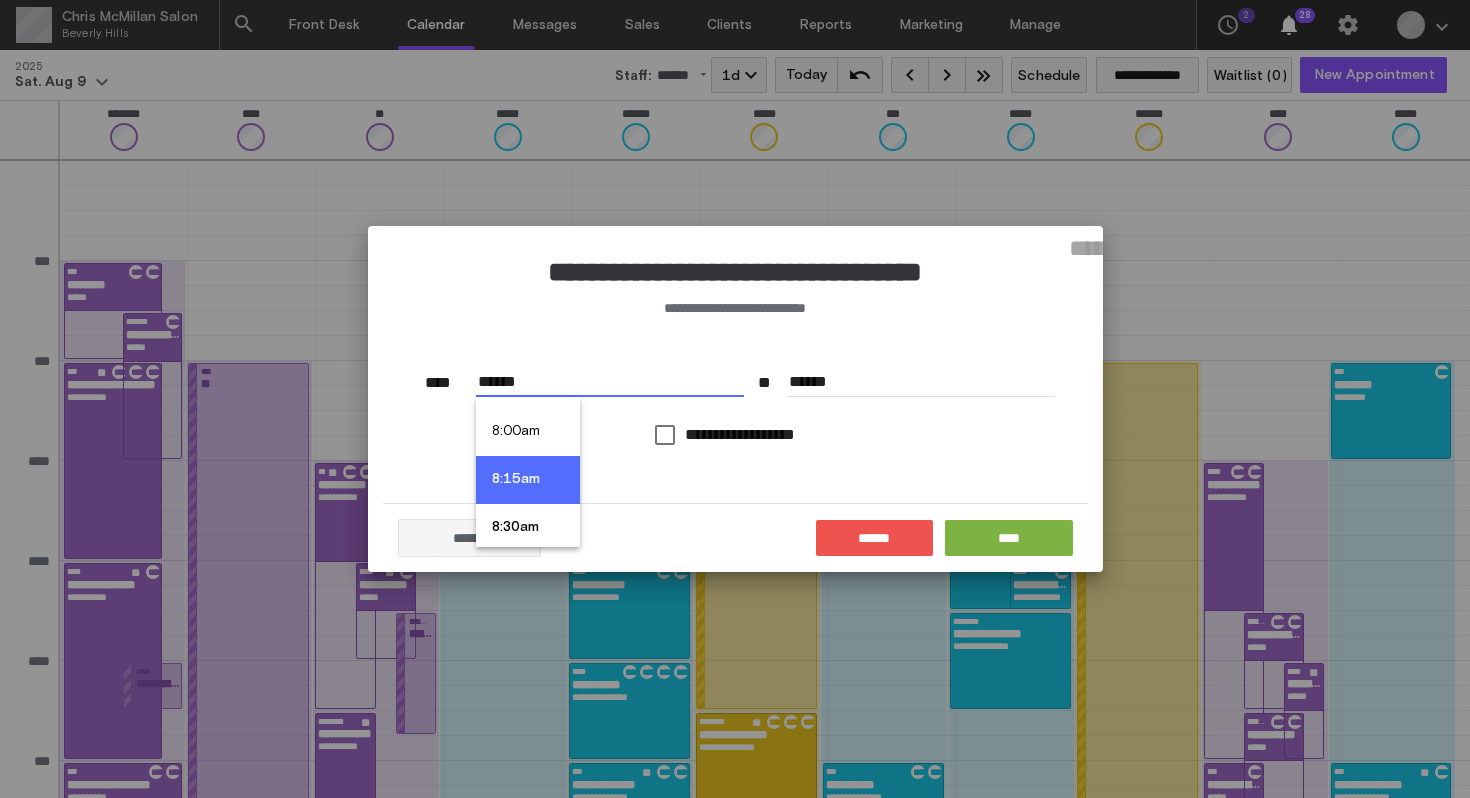 scroll, scrollTop: 1524, scrollLeft: 0, axis: vertical 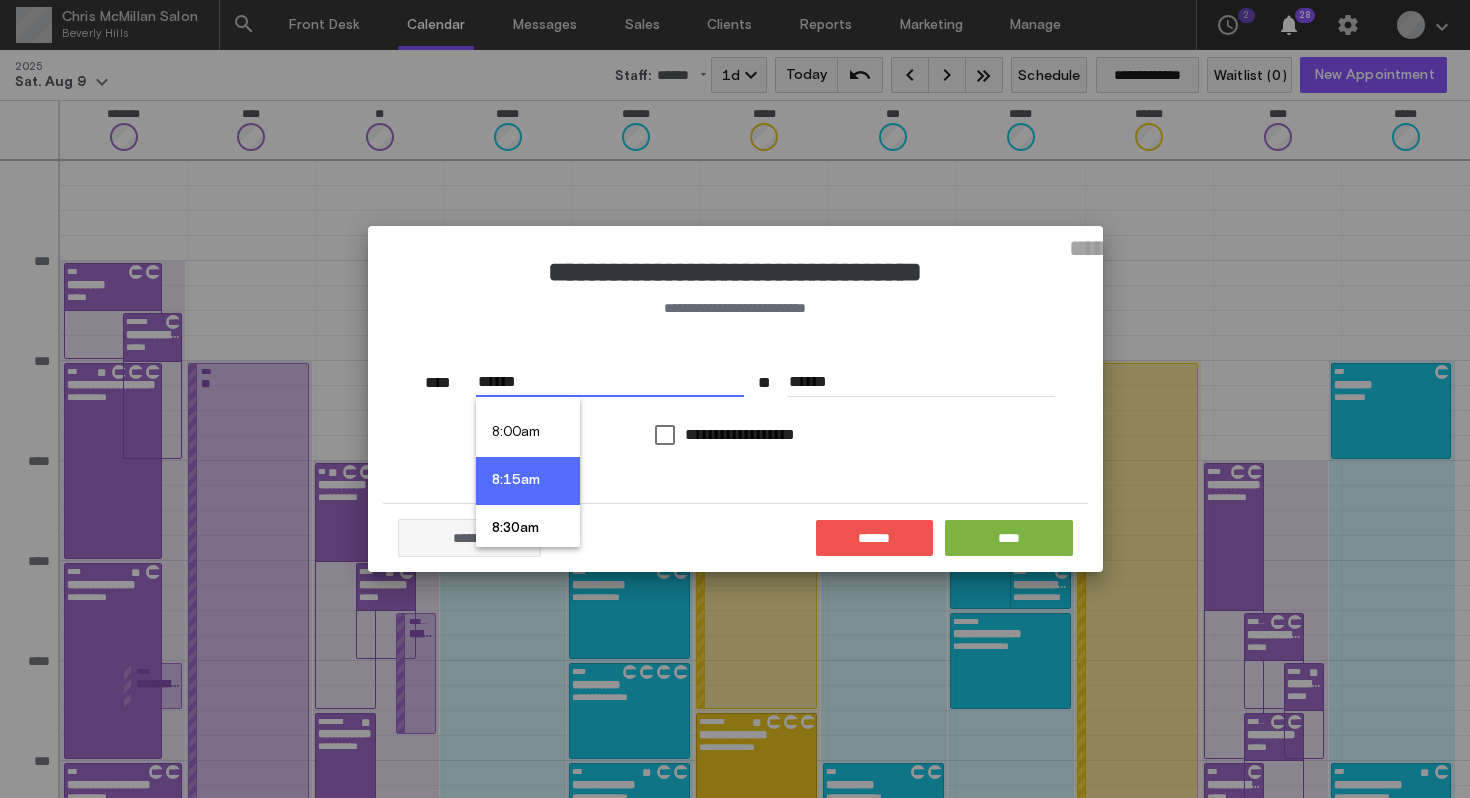 type on "******" 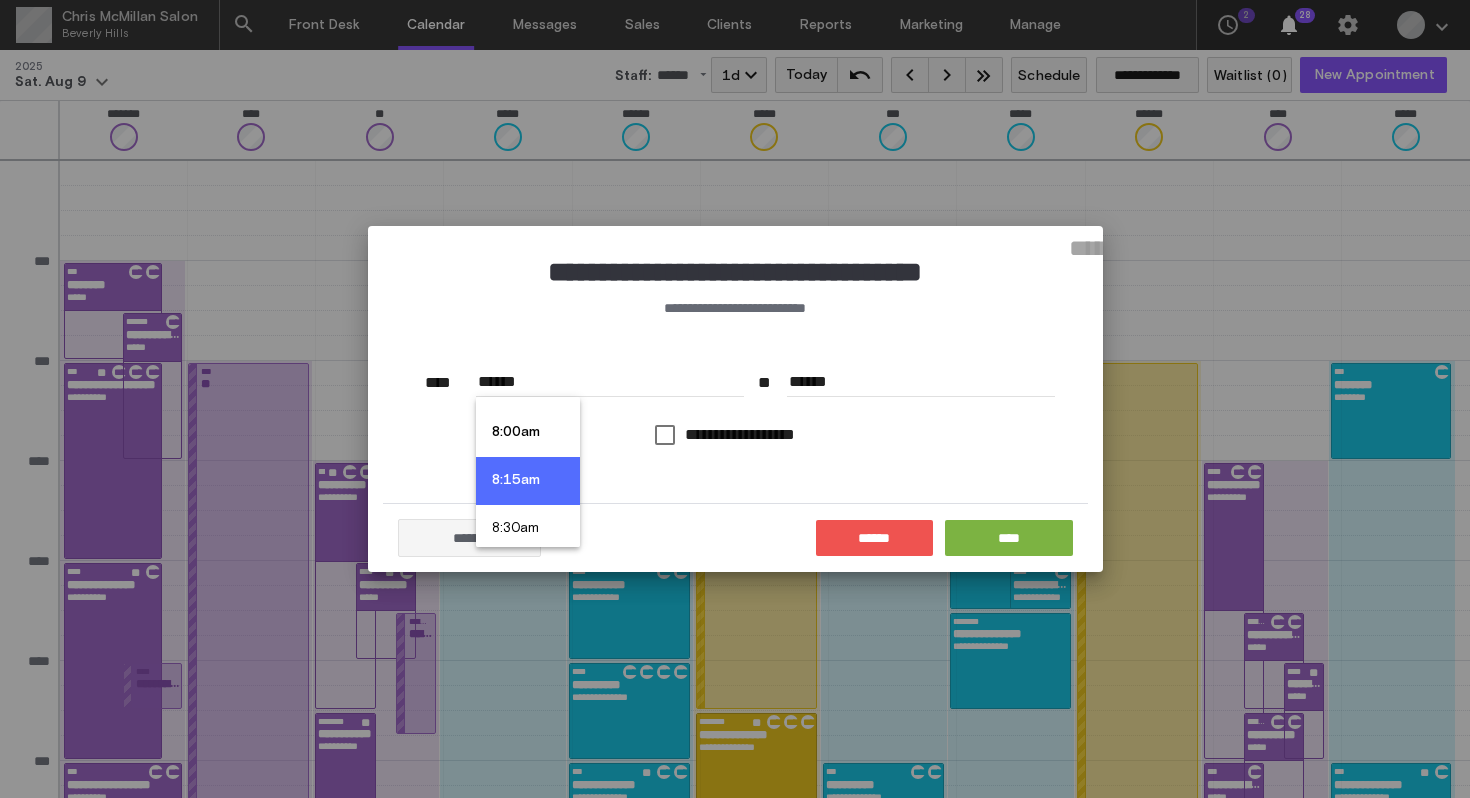 click on "8:00am" at bounding box center (528, 433) 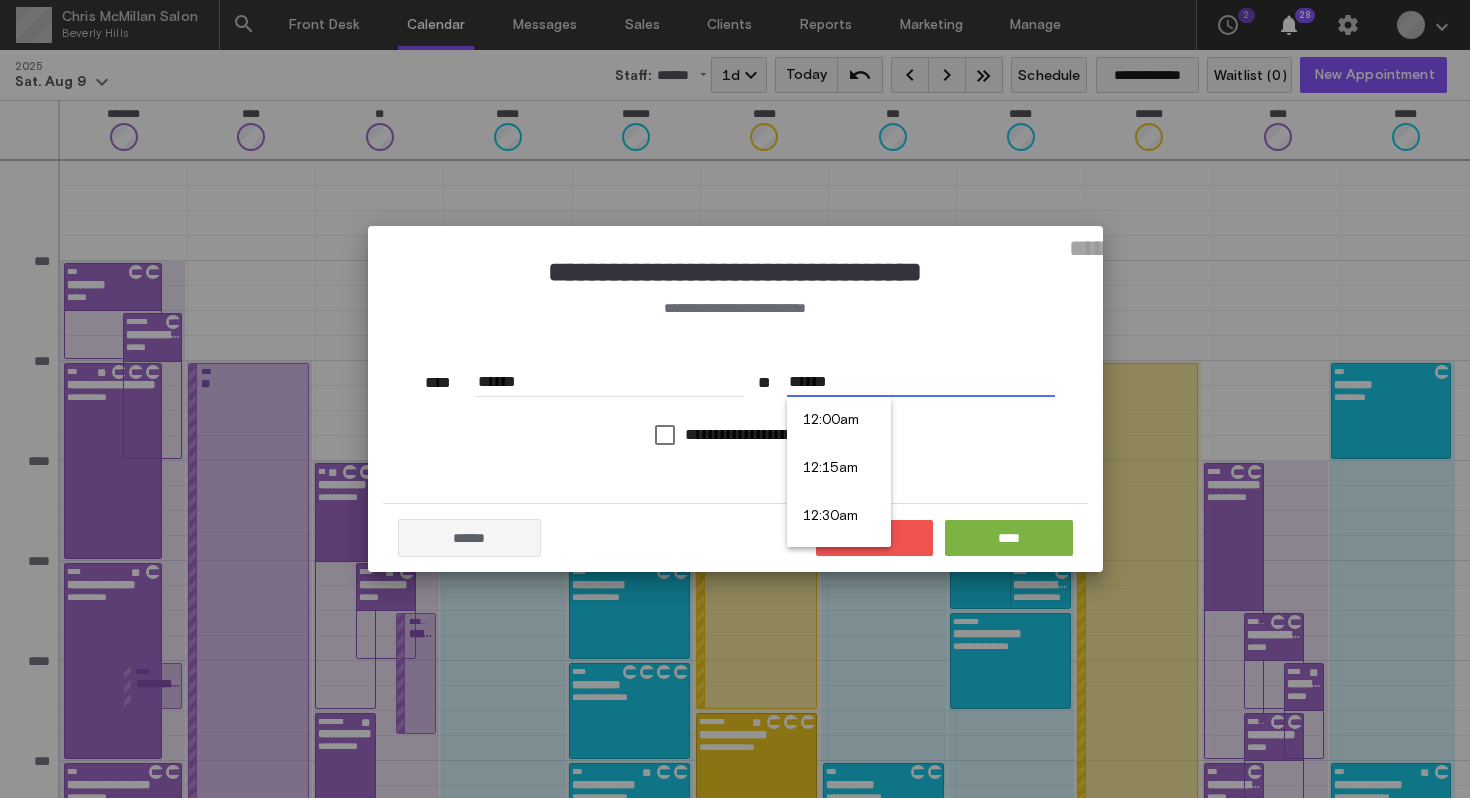 click on "******" at bounding box center (921, 382) 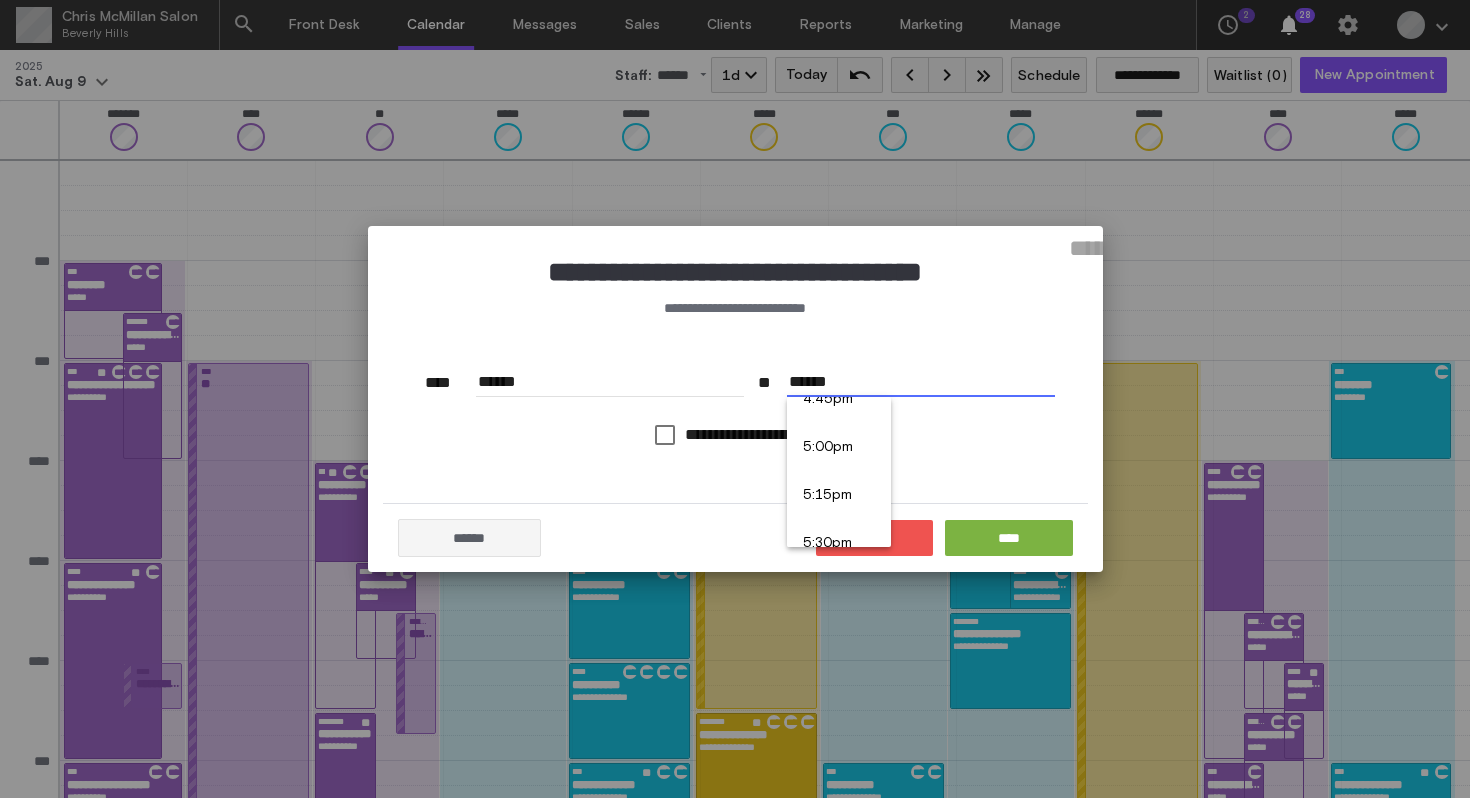 scroll, scrollTop: 3232, scrollLeft: 0, axis: vertical 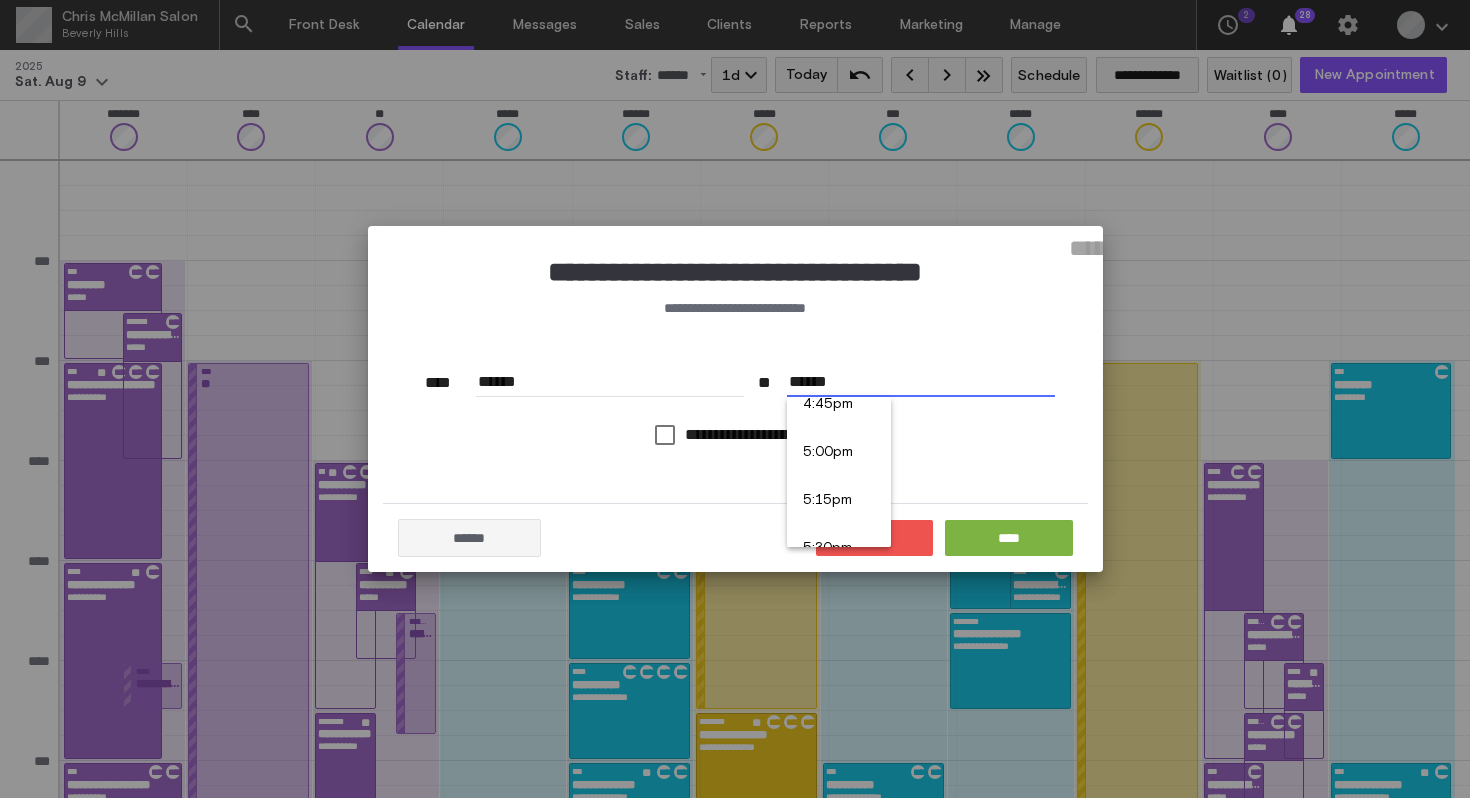 type on "******" 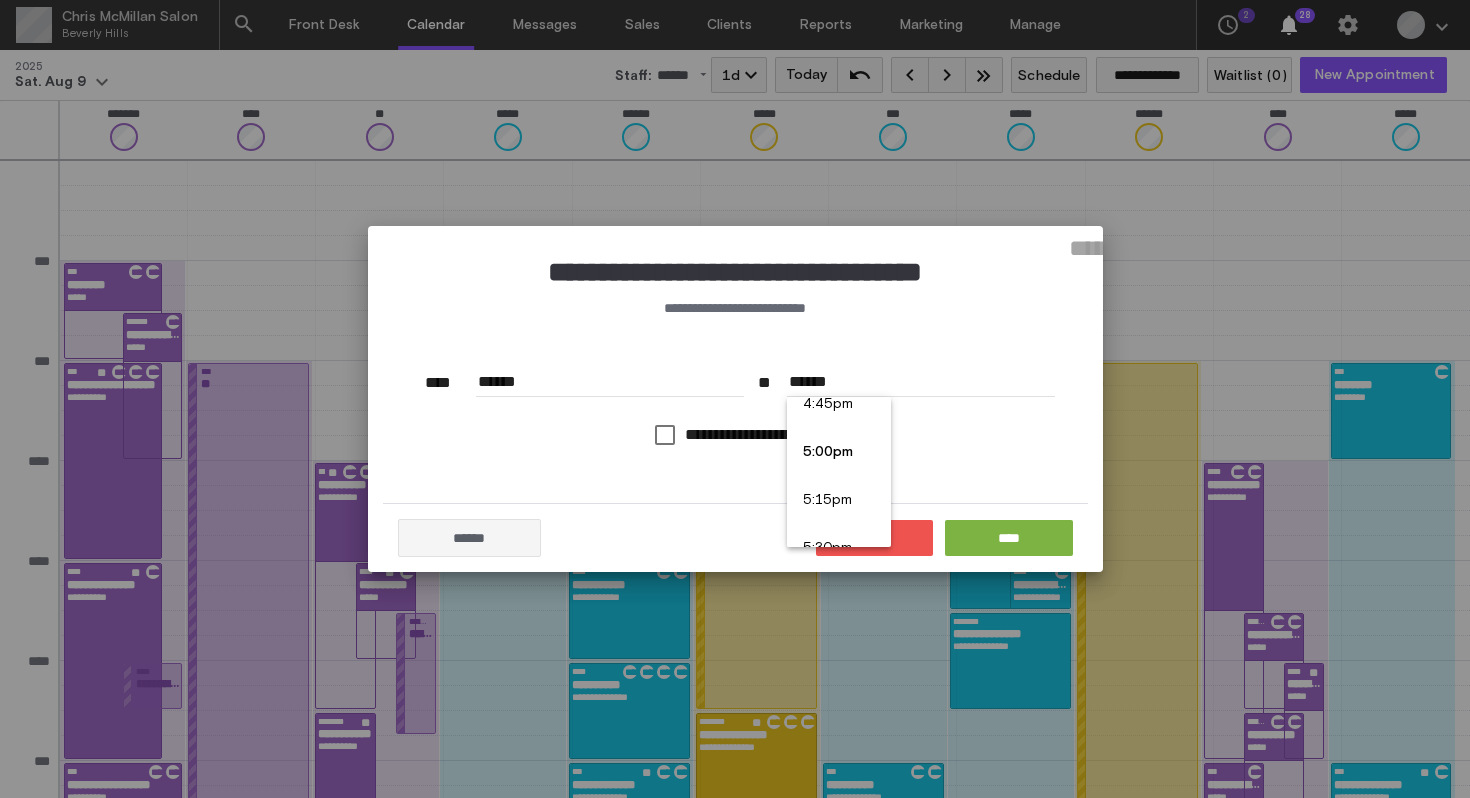click on "5:00pm" at bounding box center (839, 453) 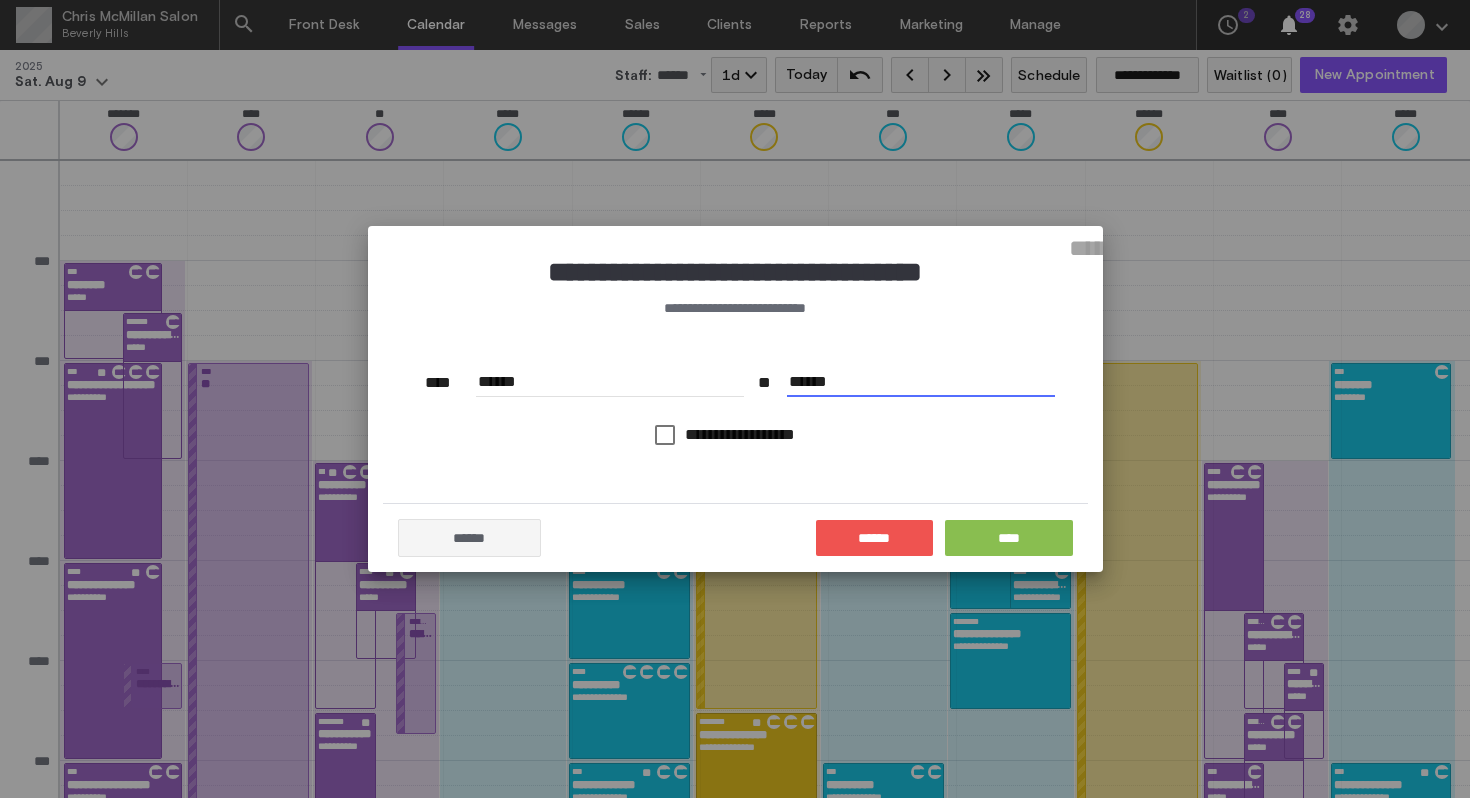 click on "****" at bounding box center [1009, 538] 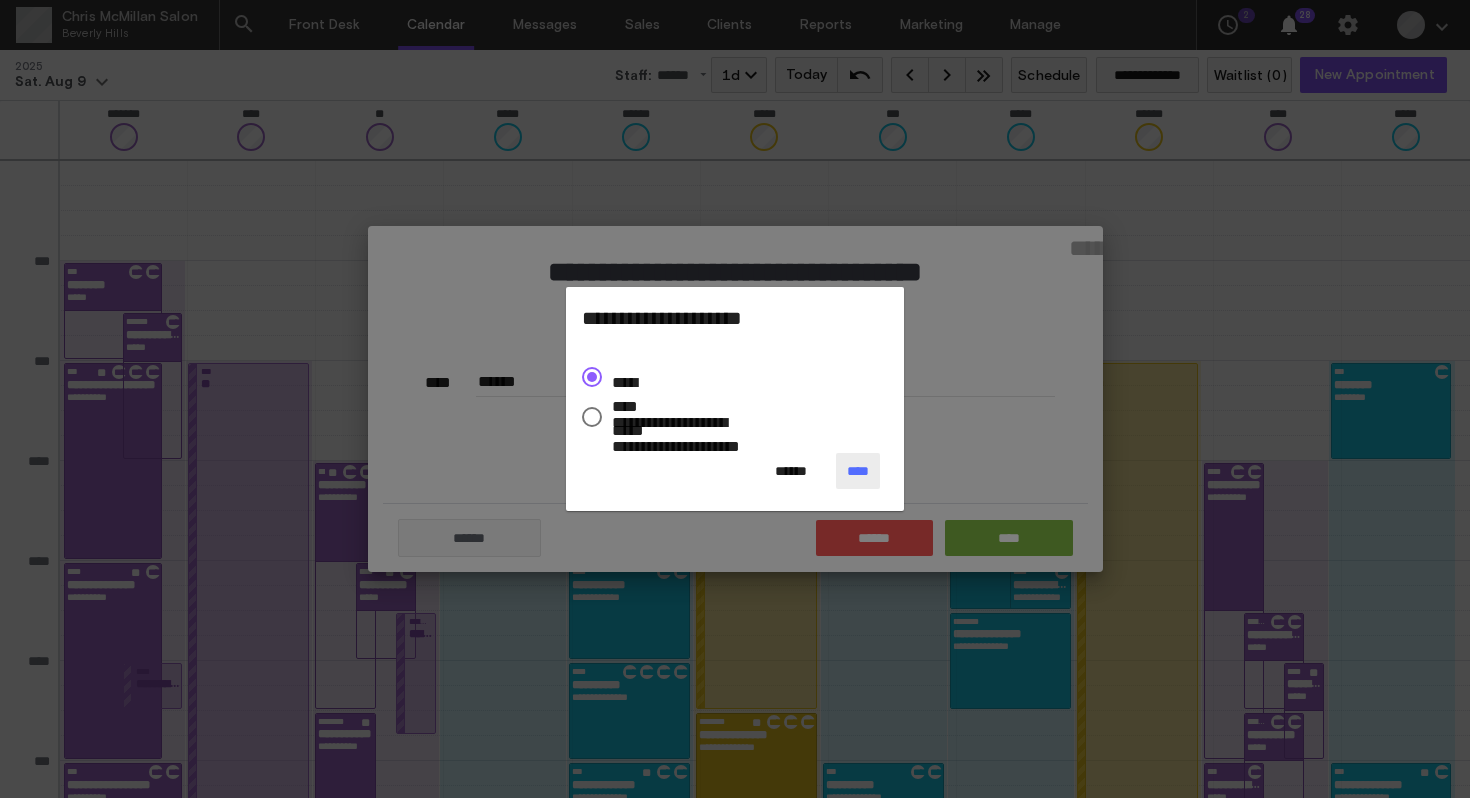 click on "****" 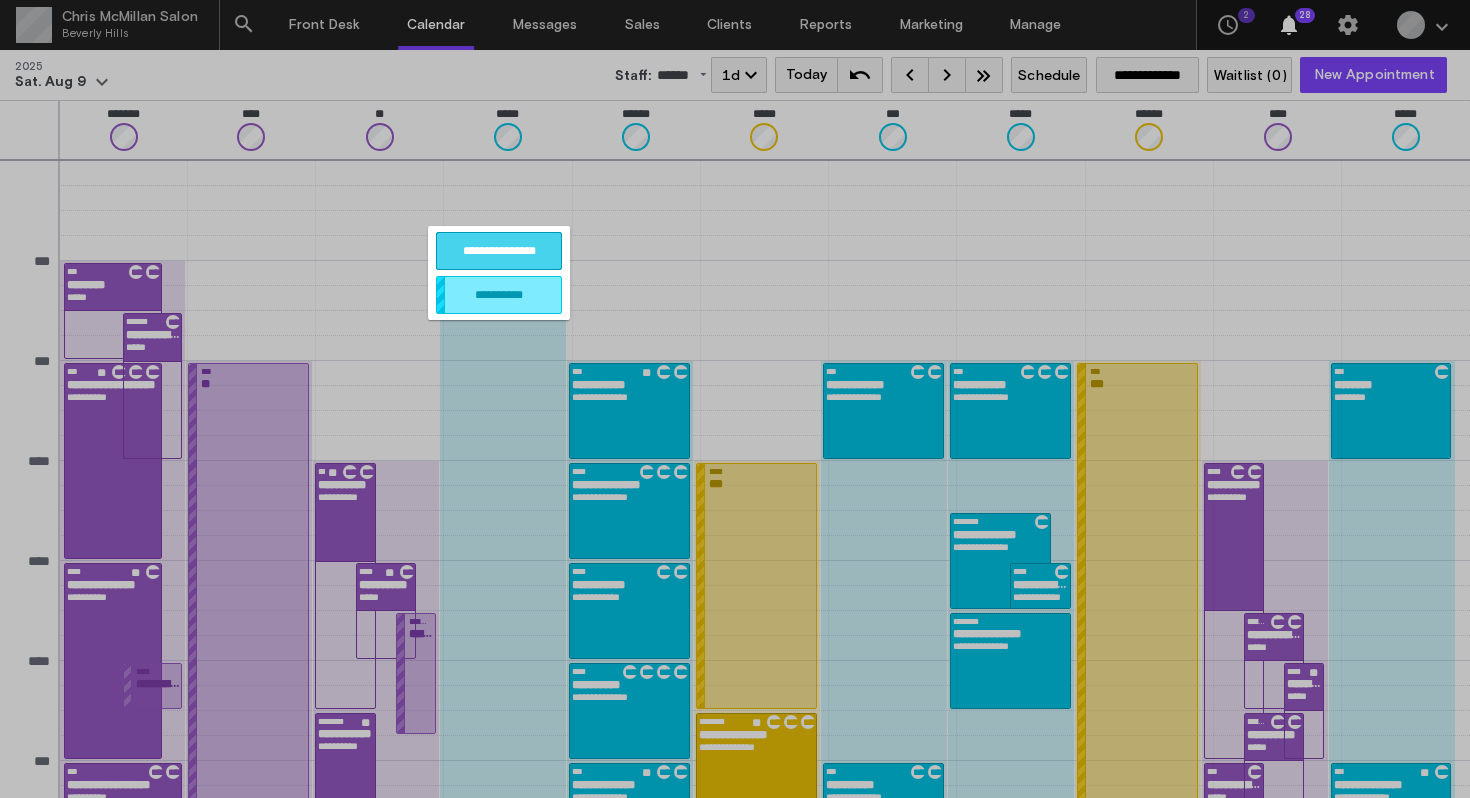 click on "**********" at bounding box center [499, 251] 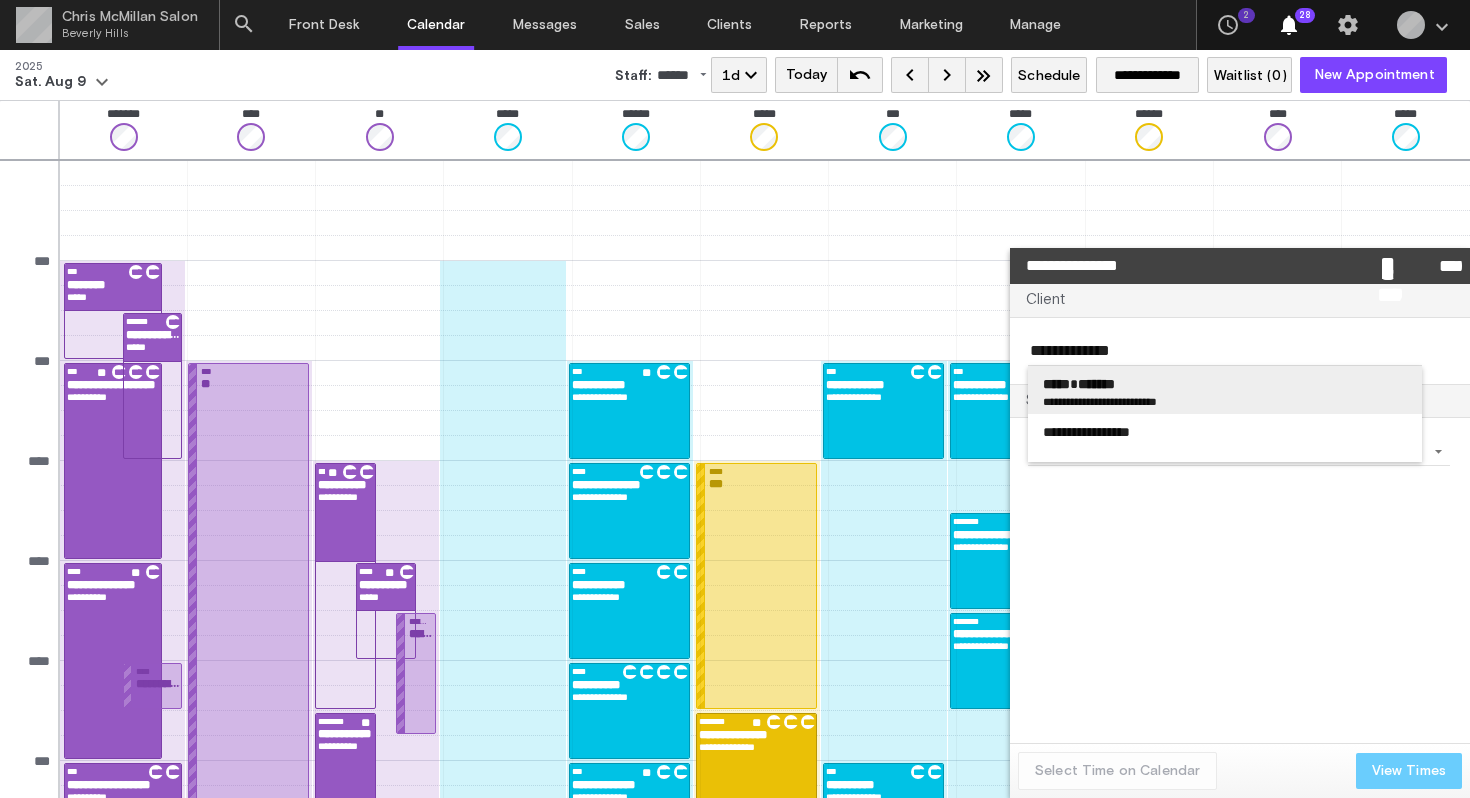 click on "*****   *******" at bounding box center [1079, 384] 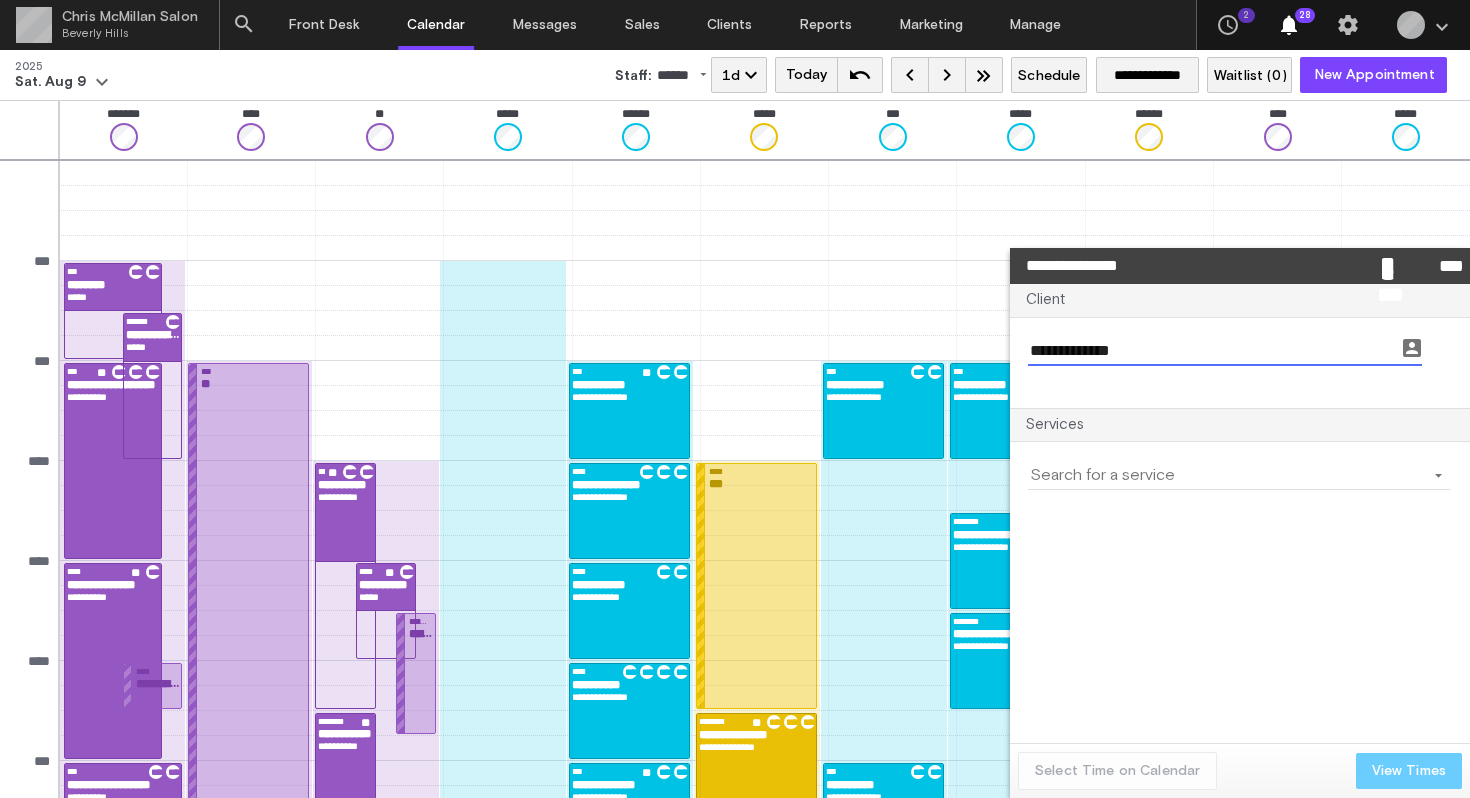click at bounding box center [1227, 475] 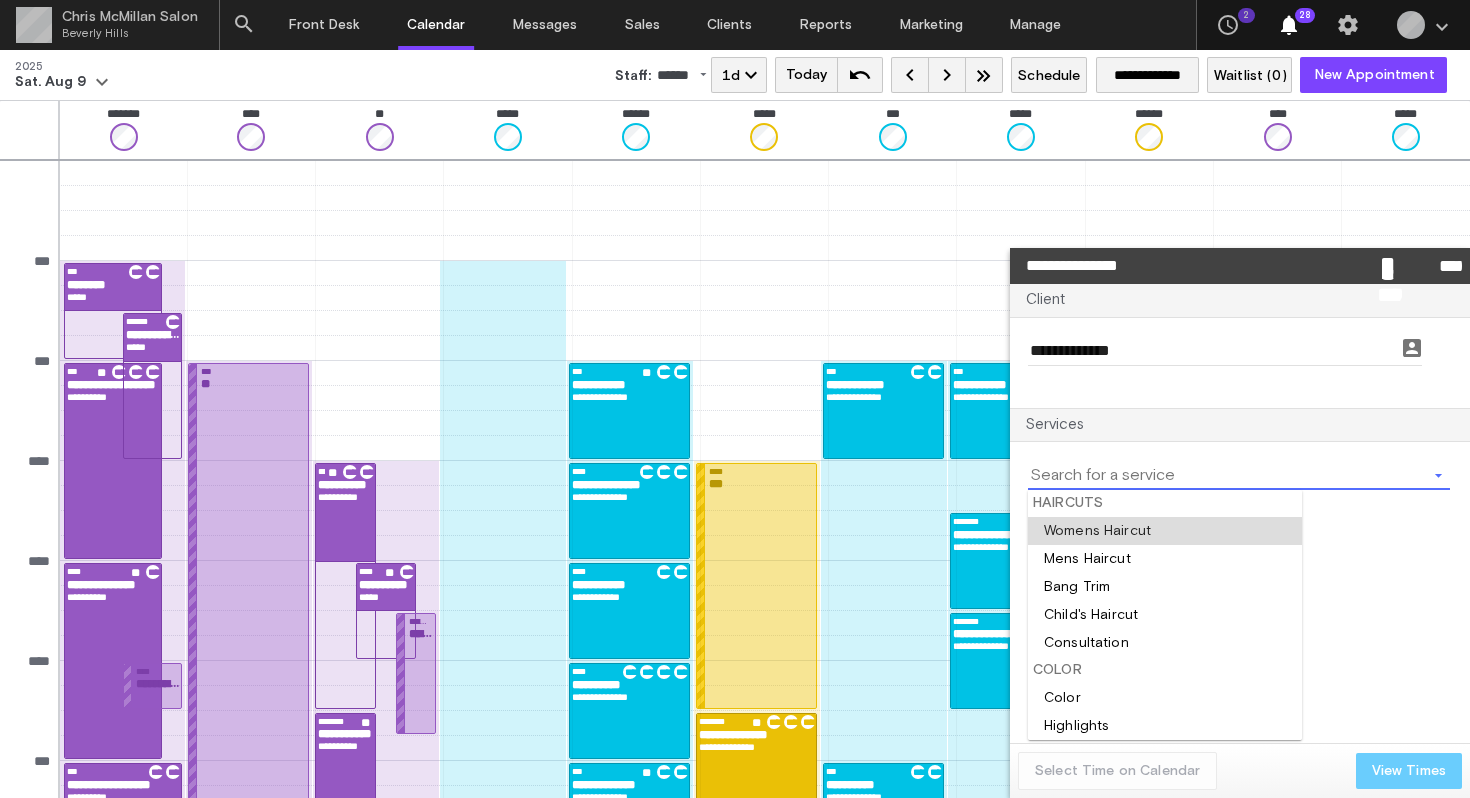 click at bounding box center (1165, 531) 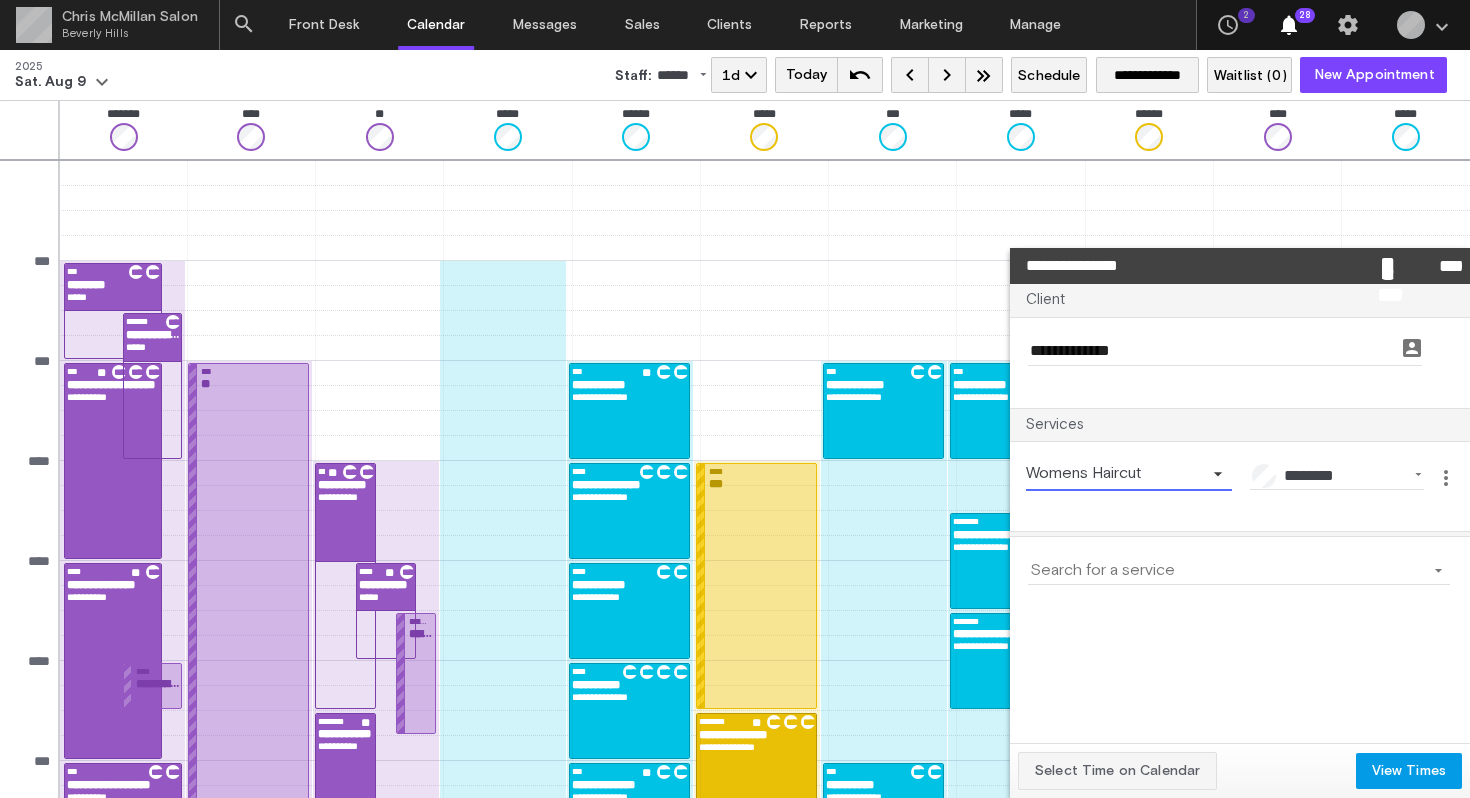 click on "Womens Haircut" 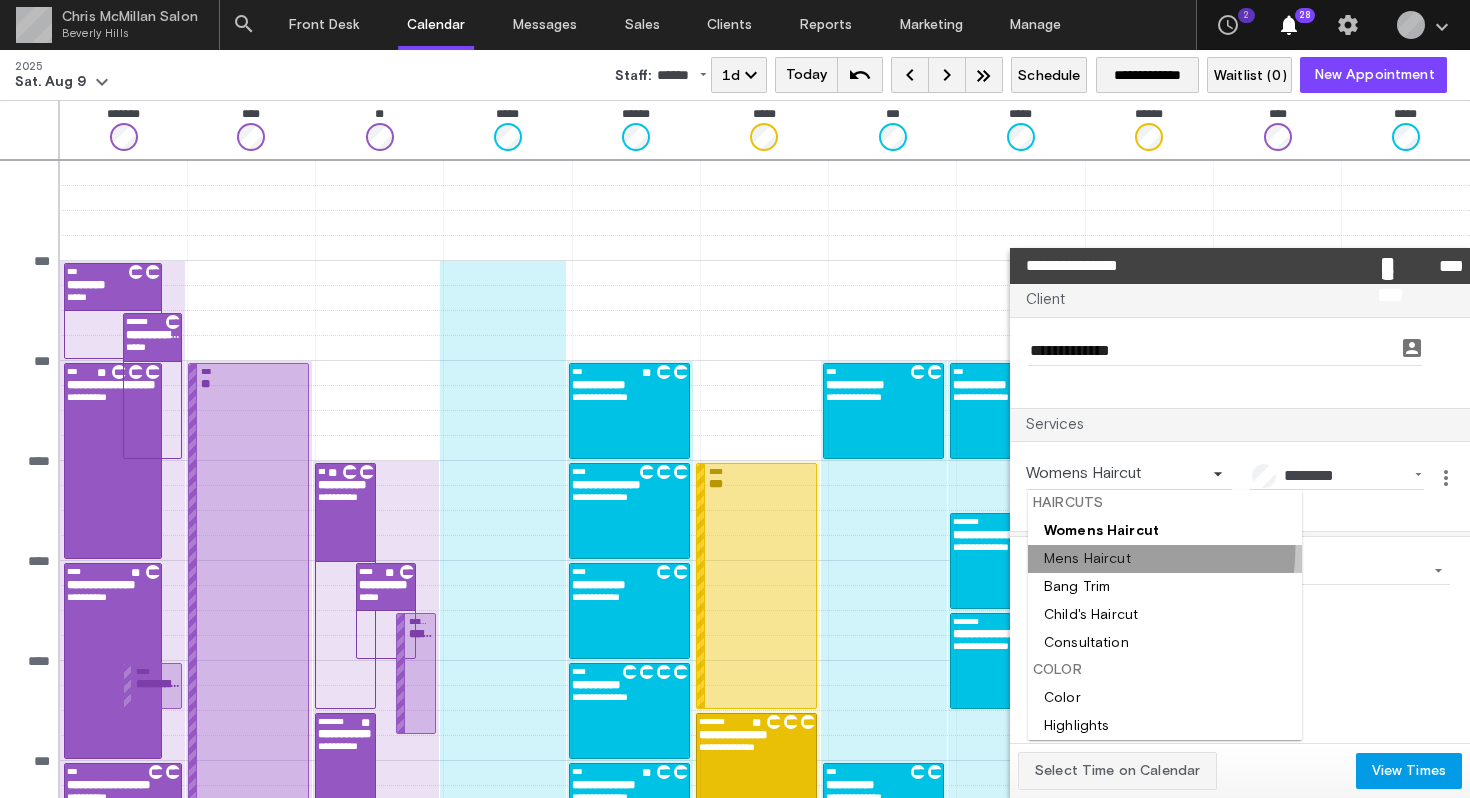 click at bounding box center [1165, 559] 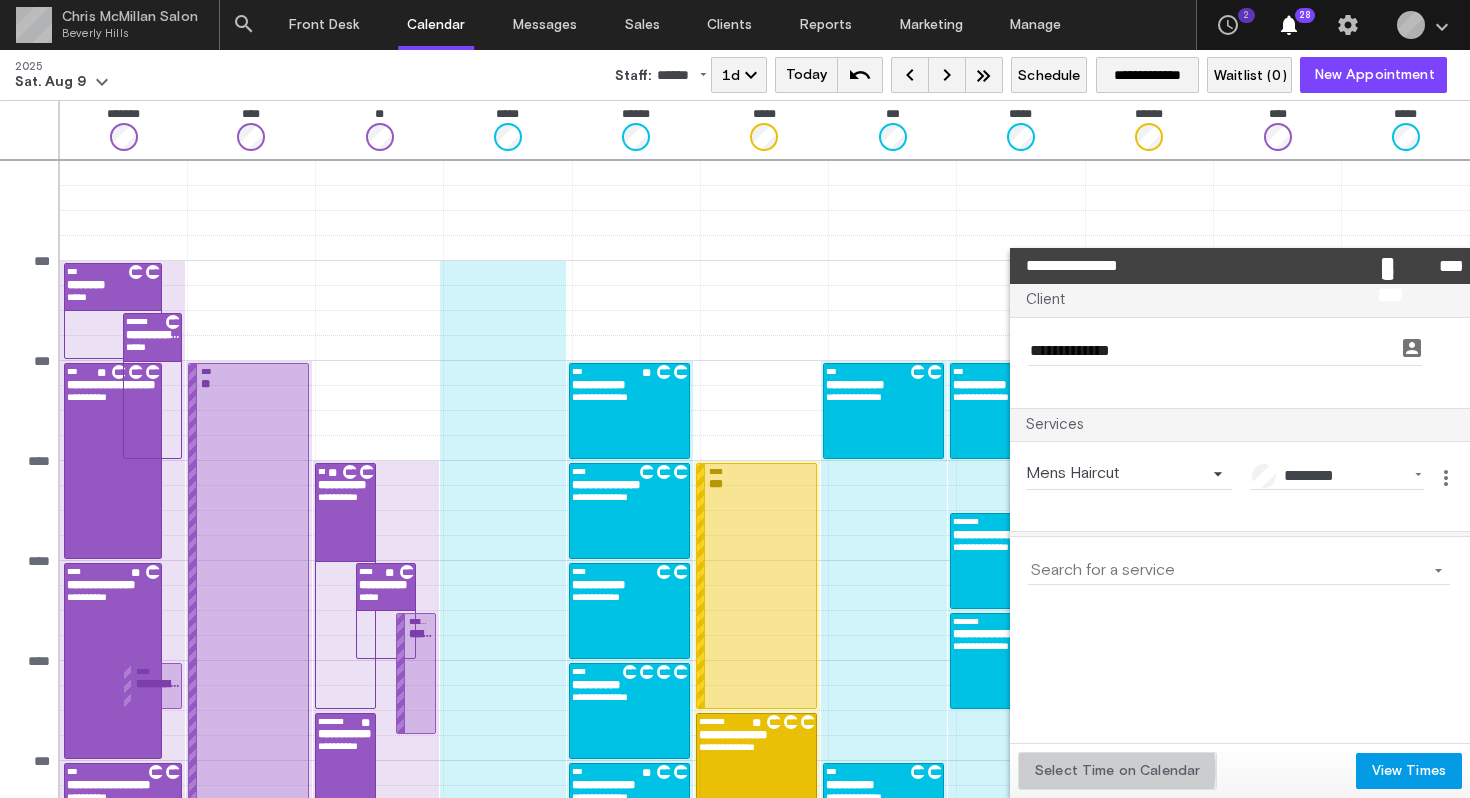 click on "Select Time on Calendar" 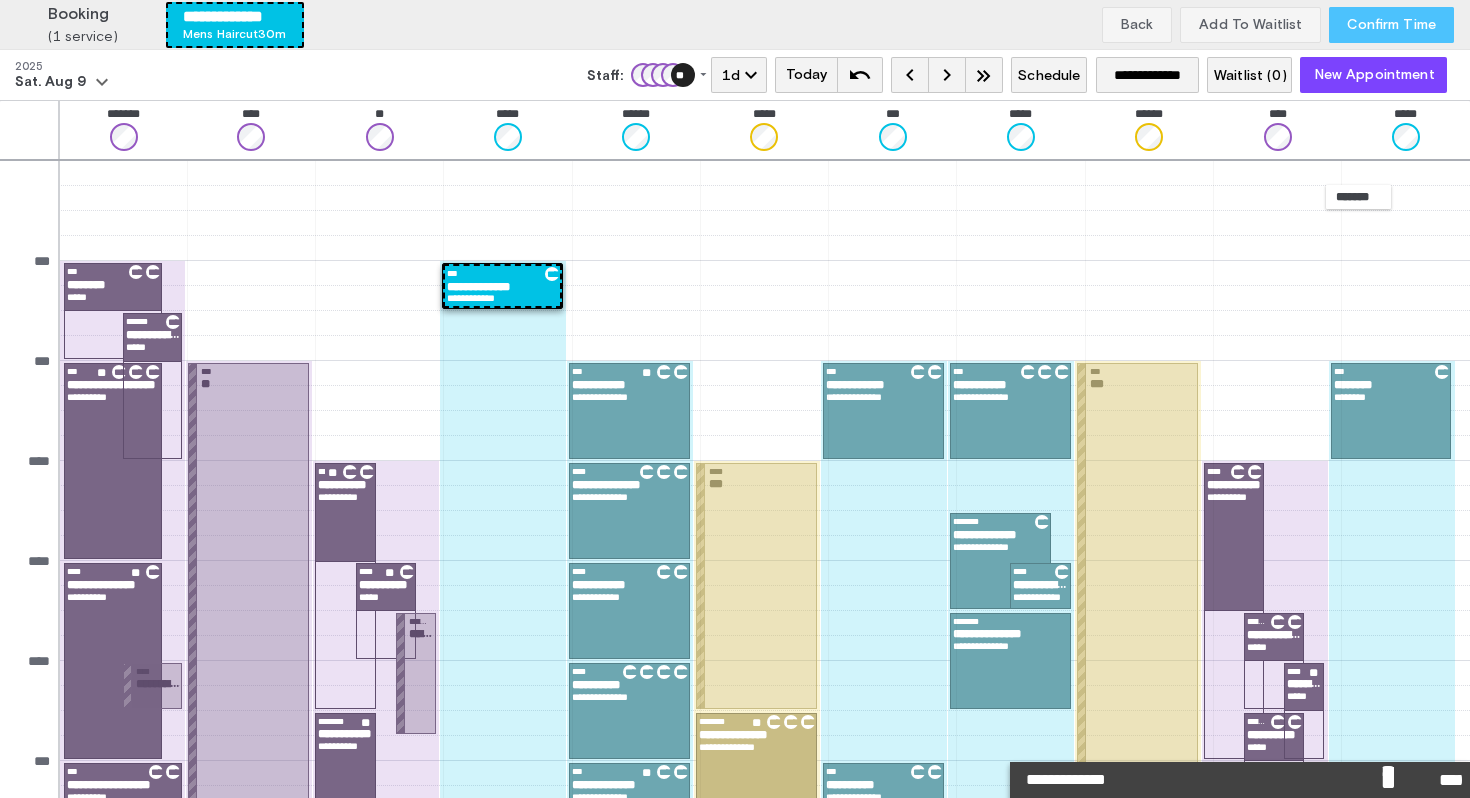 click on "Confirm Time" at bounding box center [1391, 25] 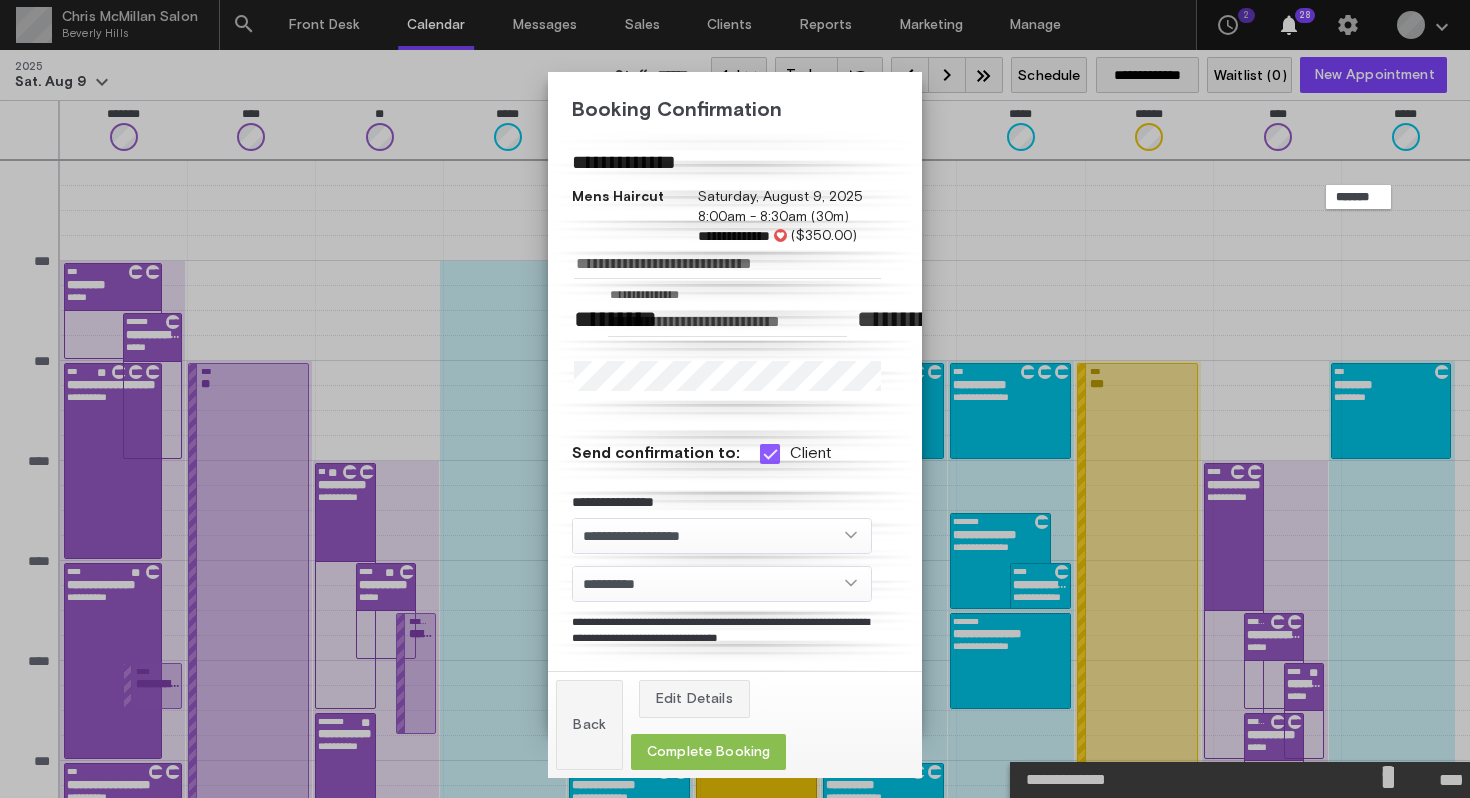 click on "Complete Booking" 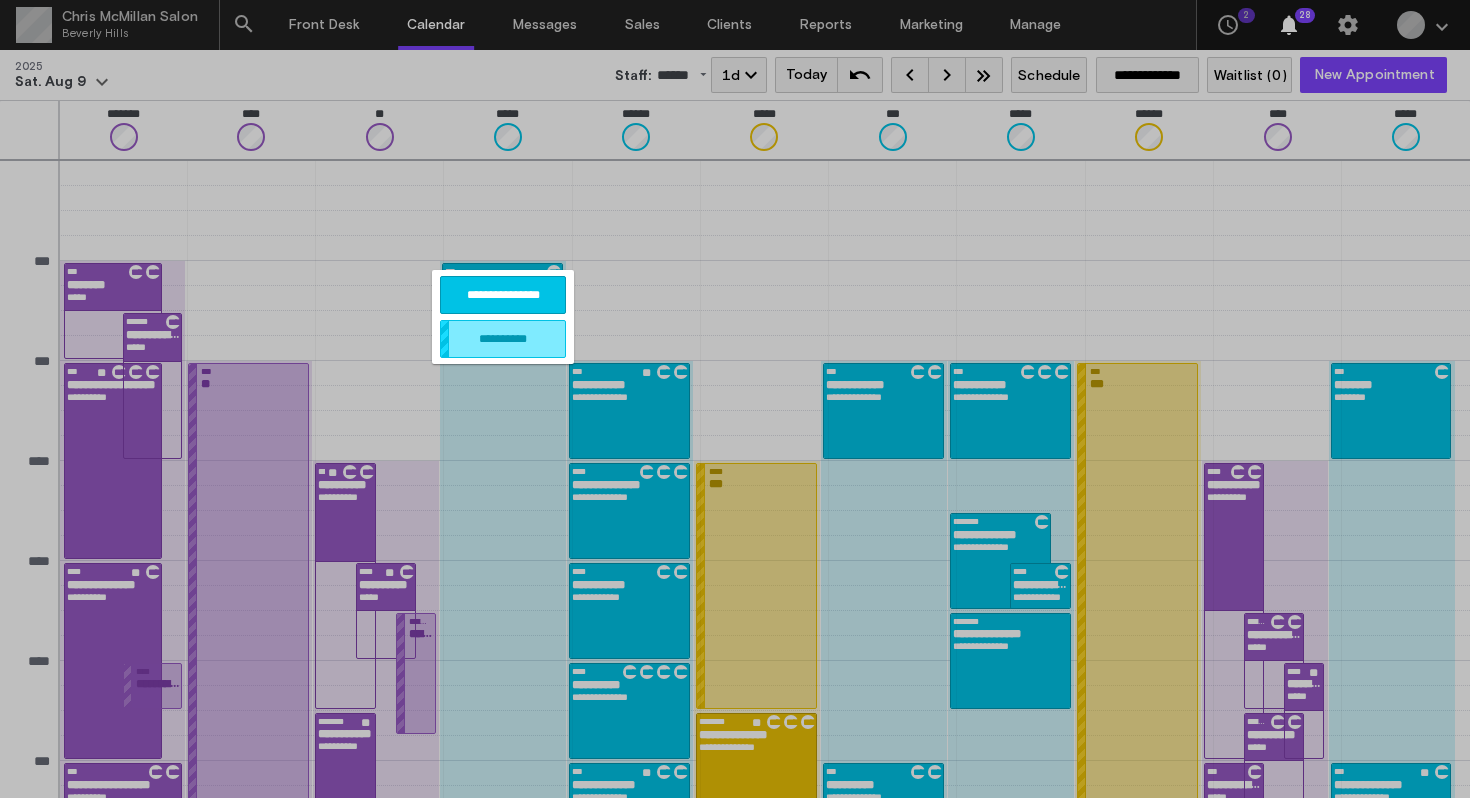 click on "**********" at bounding box center [503, 295] 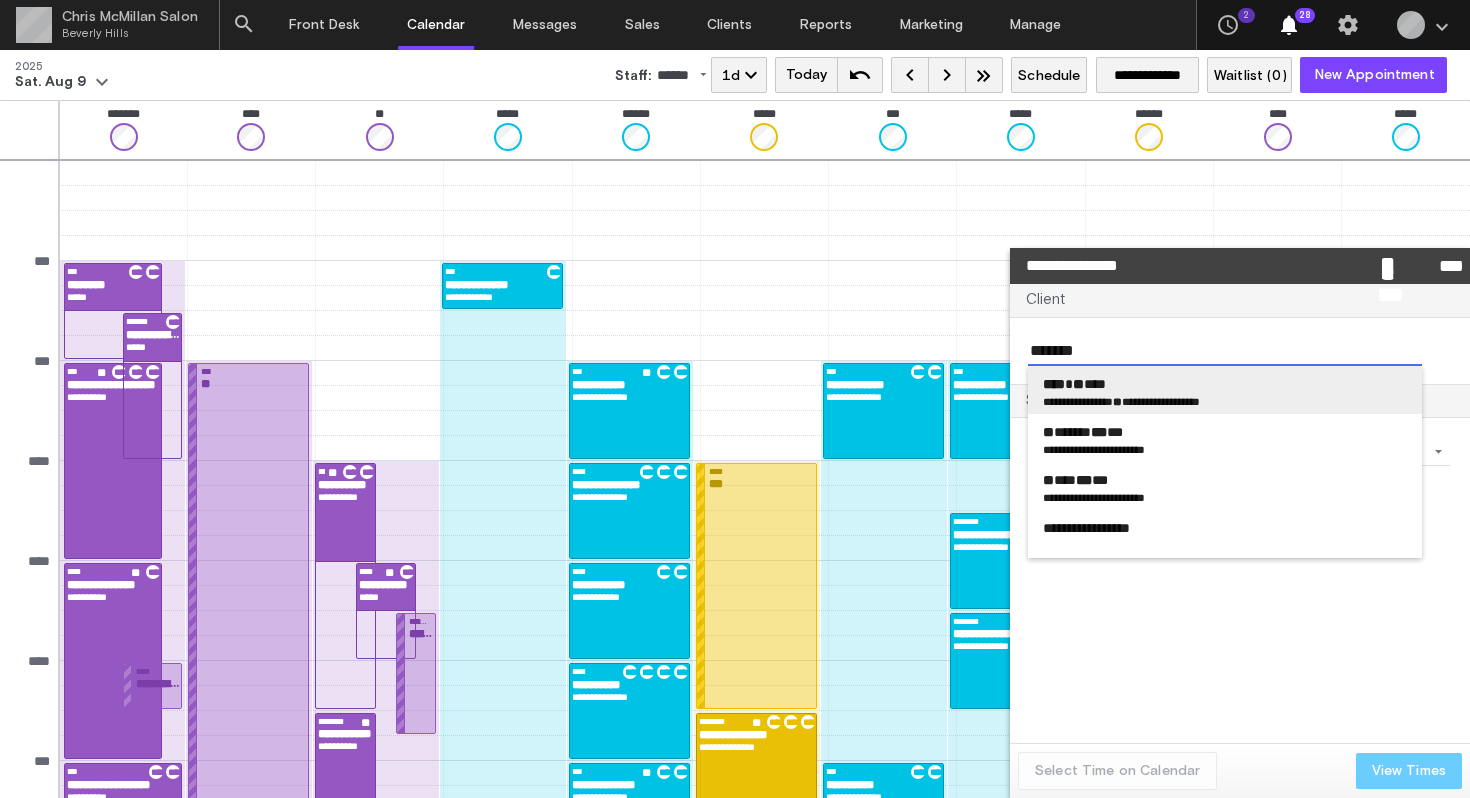 click on "**********" at bounding box center [1071, 401] 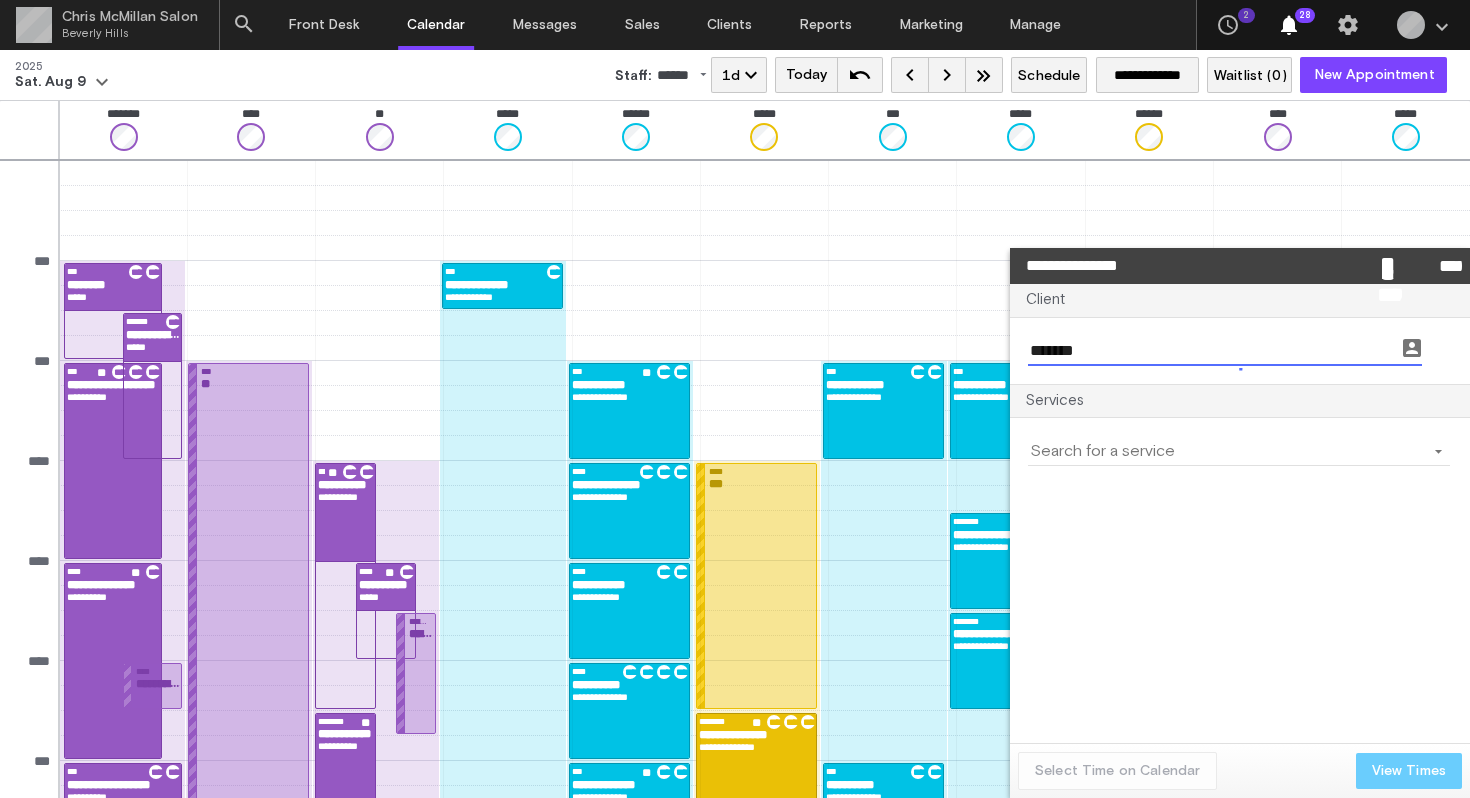 type on "**********" 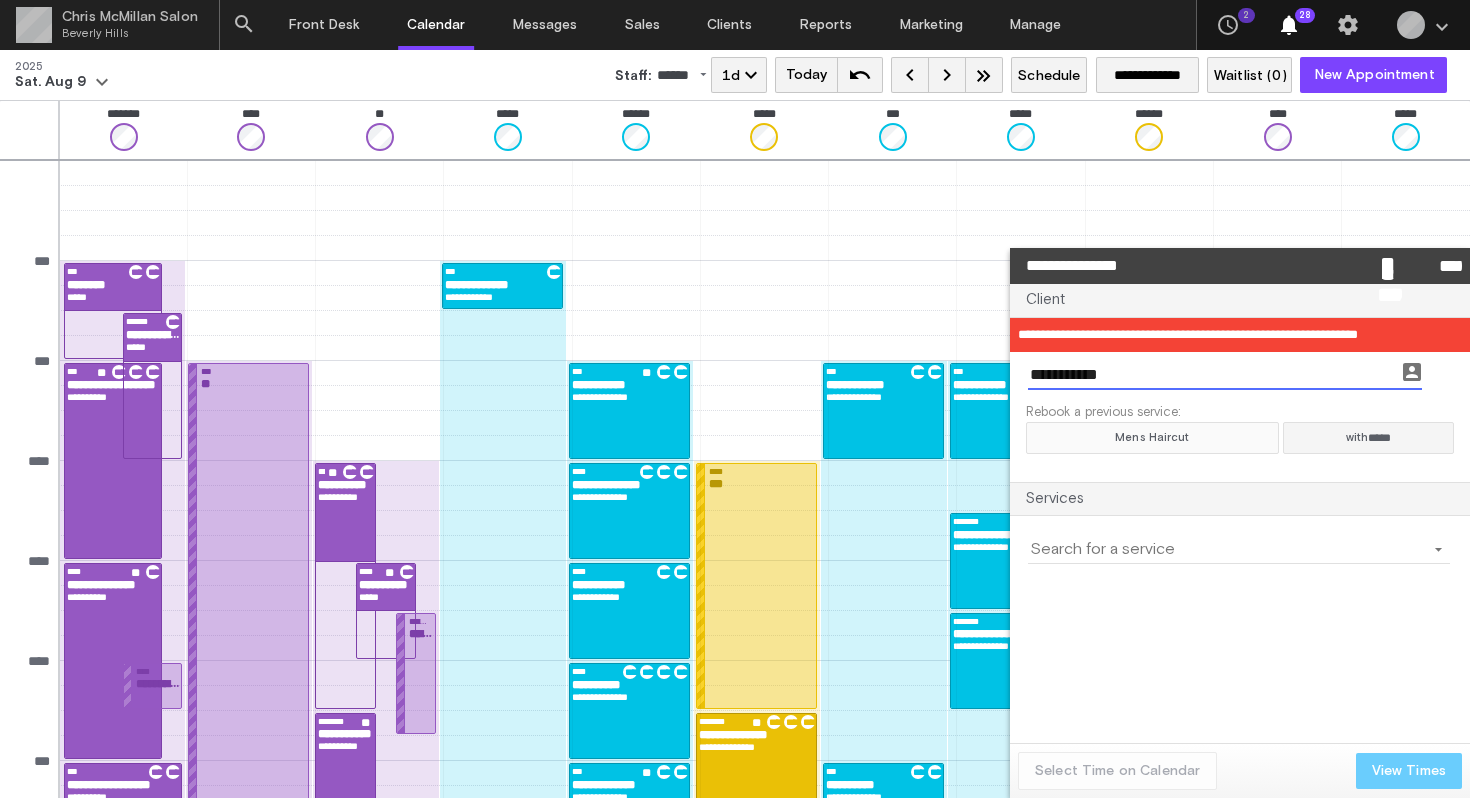 click on "Mens Haircut" 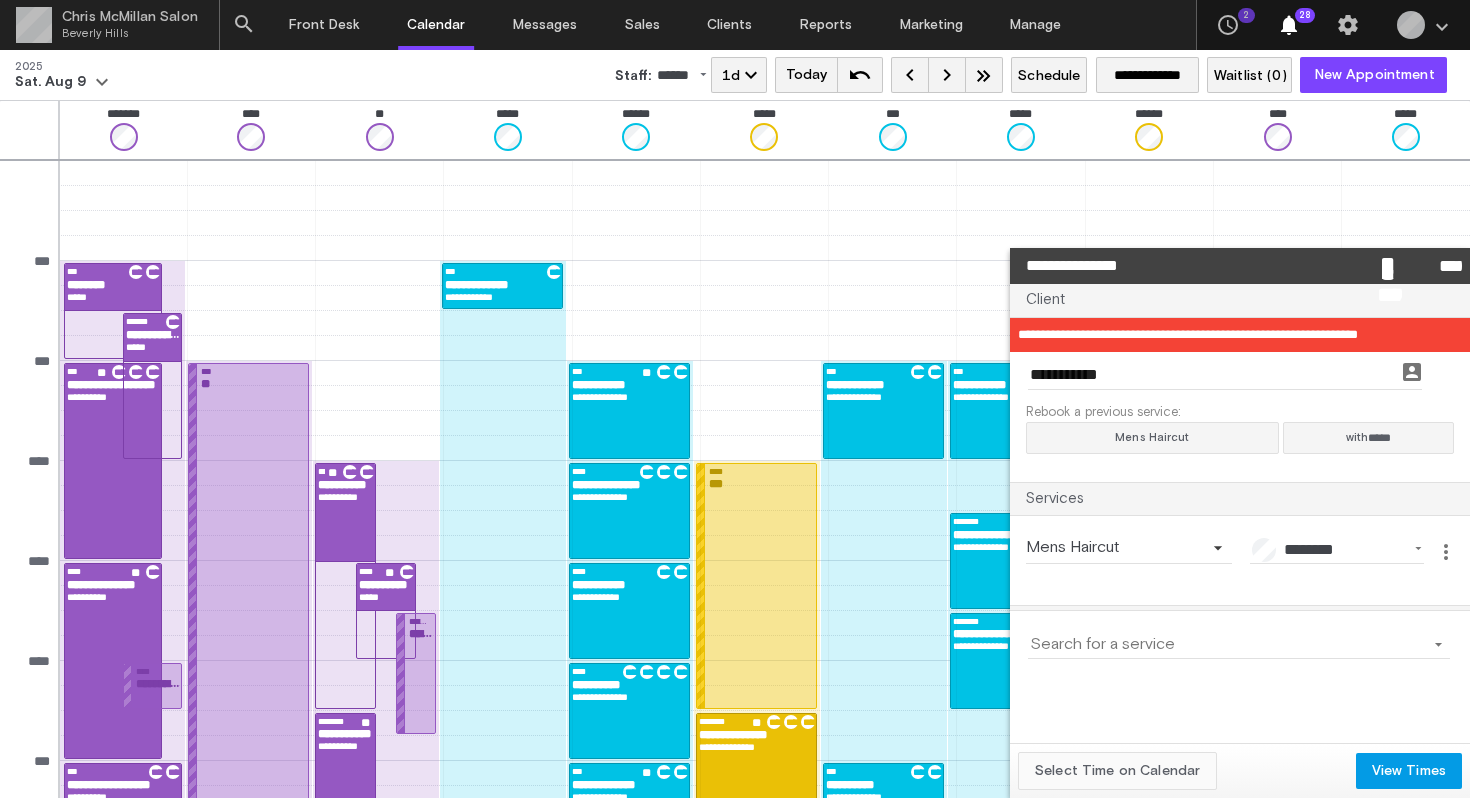 click on "Select Time on Calendar" 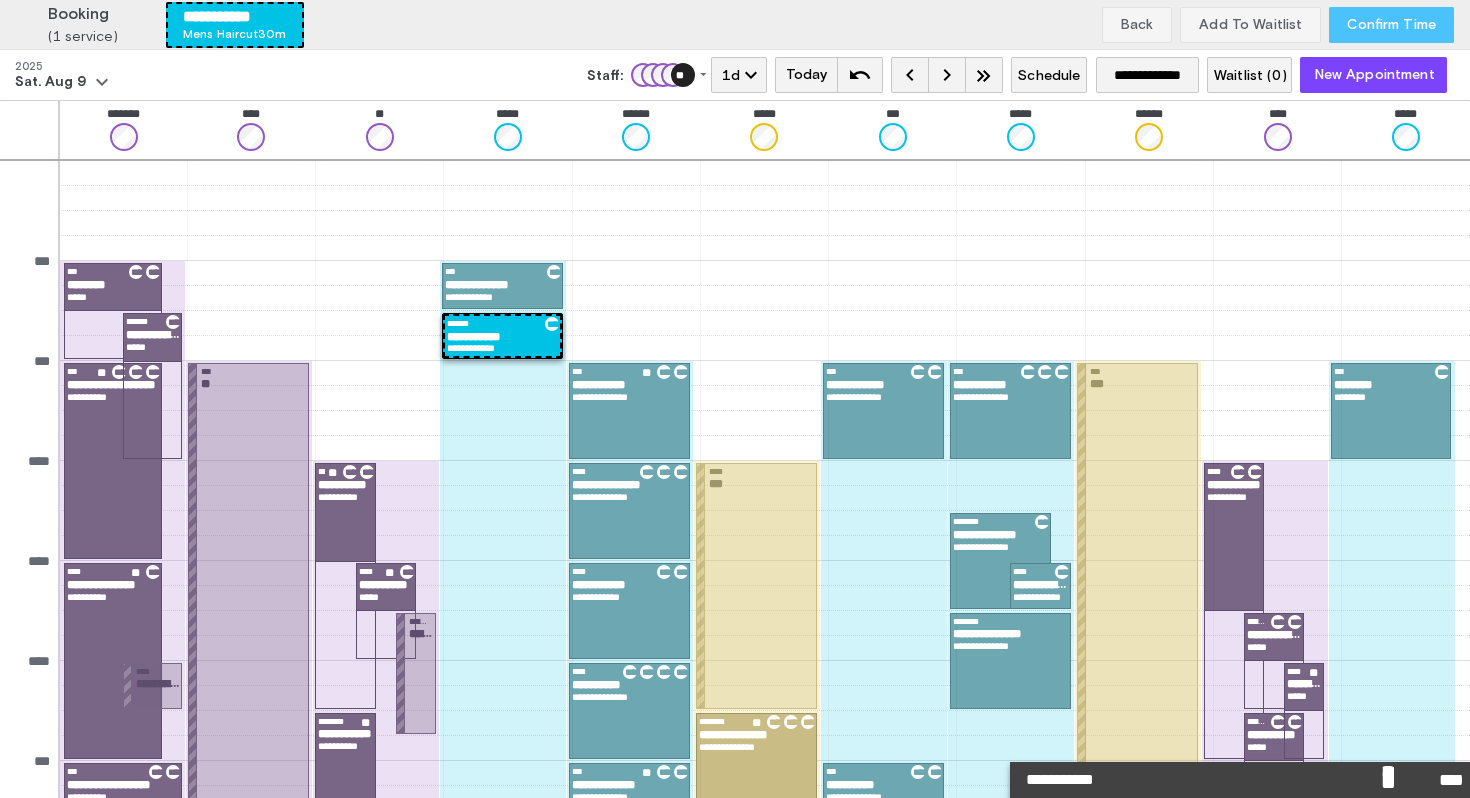 click on "Confirm Time" at bounding box center [1391, 25] 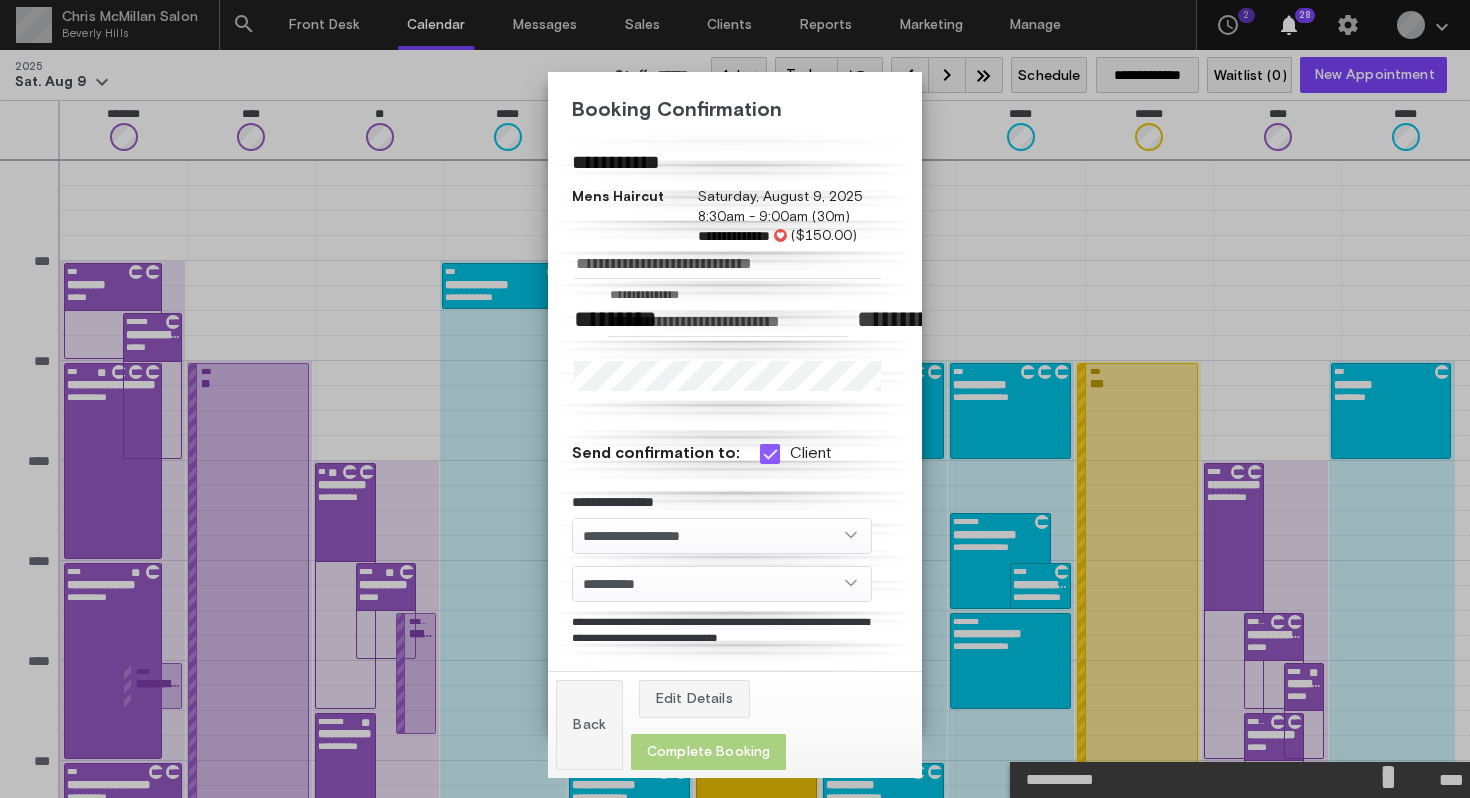 click on "Complete Booking" 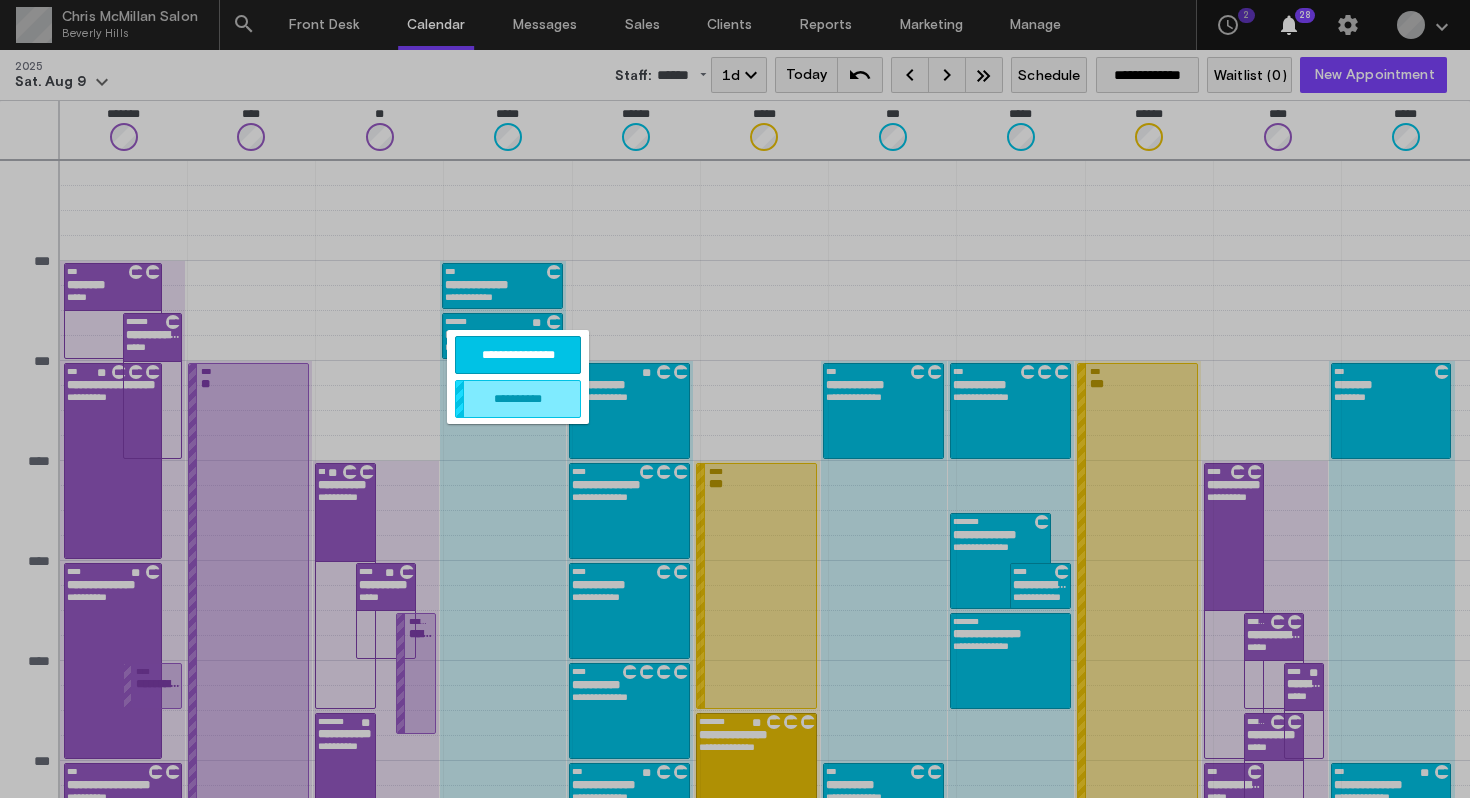 click on "**********" at bounding box center (518, 355) 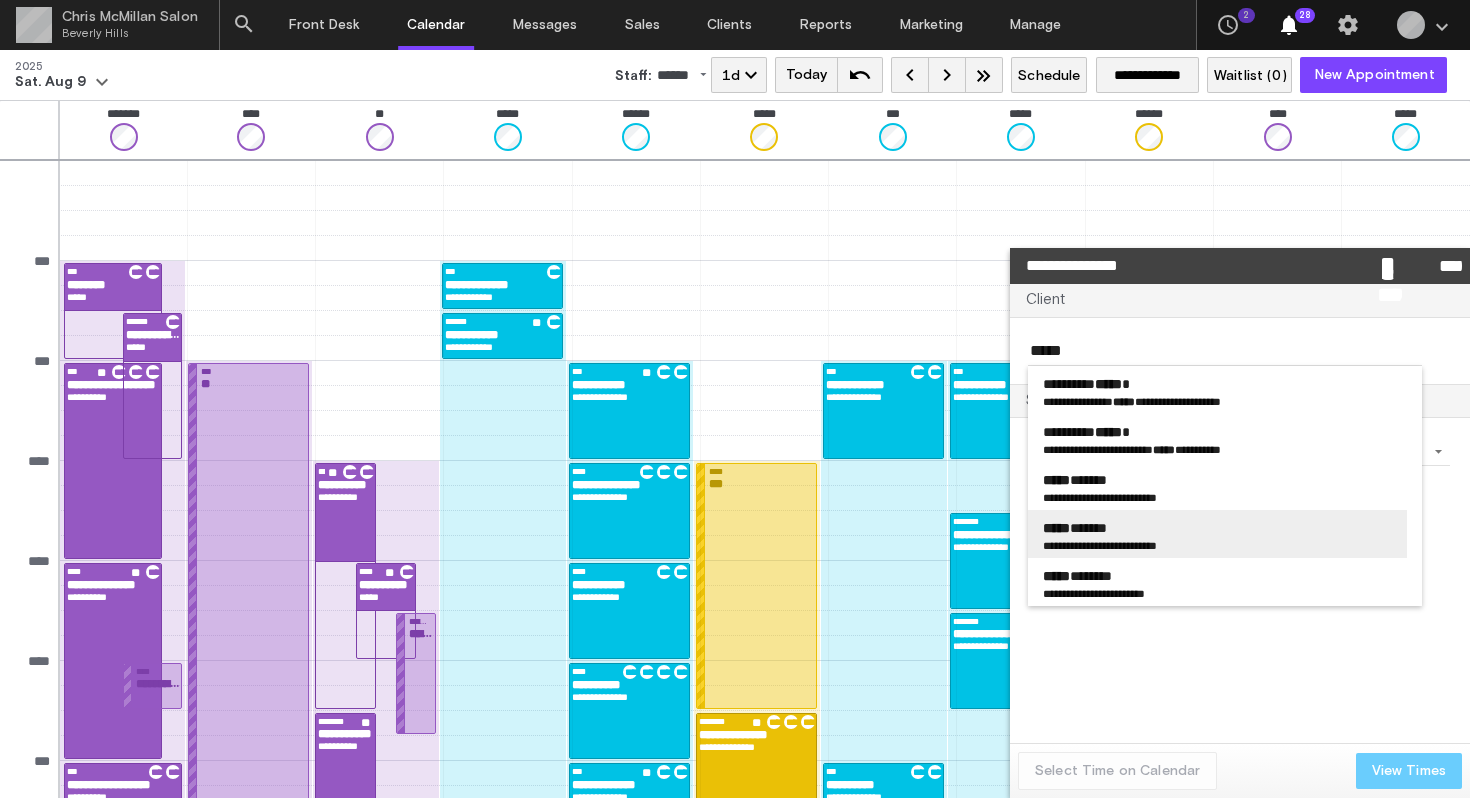 click on "***** *******" at bounding box center (1075, 528) 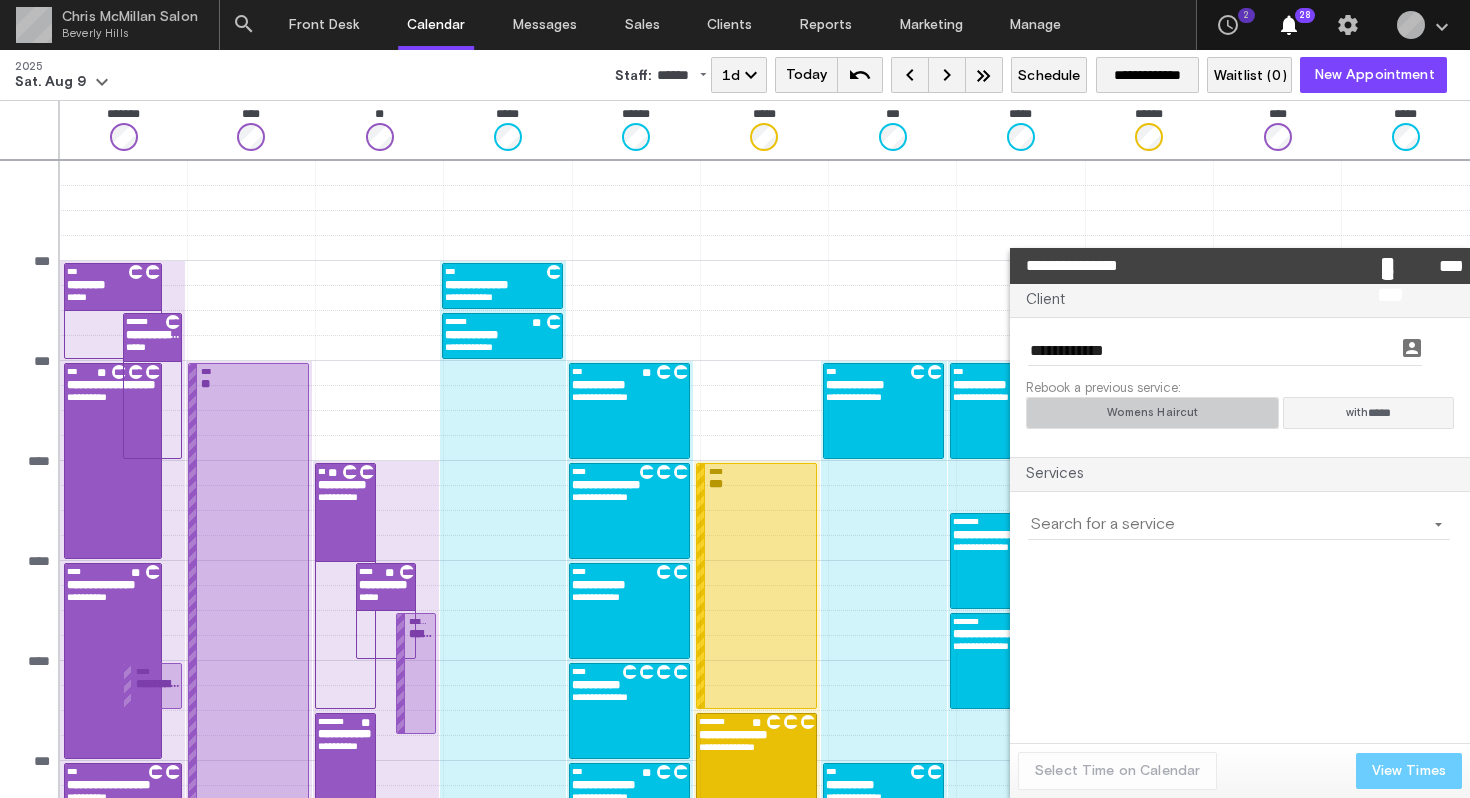 click on "Womens Haircut" 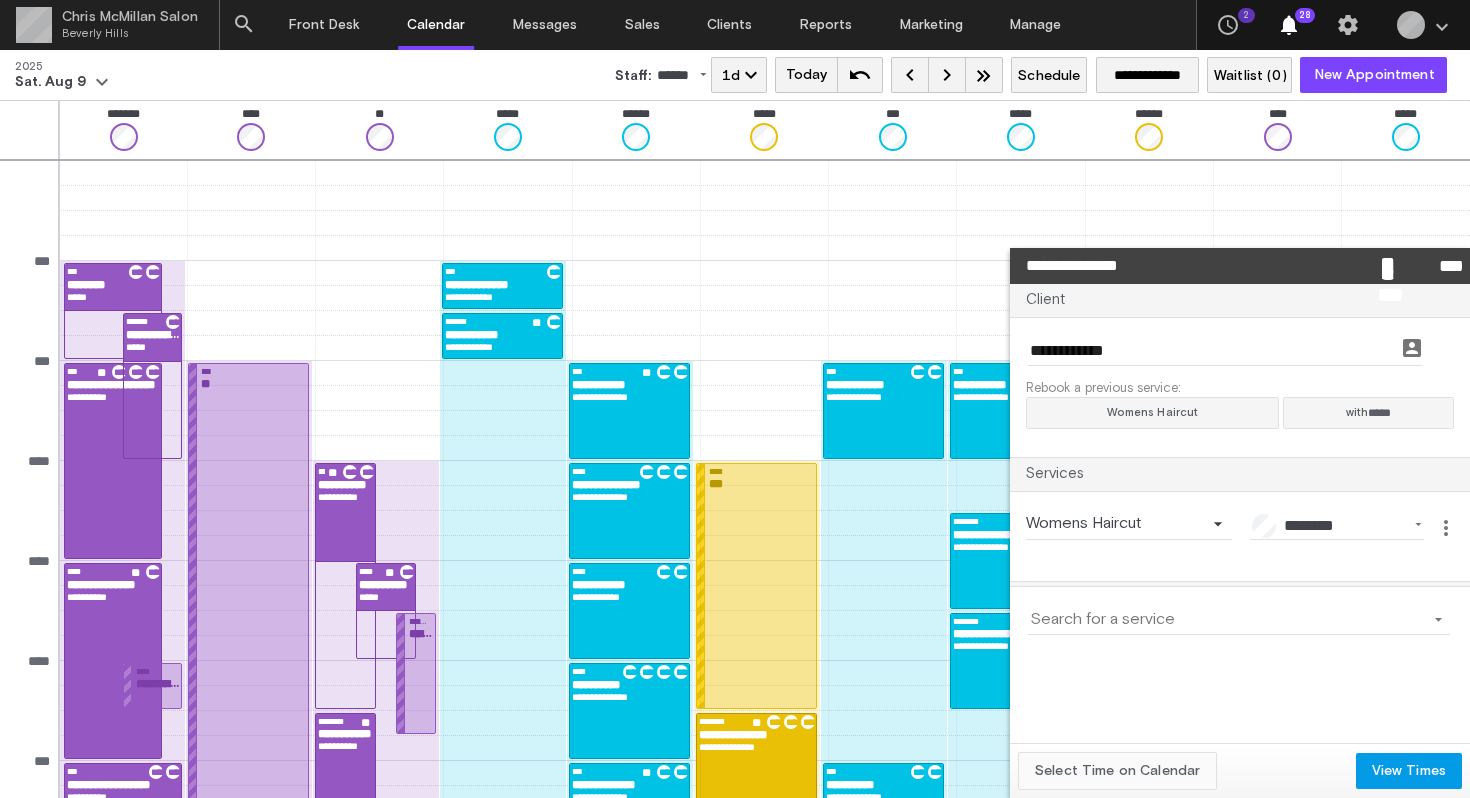 click on "Select Time on Calendar" 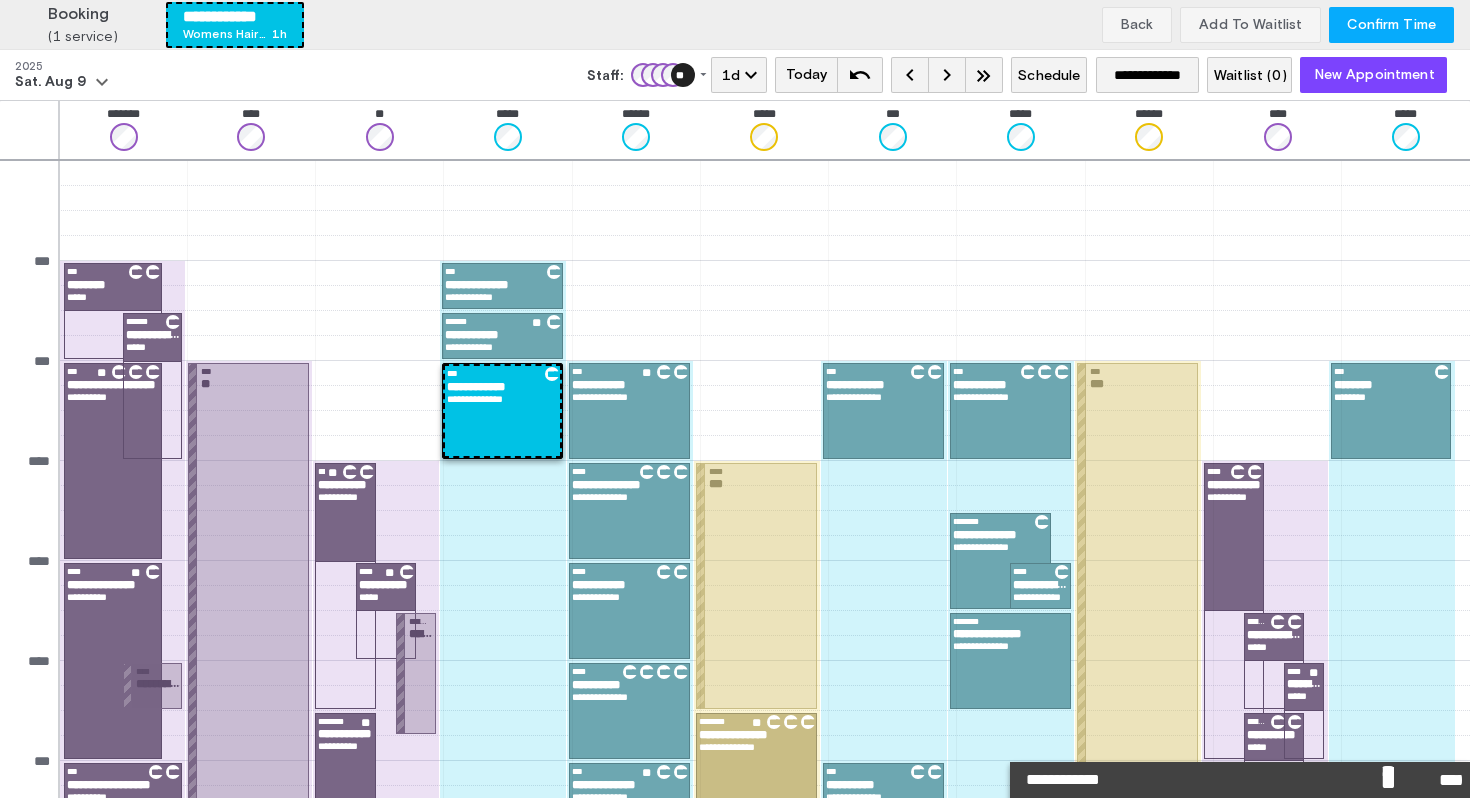 click on "Confirm Time" at bounding box center [1391, 25] 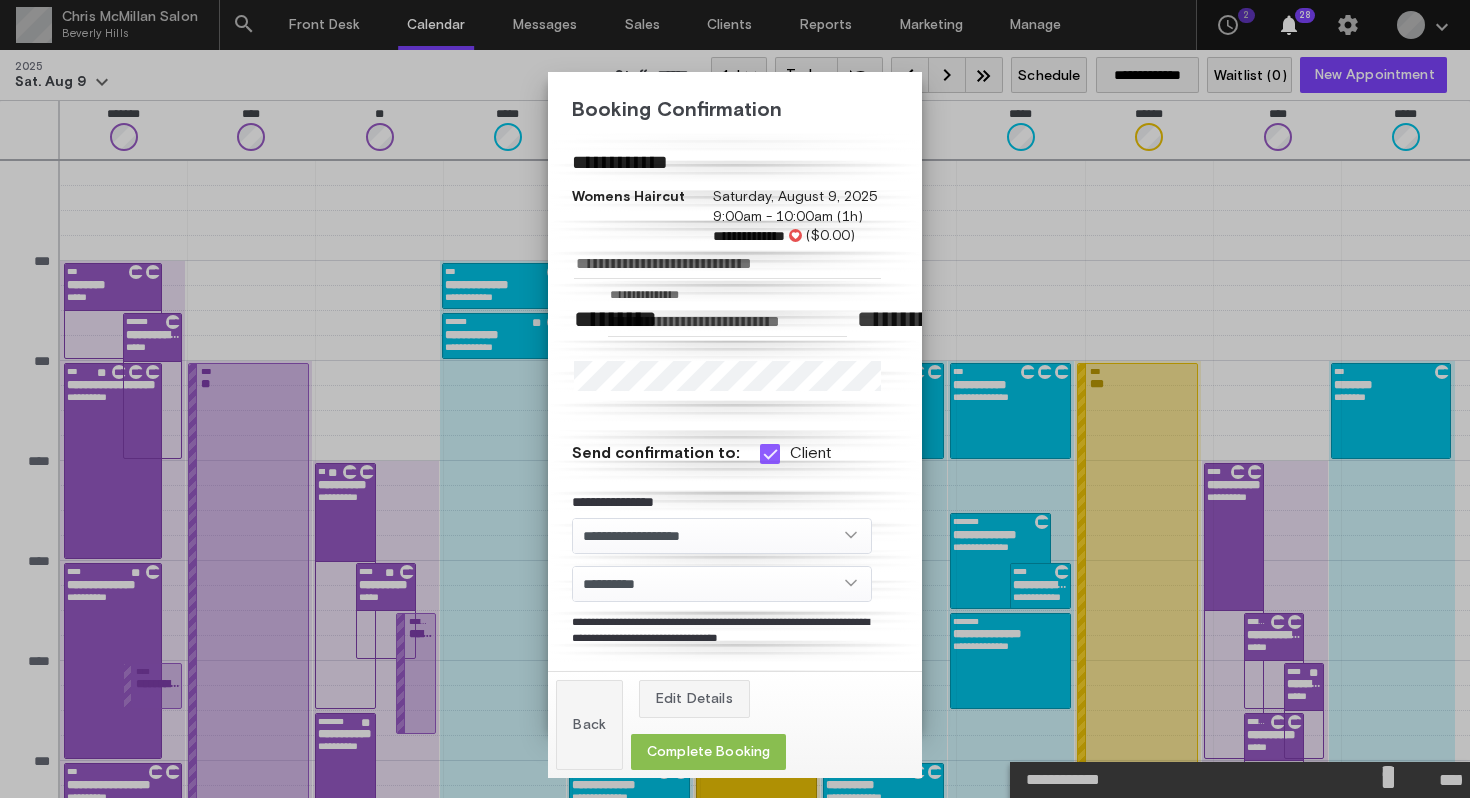 click on "Complete Booking" 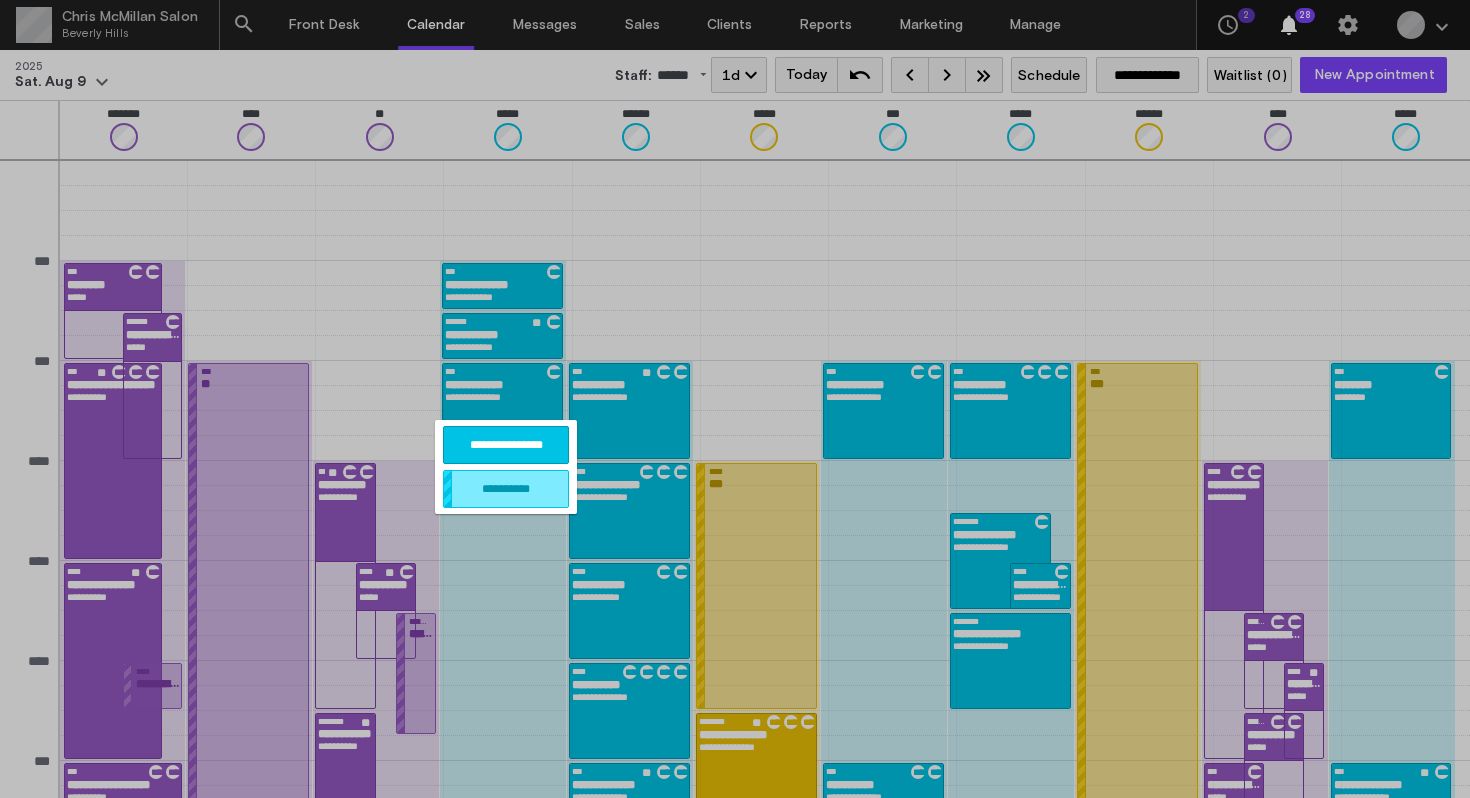 click on "**********" at bounding box center [506, 445] 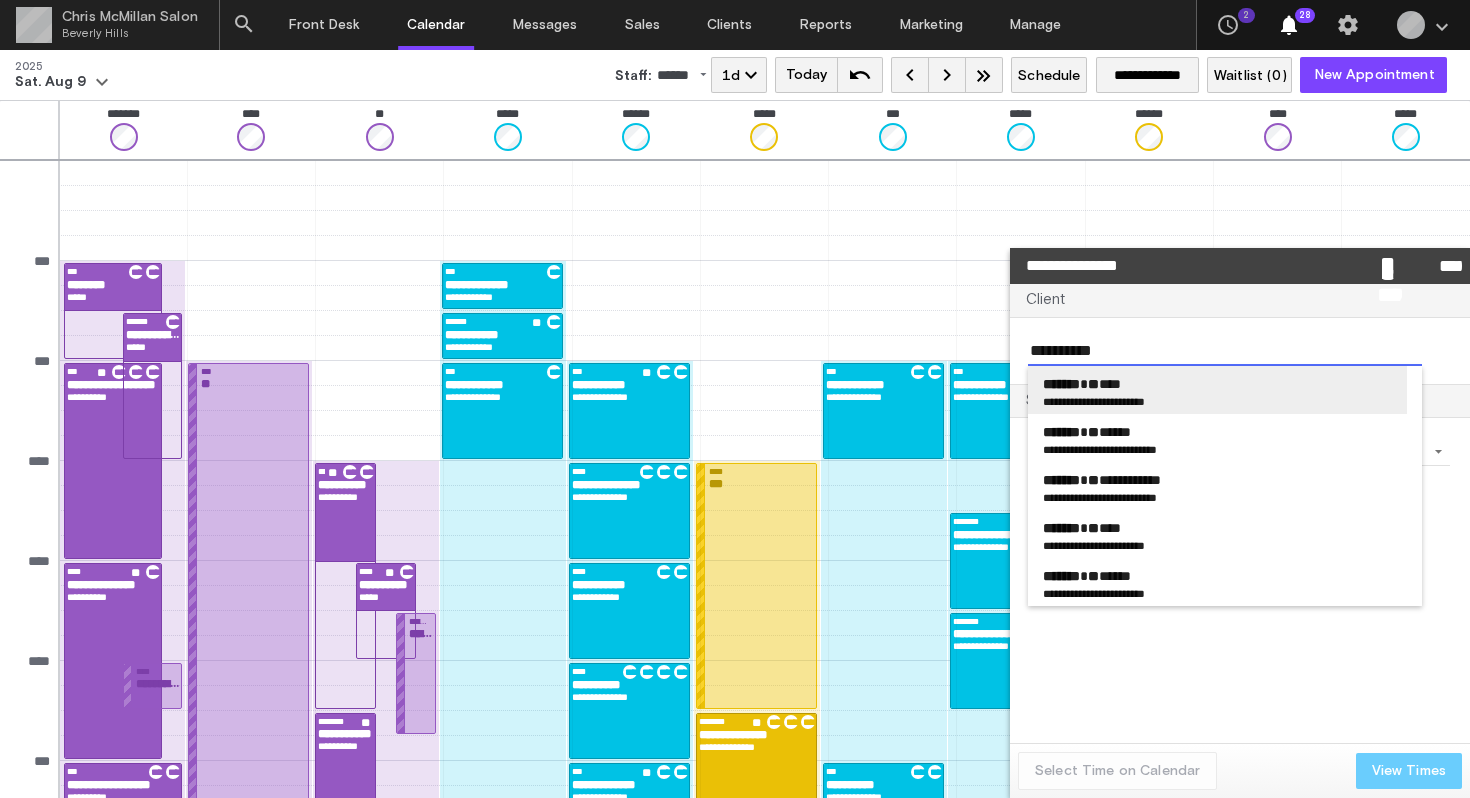 click on "*******   ** ****" at bounding box center (1082, 384) 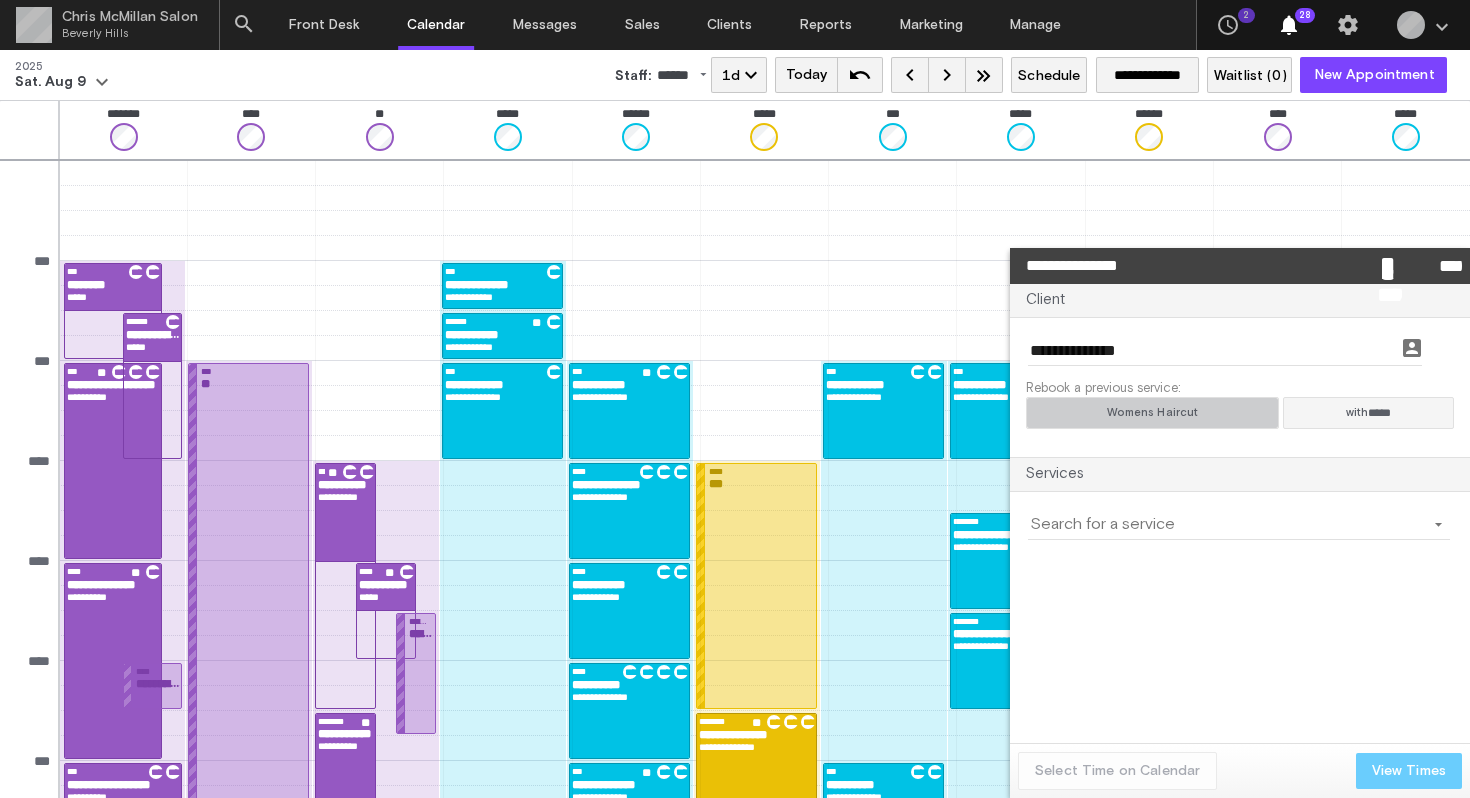 click on "Womens Haircut" 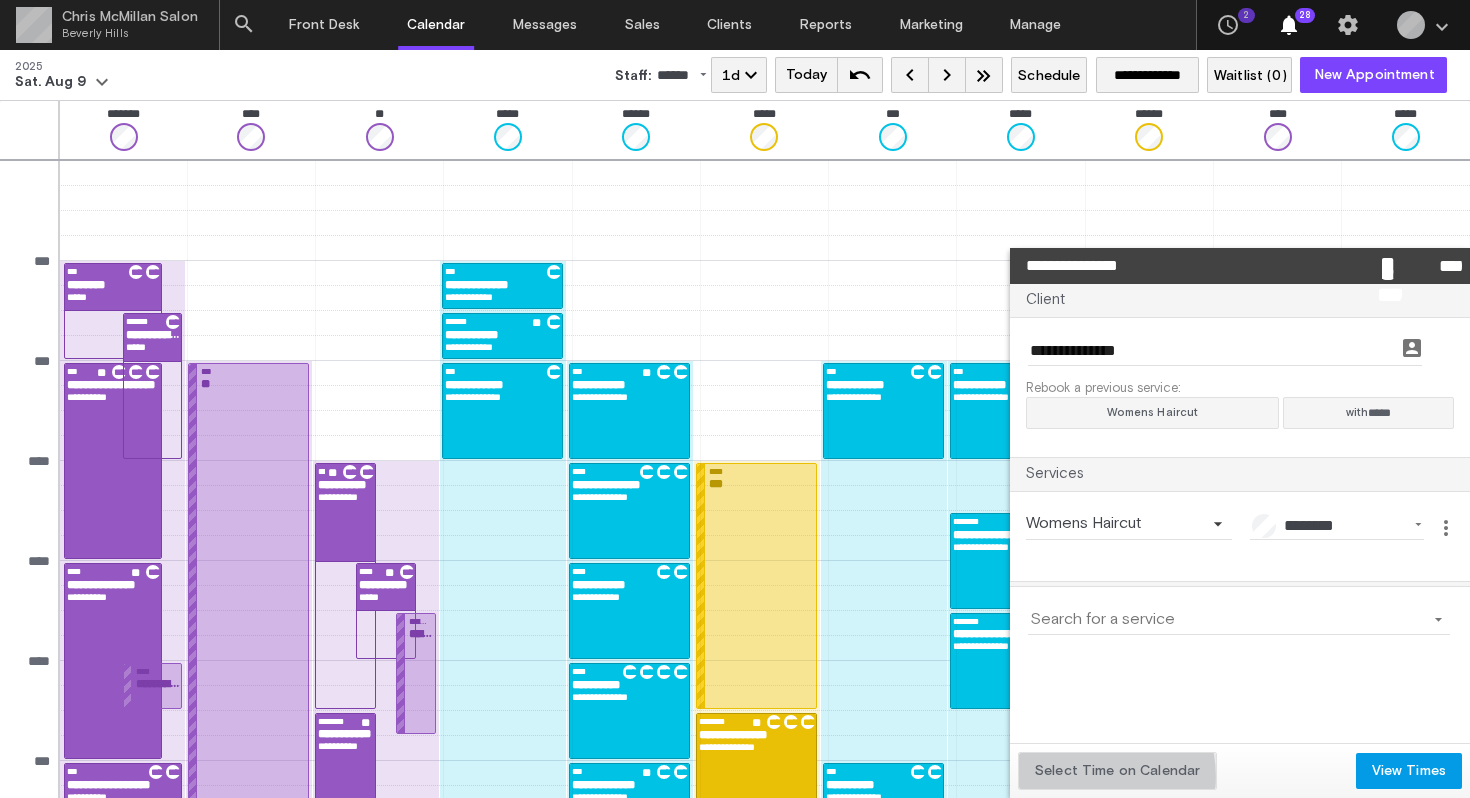 click on "Select Time on Calendar" 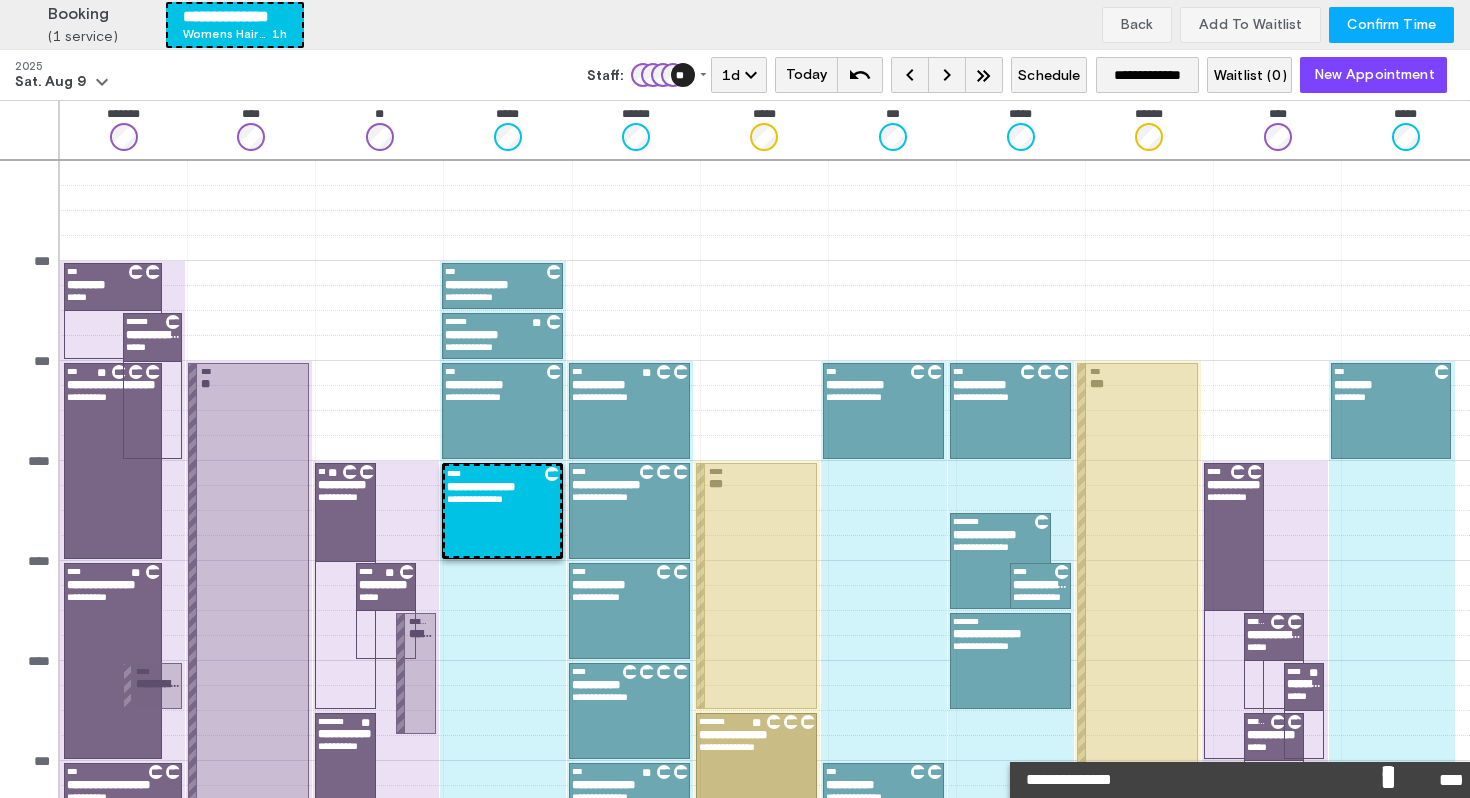 click on "Confirm Time" at bounding box center [1391, 25] 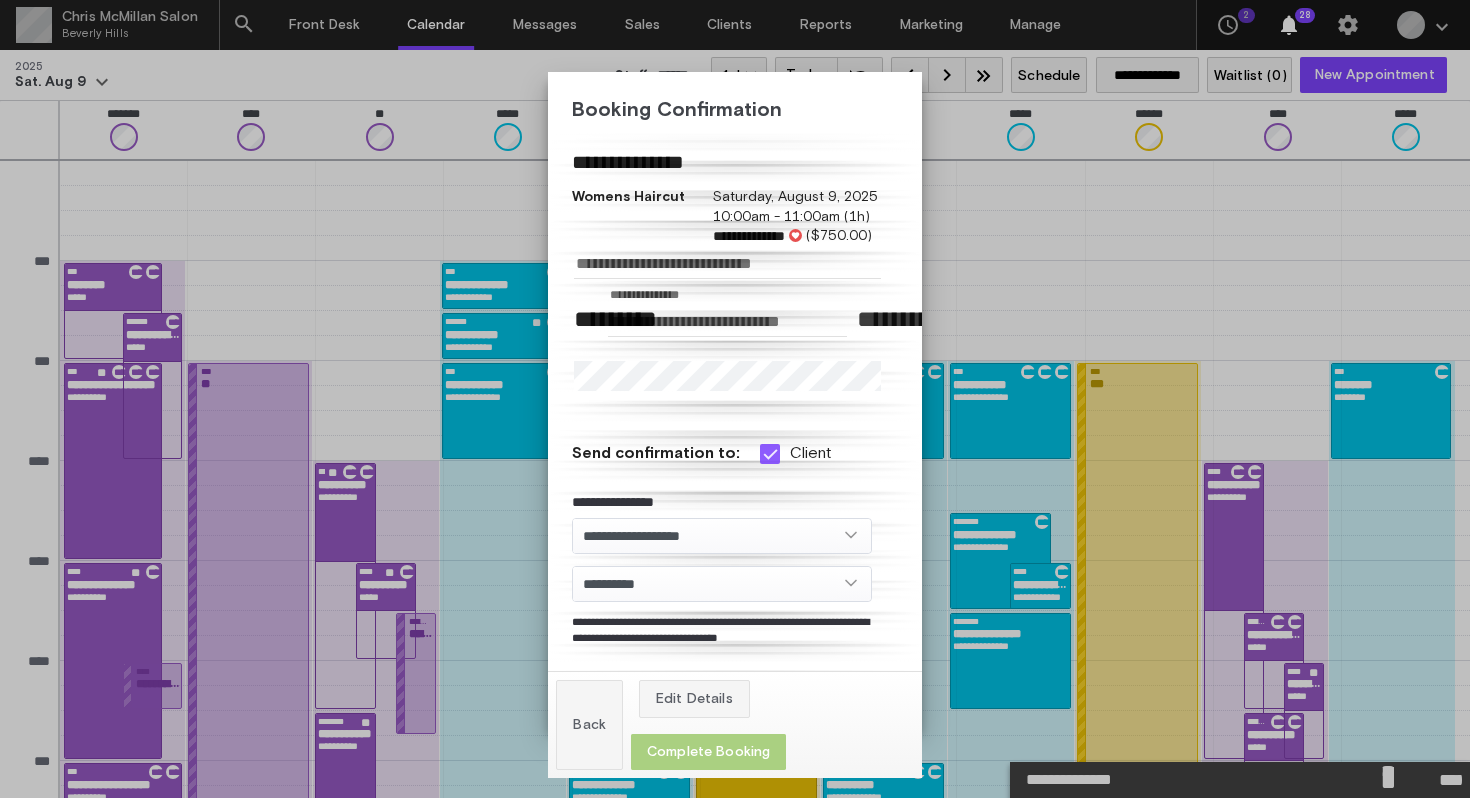 click on "Complete Booking" 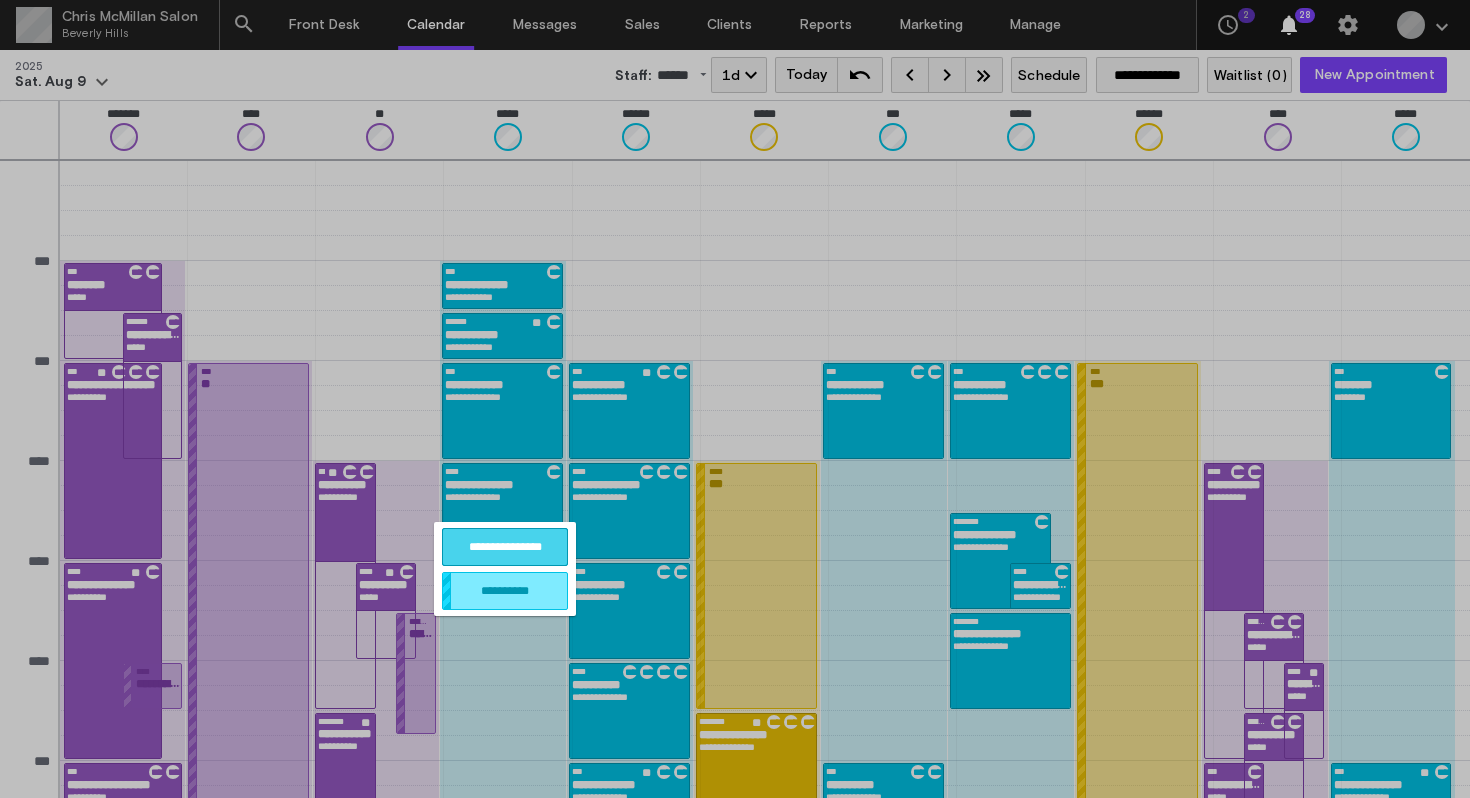 click on "**********" at bounding box center [505, 547] 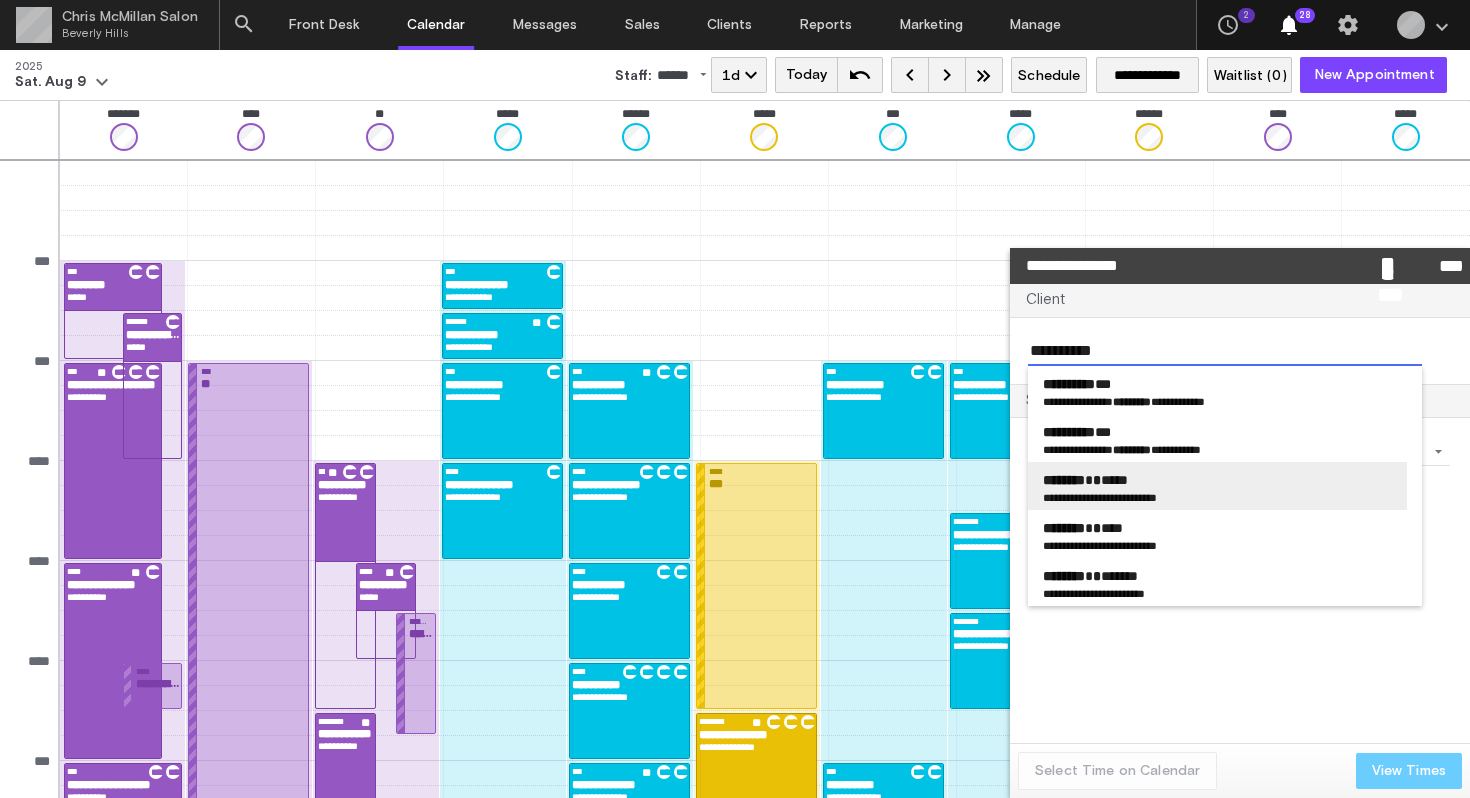 click on "**********" at bounding box center (1217, 486) 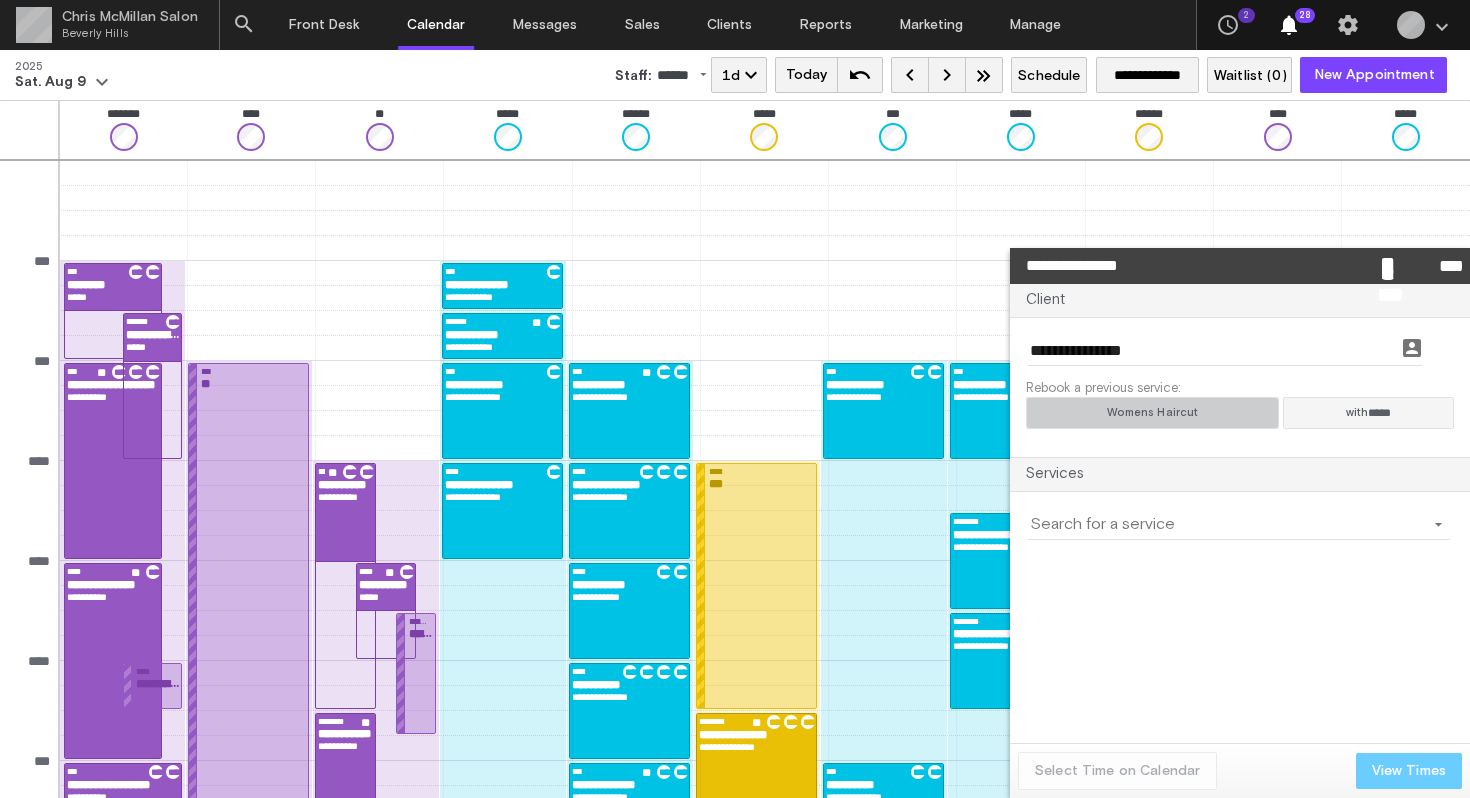 click on "Womens Haircut" 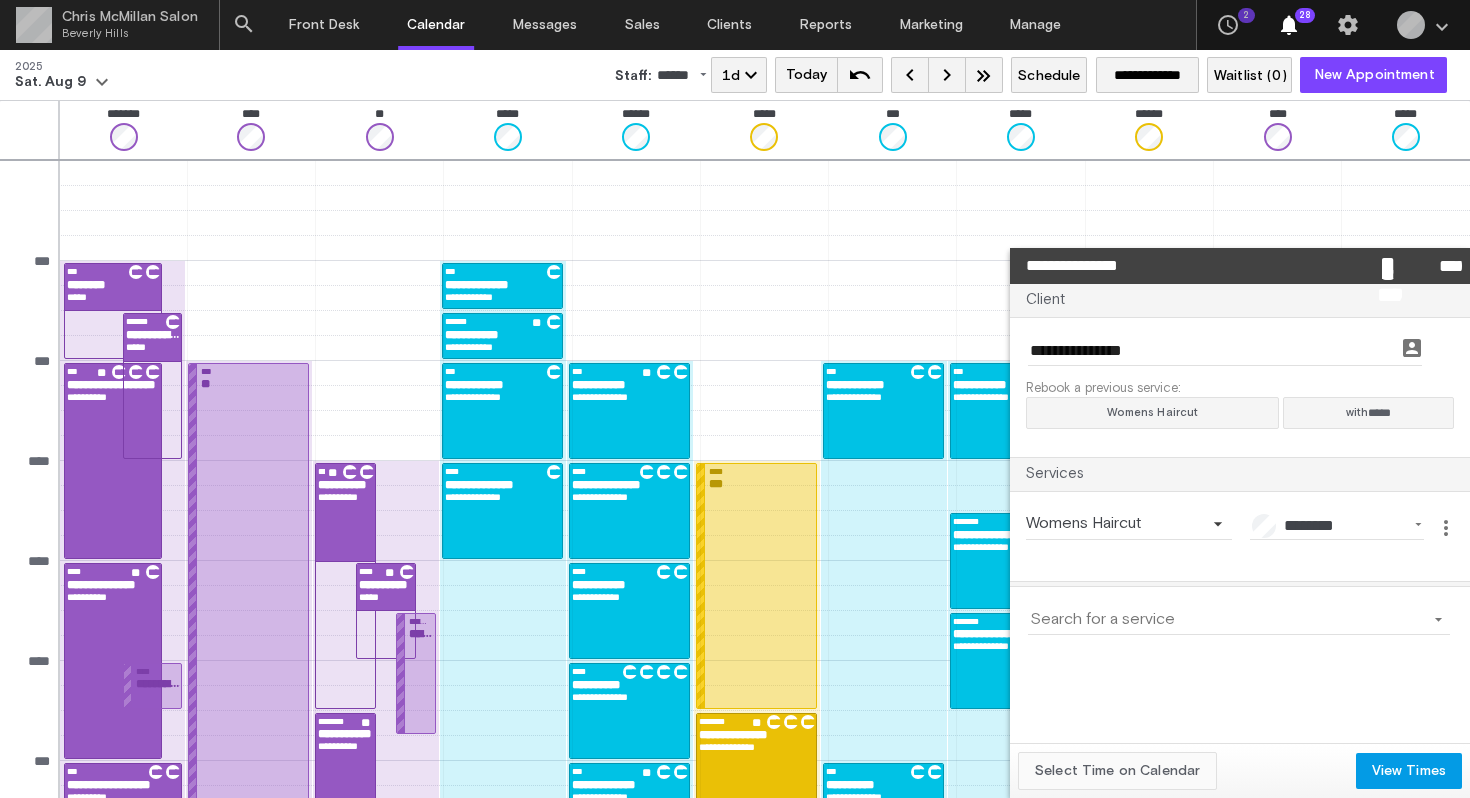 click on "Select Time on Calendar" 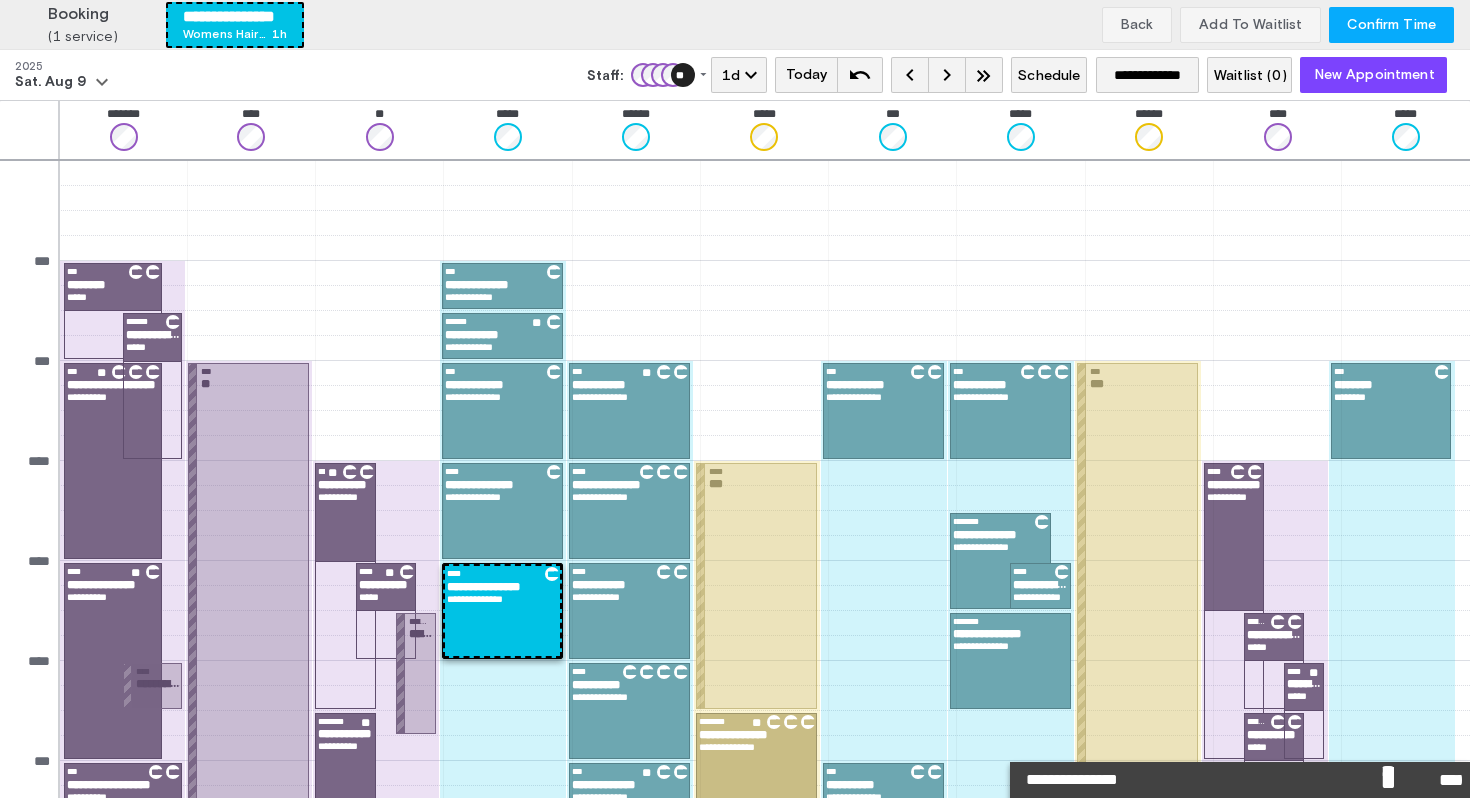 click on "Confirm Time" at bounding box center [1391, 25] 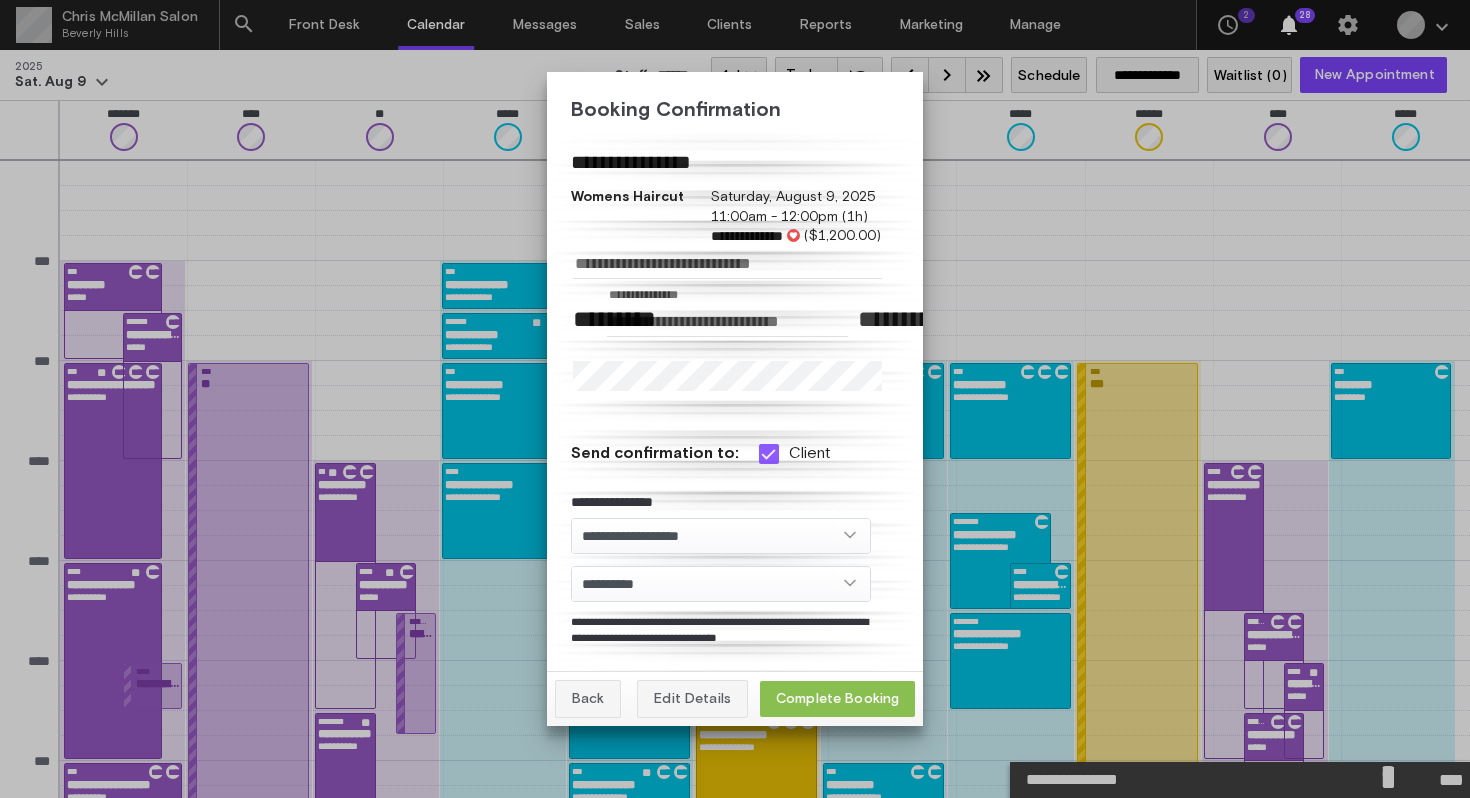 click on "Complete Booking" 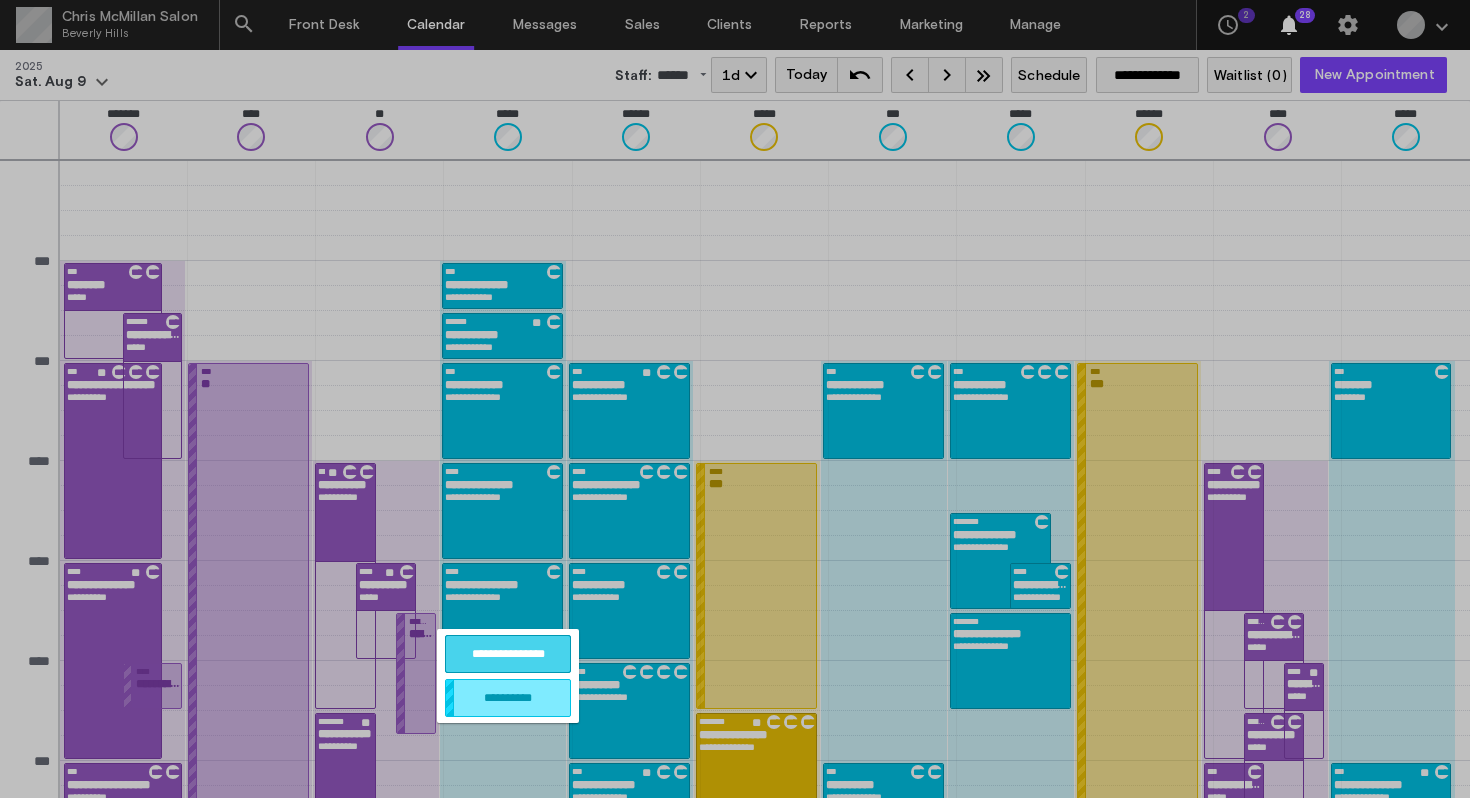 click on "**********" at bounding box center (508, 654) 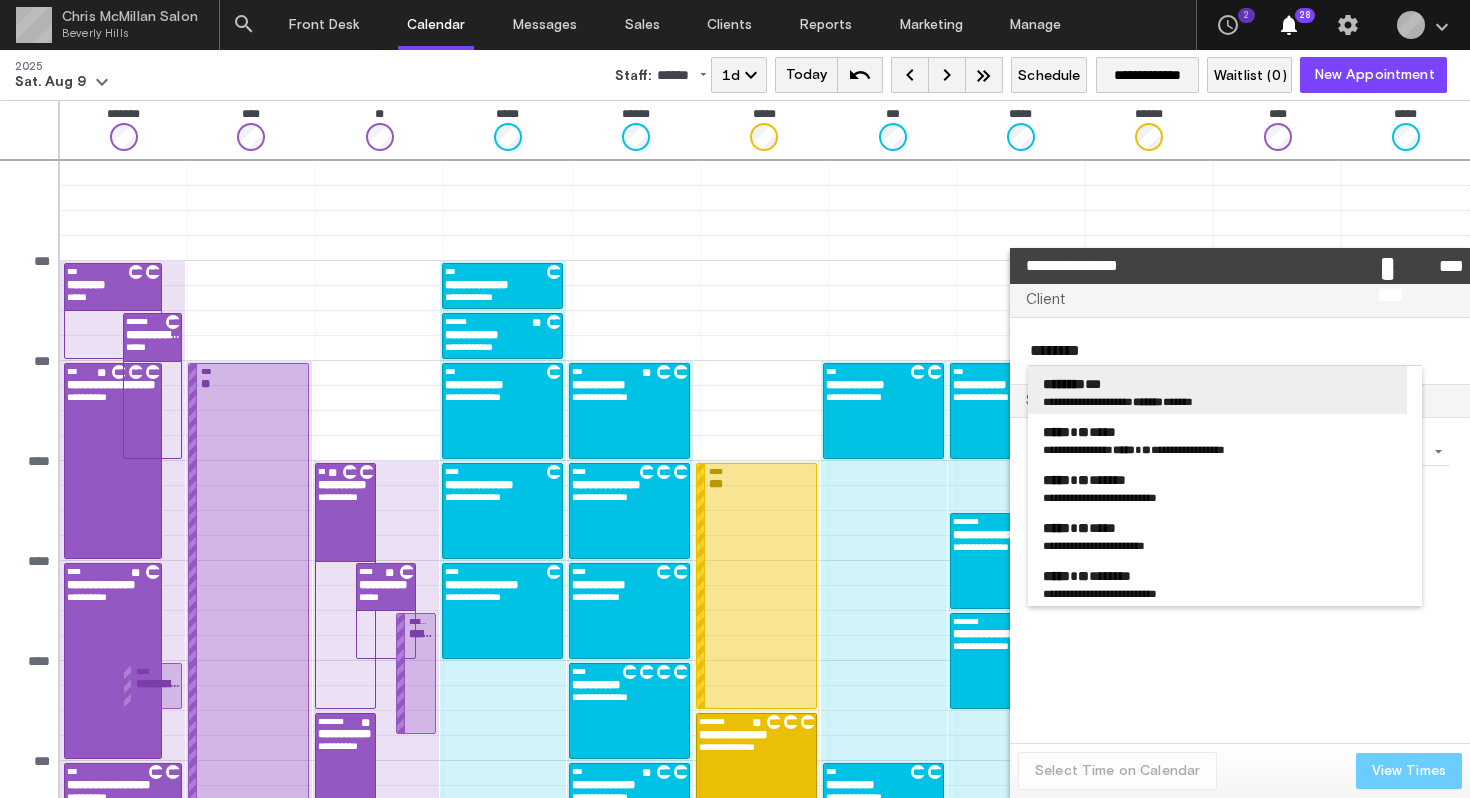 click on "********" at bounding box center (1064, 384) 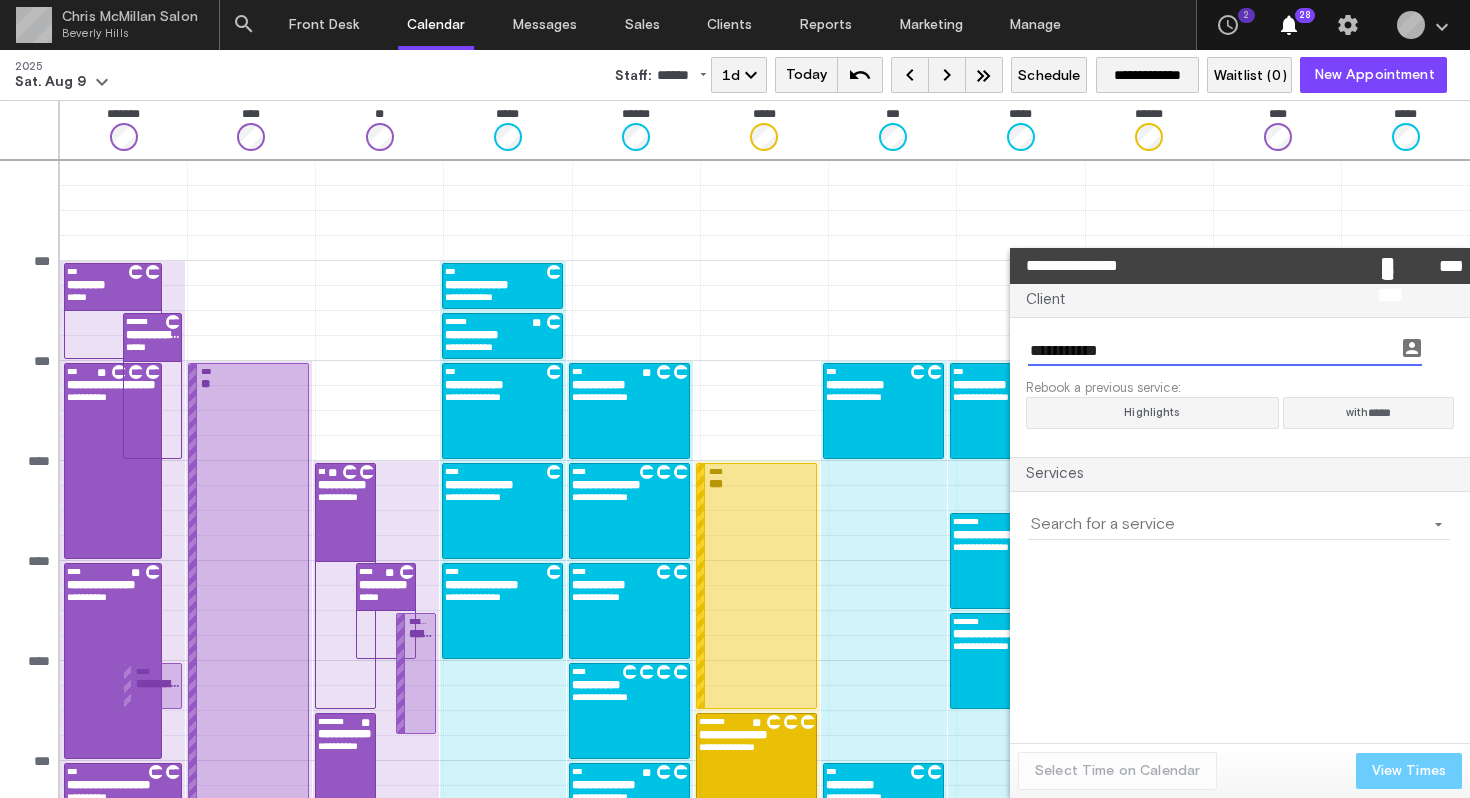 click at bounding box center [1227, 525] 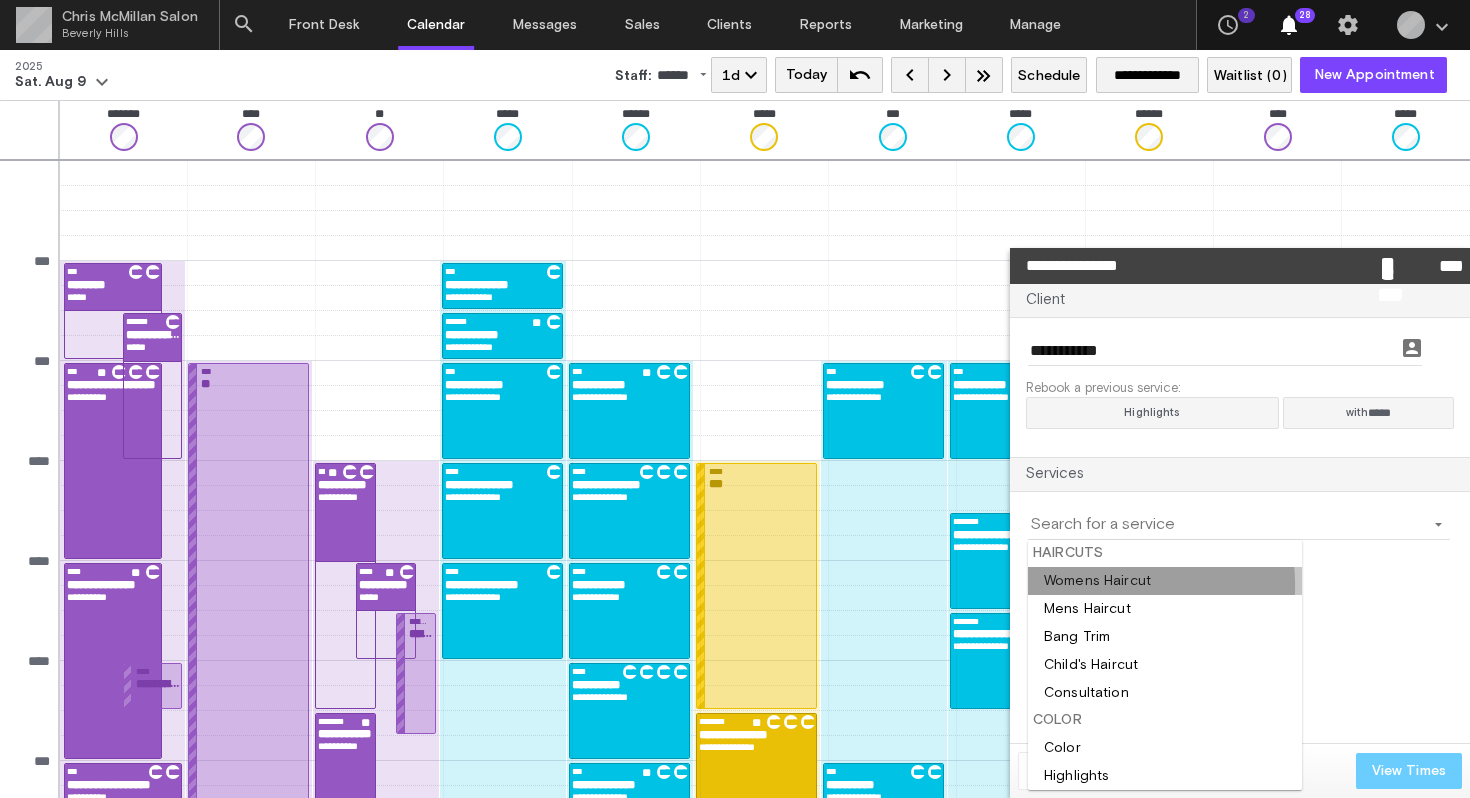 click at bounding box center [1165, 581] 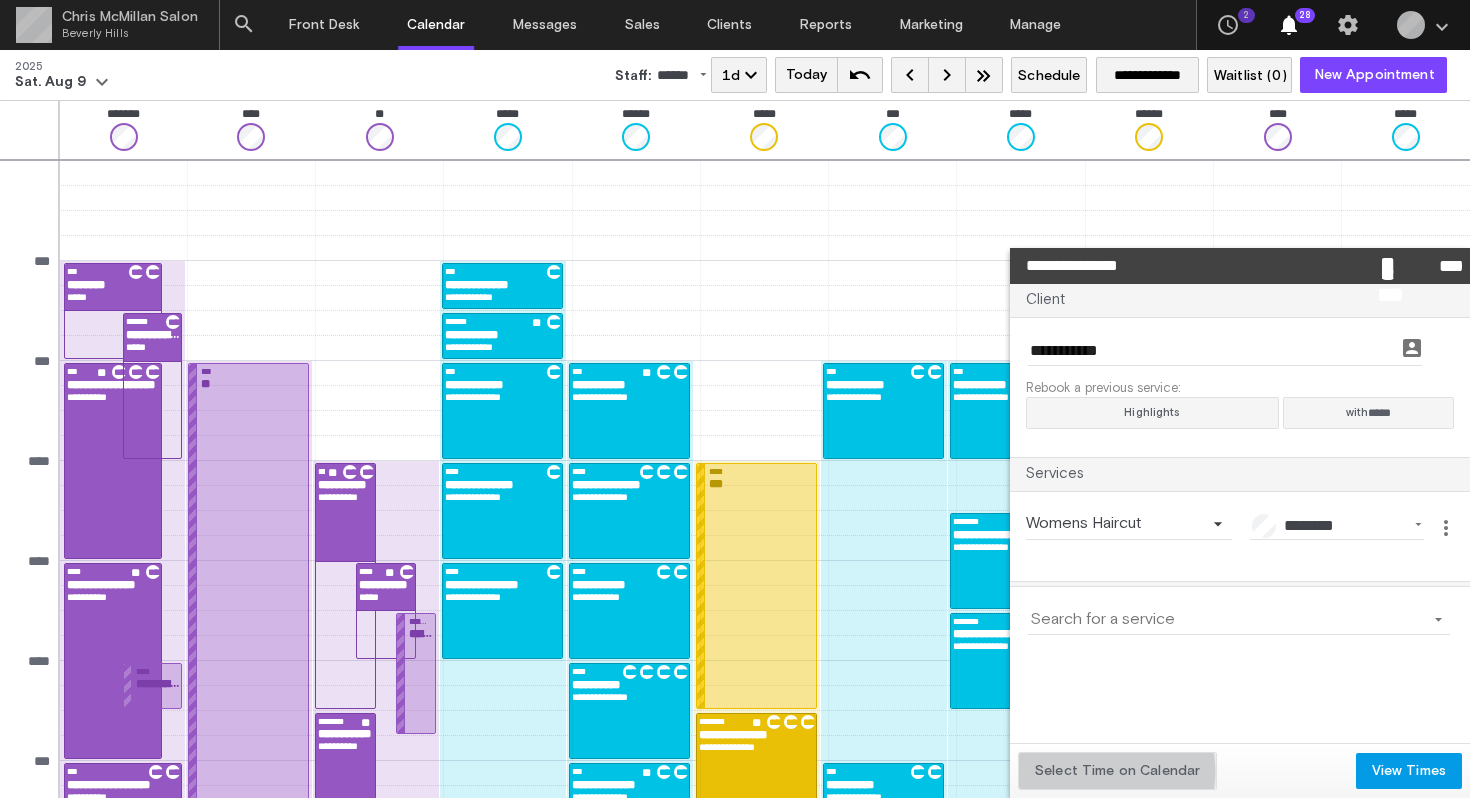 click on "Select Time on Calendar" 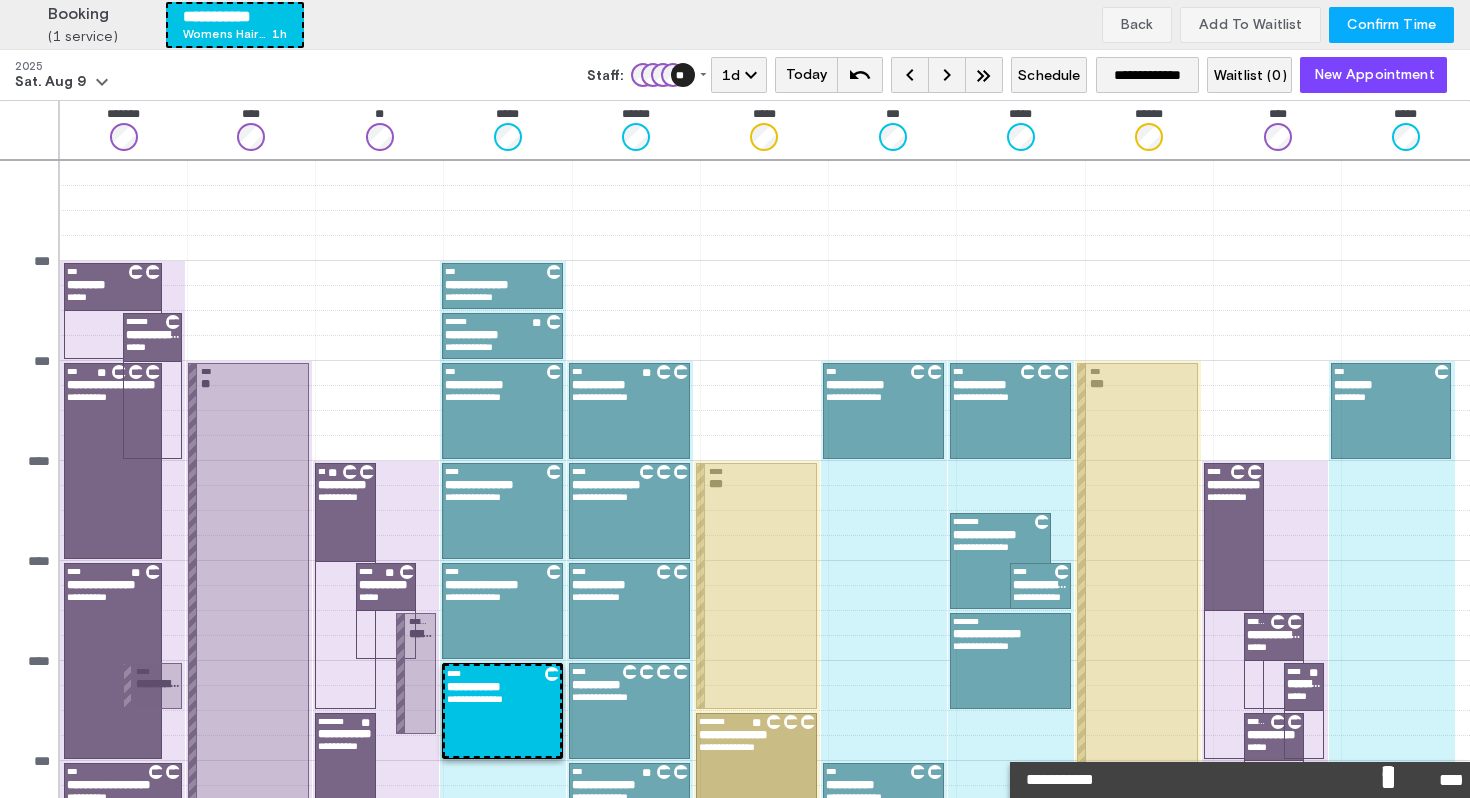 click on "Confirm Time" at bounding box center [1391, 25] 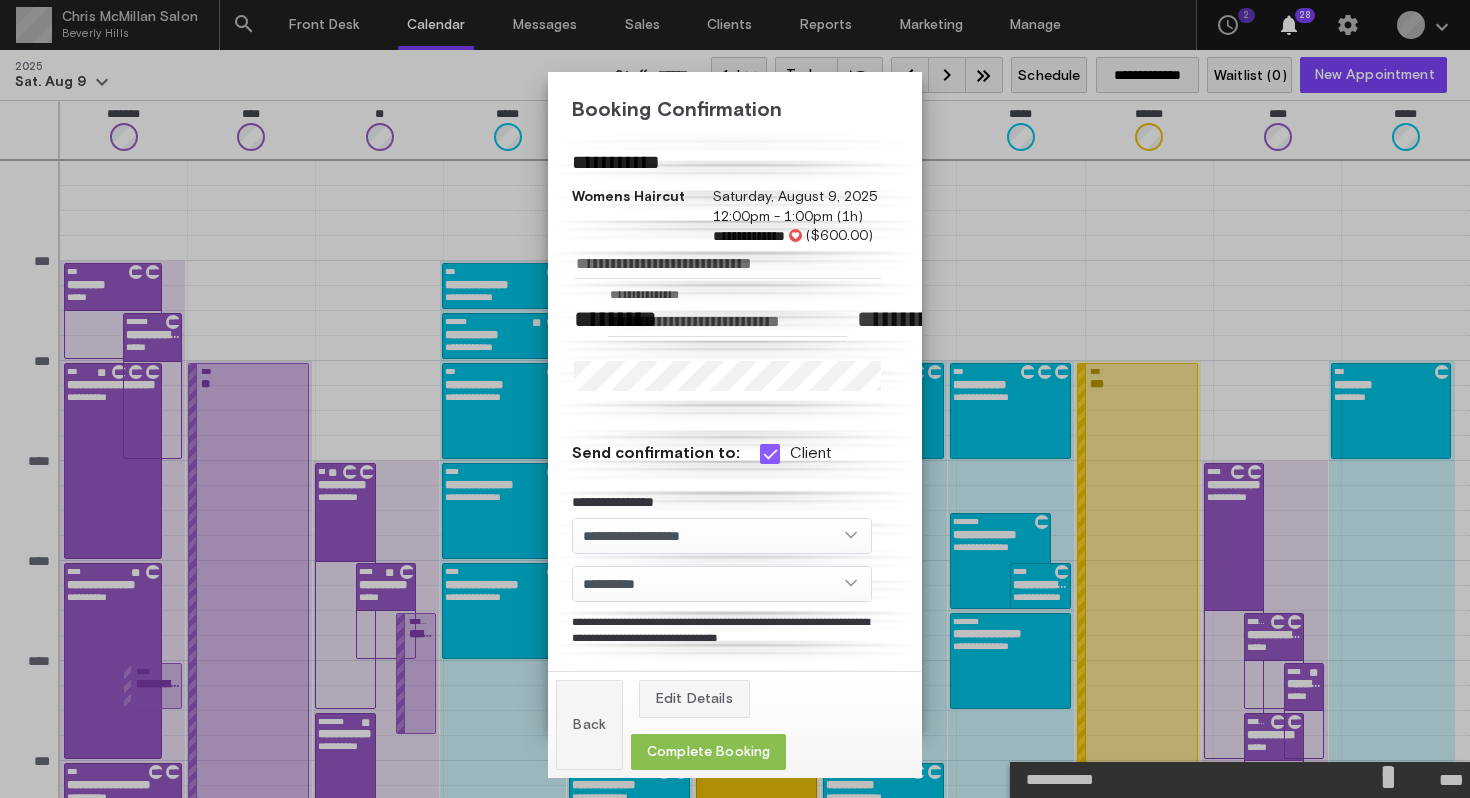 click on "Complete Booking" 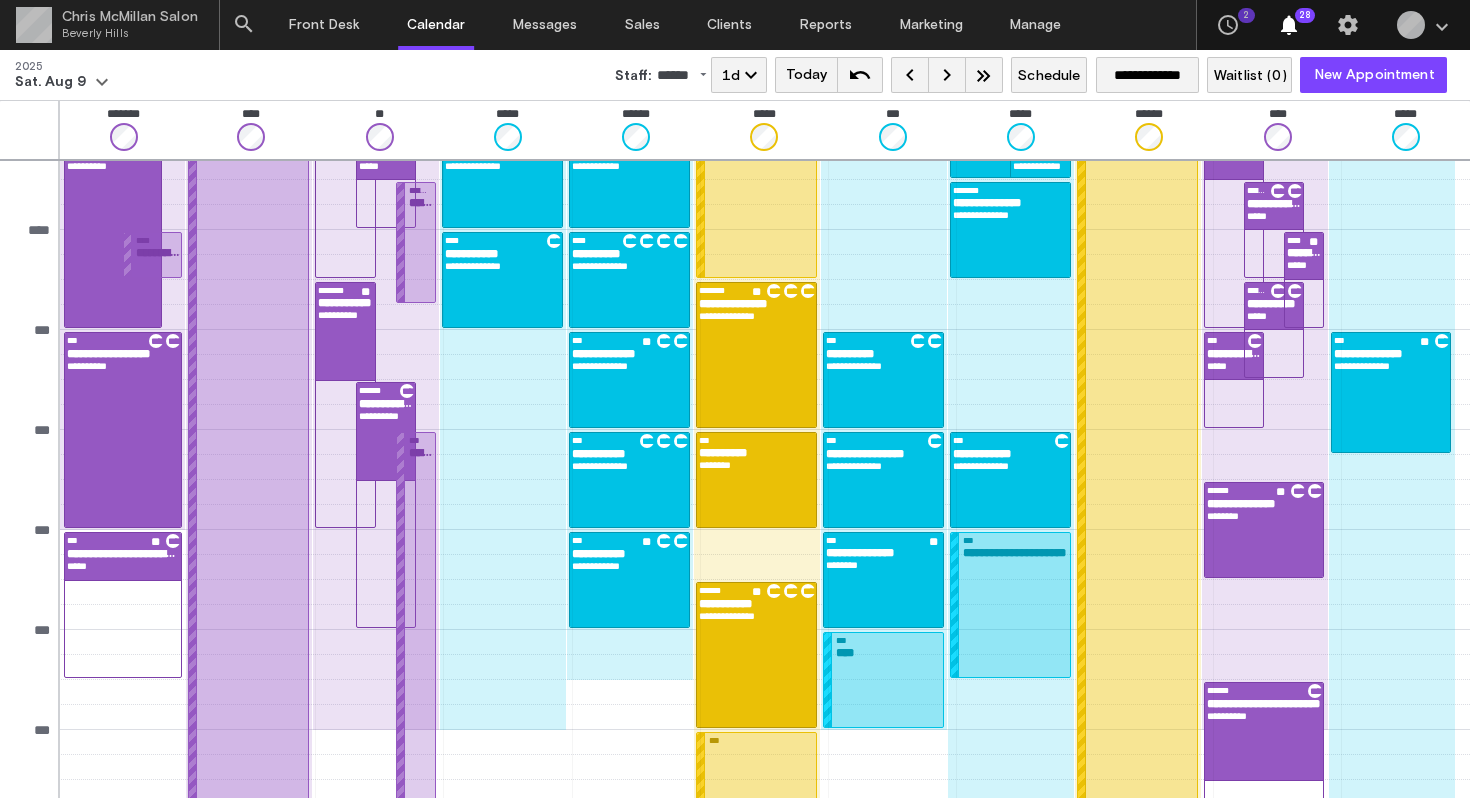 scroll, scrollTop: 446, scrollLeft: 0, axis: vertical 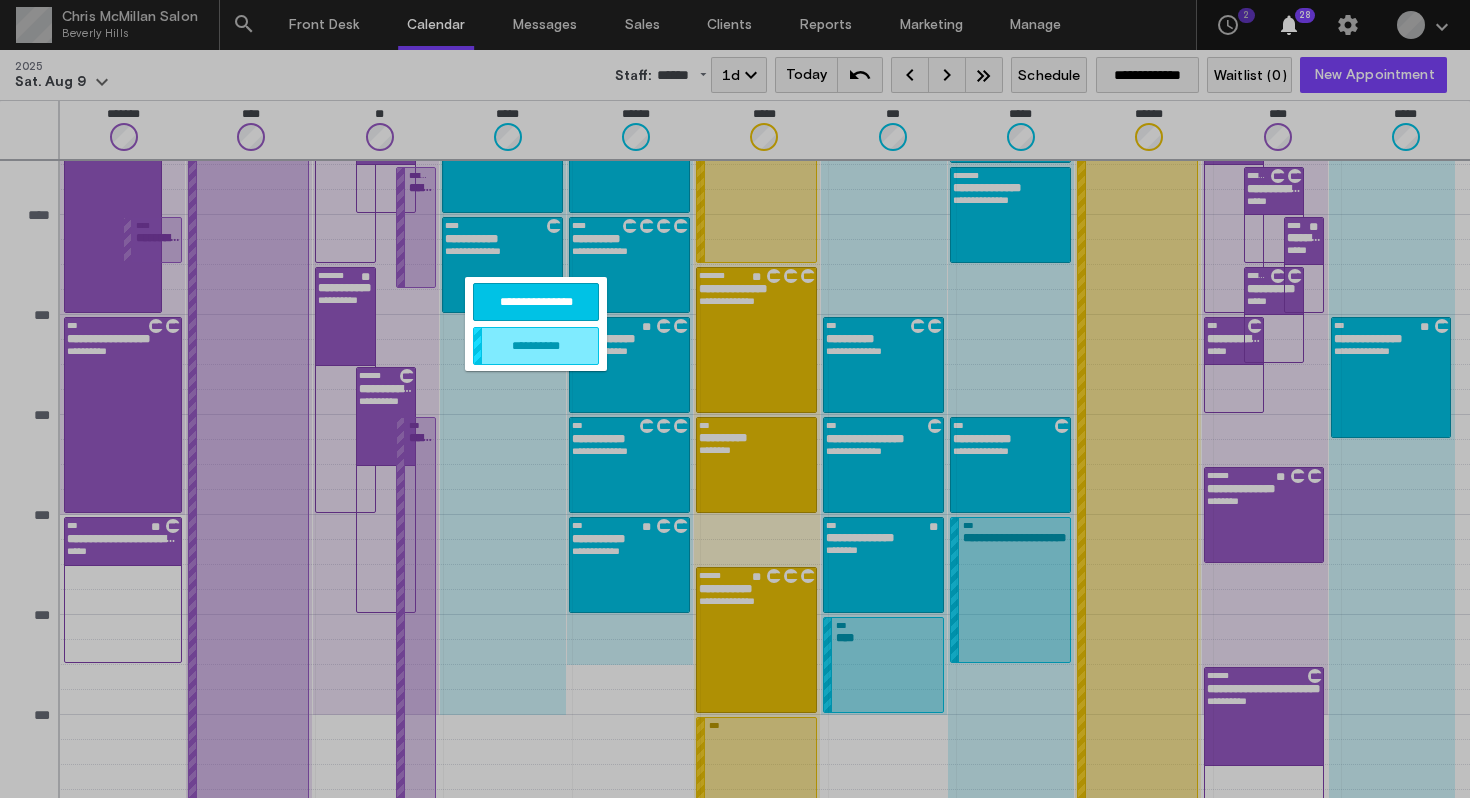 click on "**********" at bounding box center (536, 302) 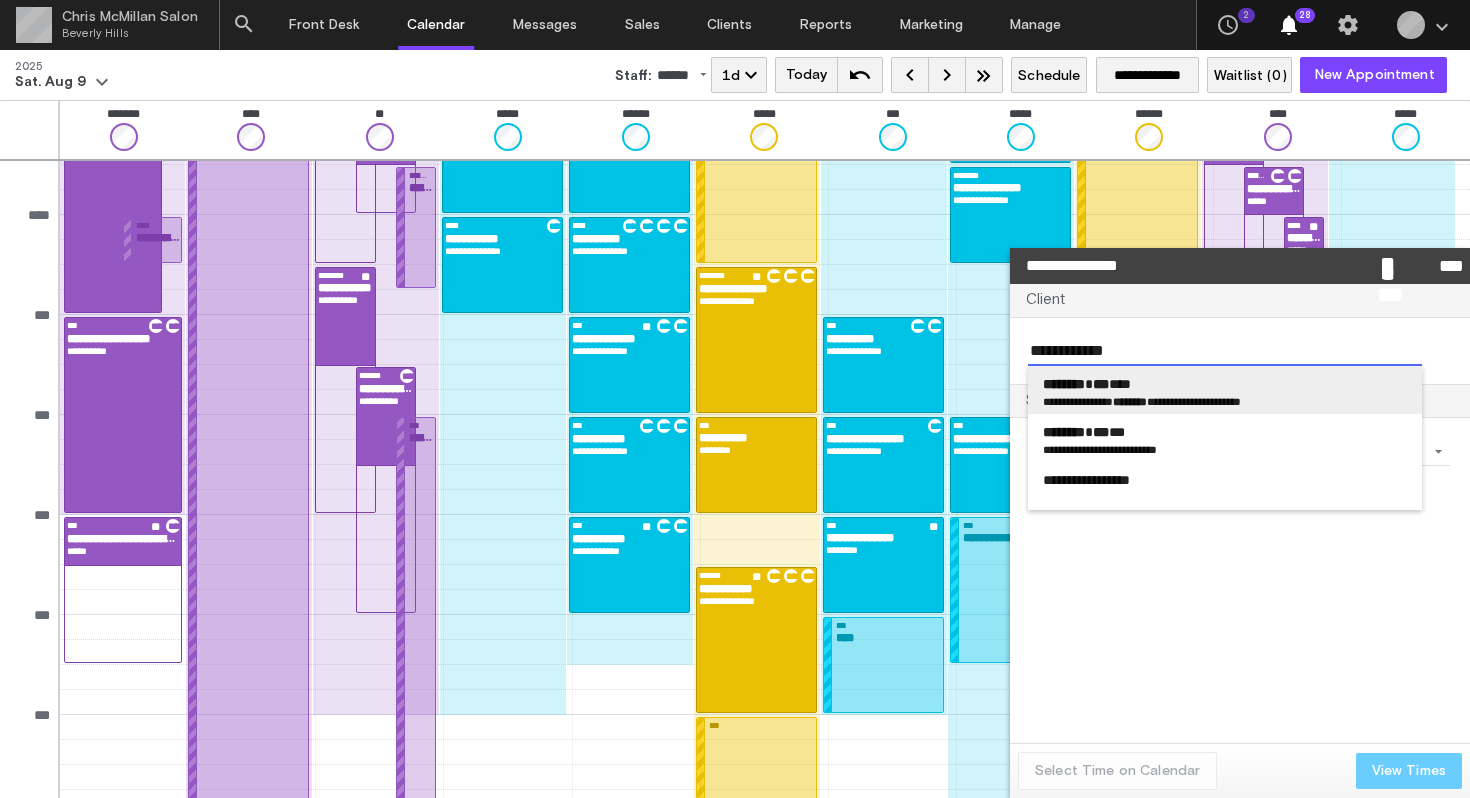 click on "**********" at bounding box center [1071, 401] 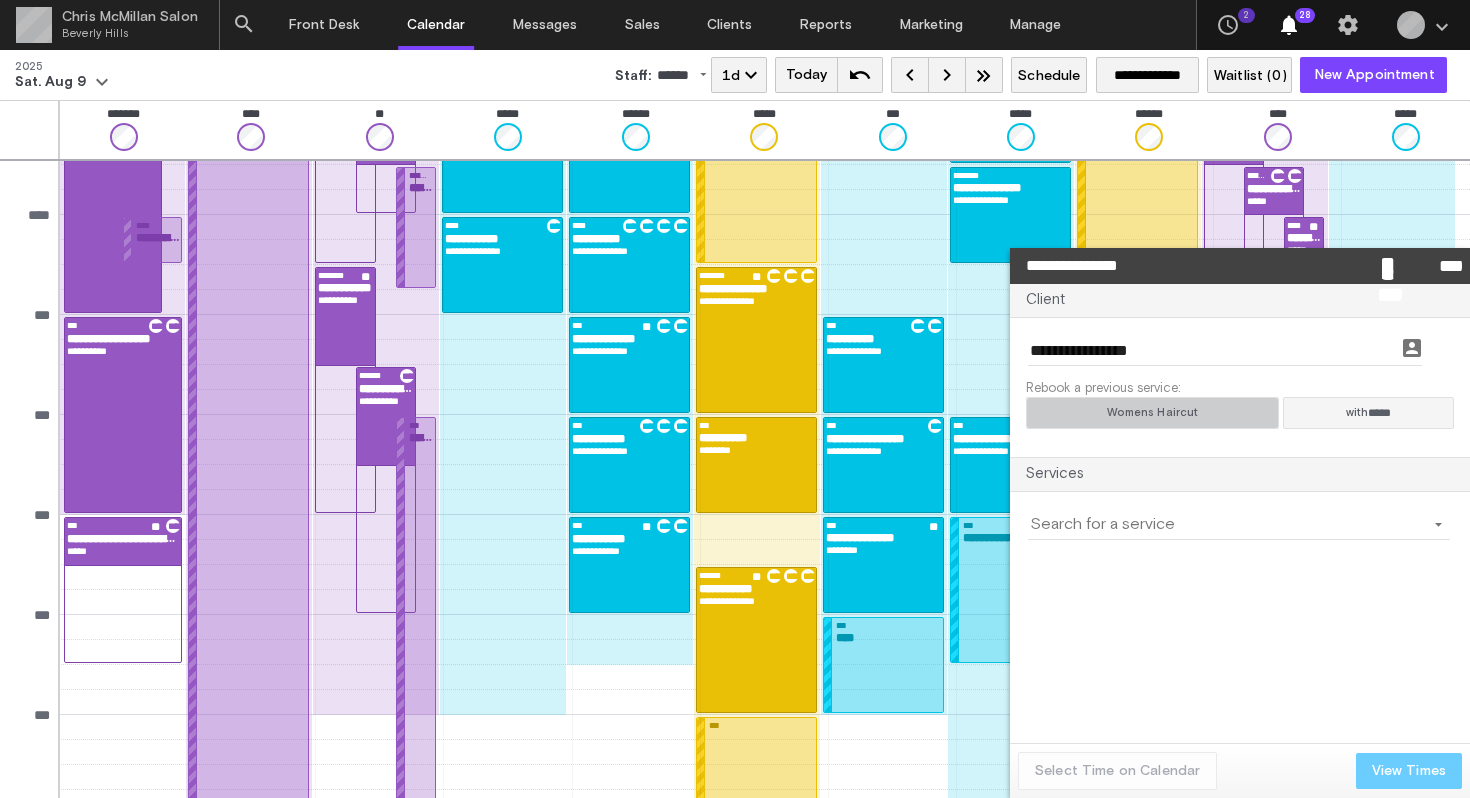 click on "Womens Haircut" 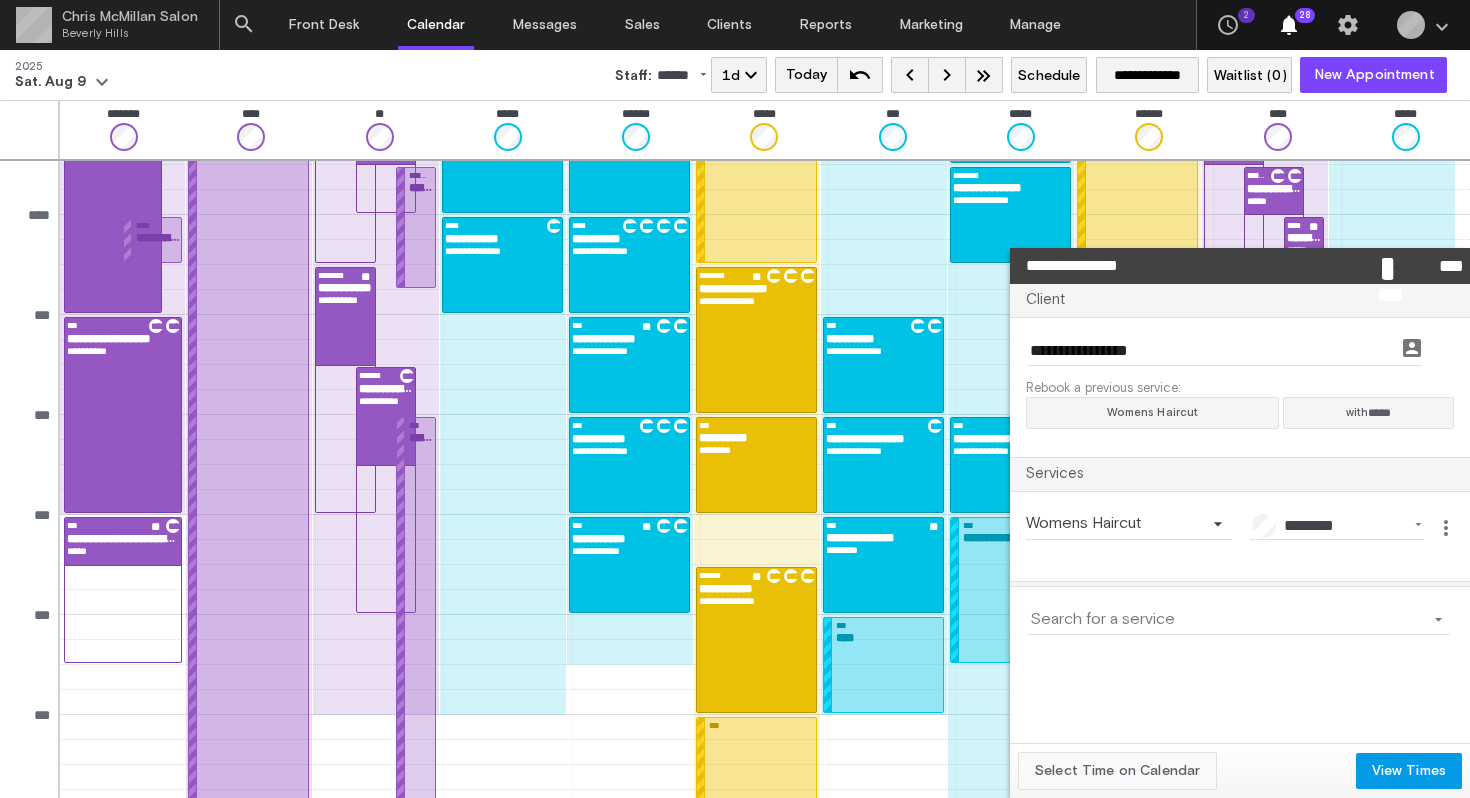 click on "Select Time on Calendar" 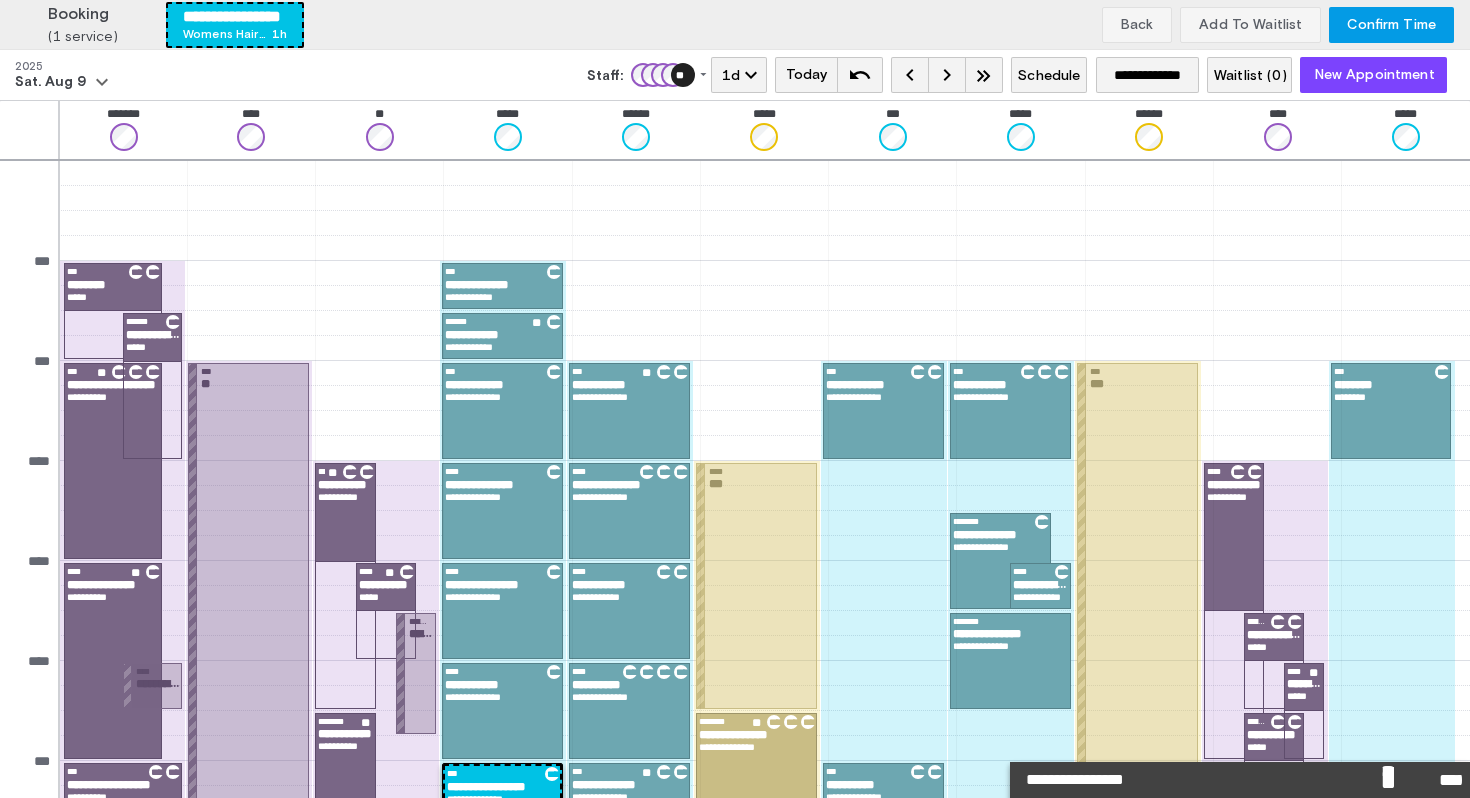 scroll, scrollTop: 446, scrollLeft: 0, axis: vertical 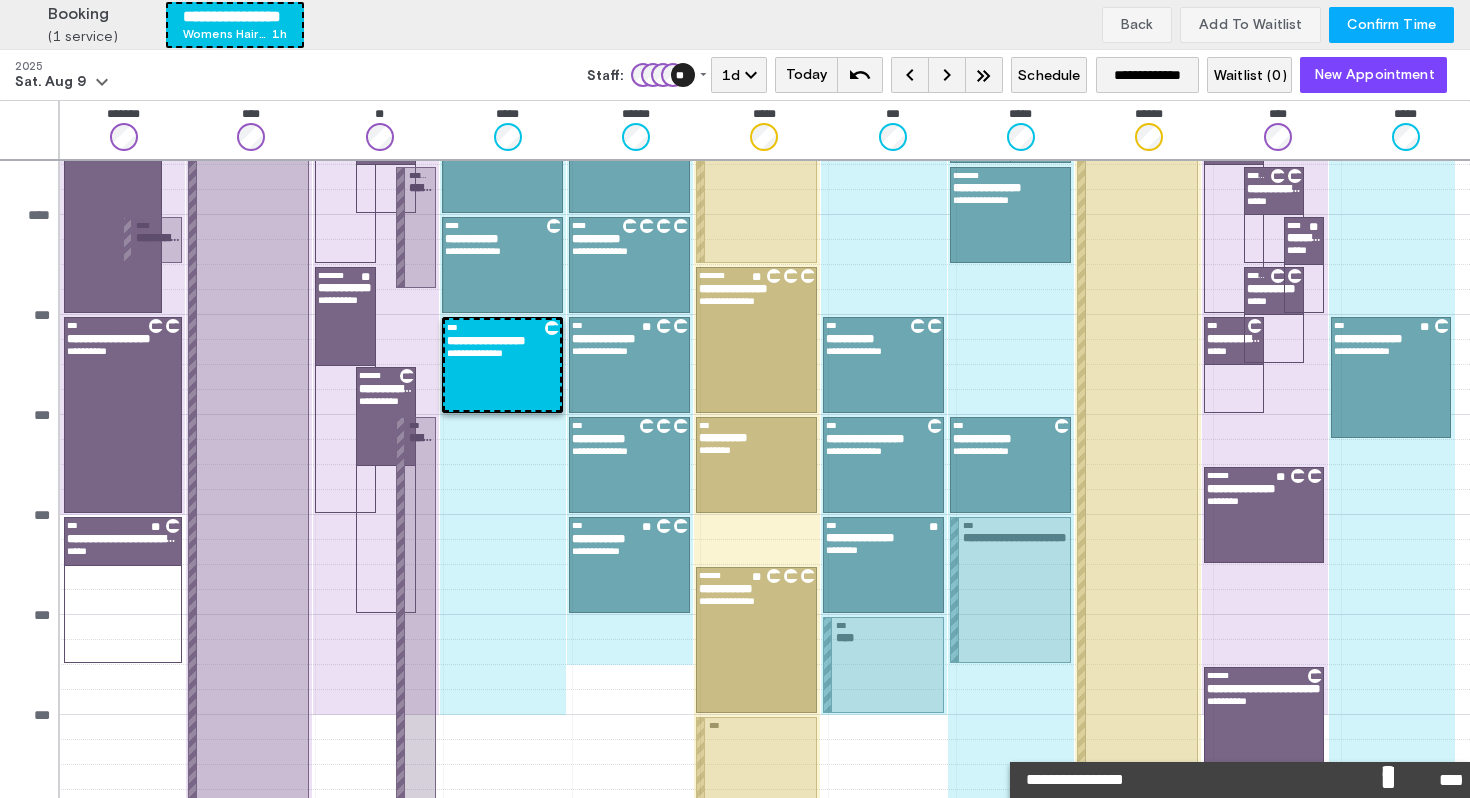 click on "Confirm Time" at bounding box center (1391, 25) 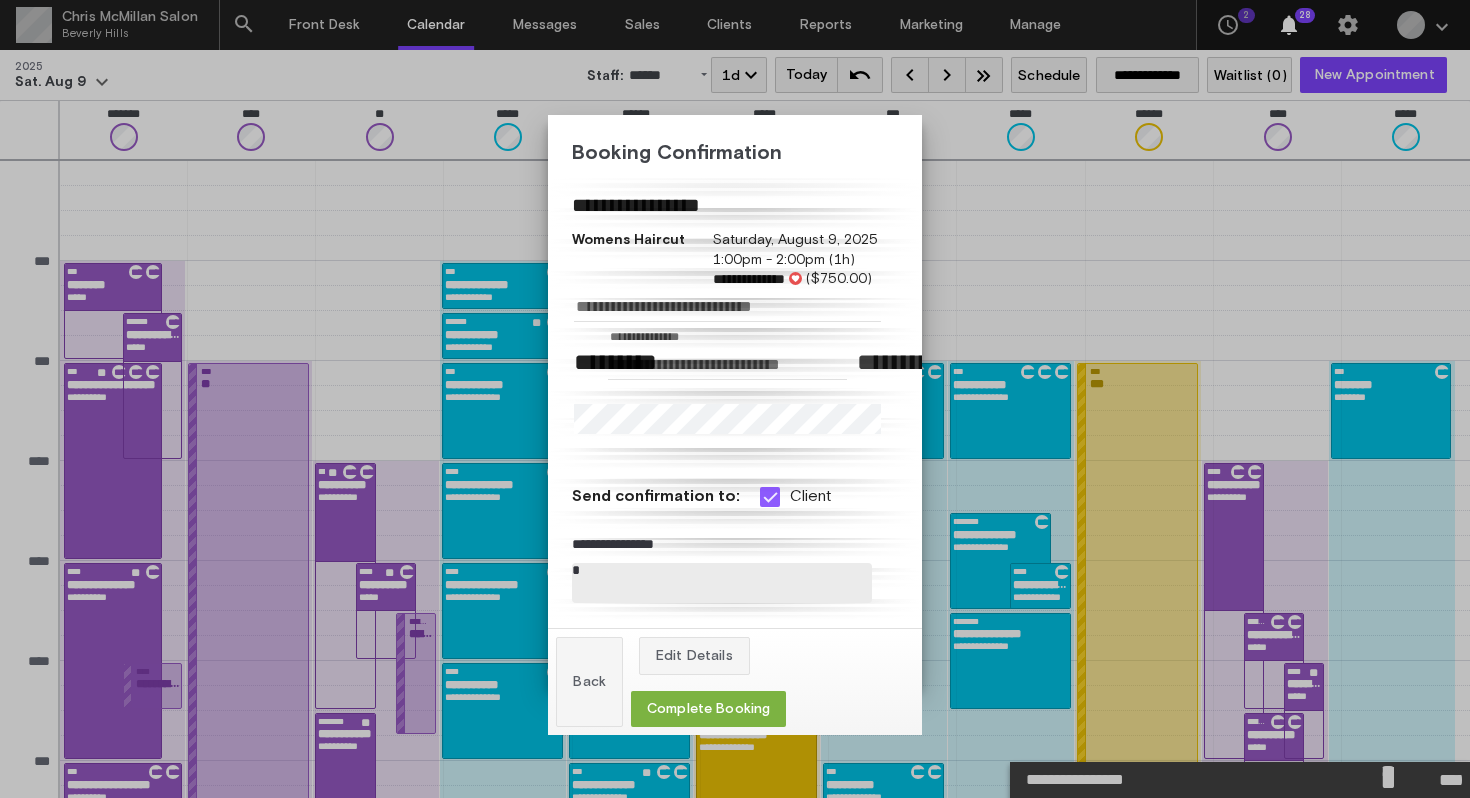 scroll, scrollTop: 446, scrollLeft: 0, axis: vertical 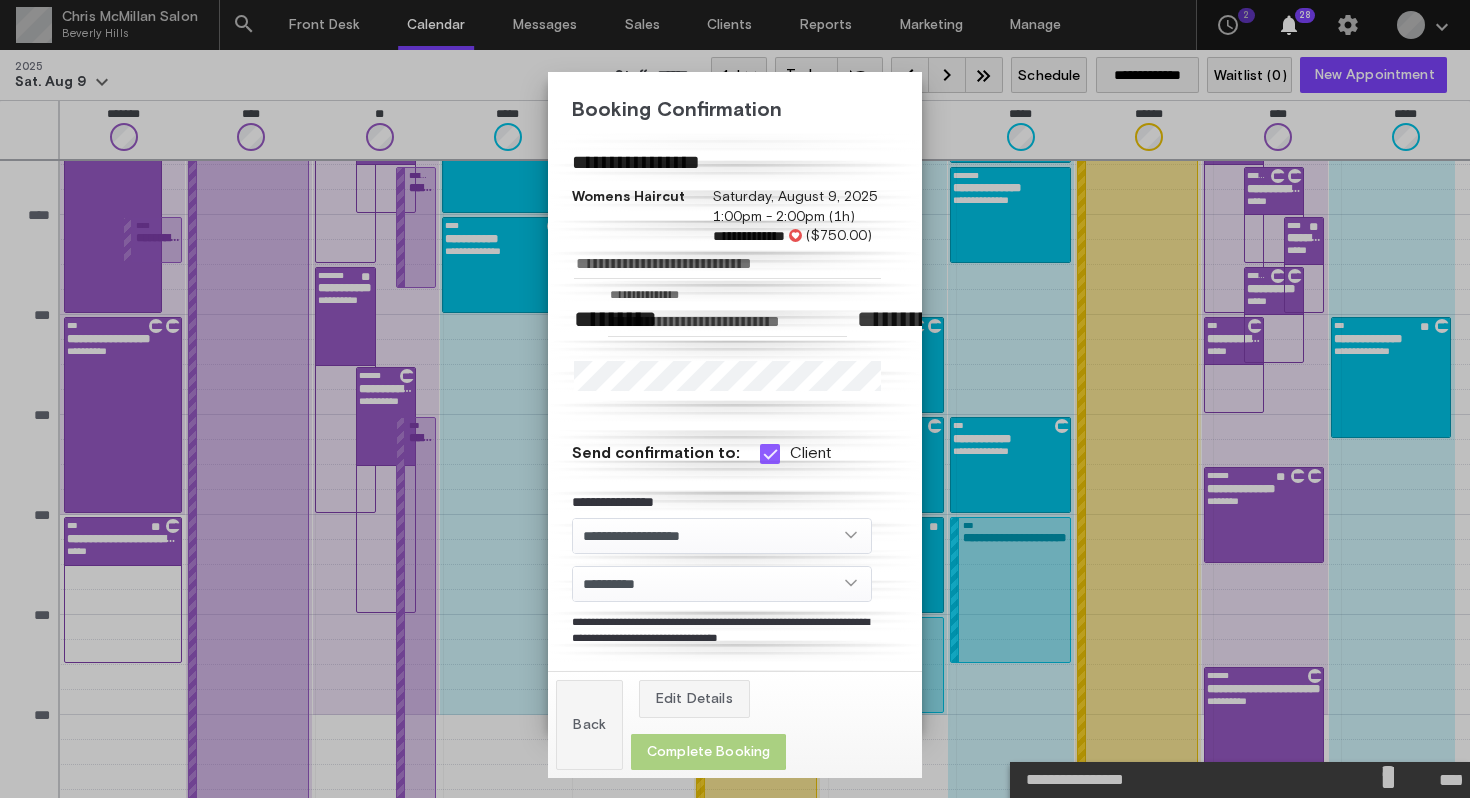 click on "Complete Booking" 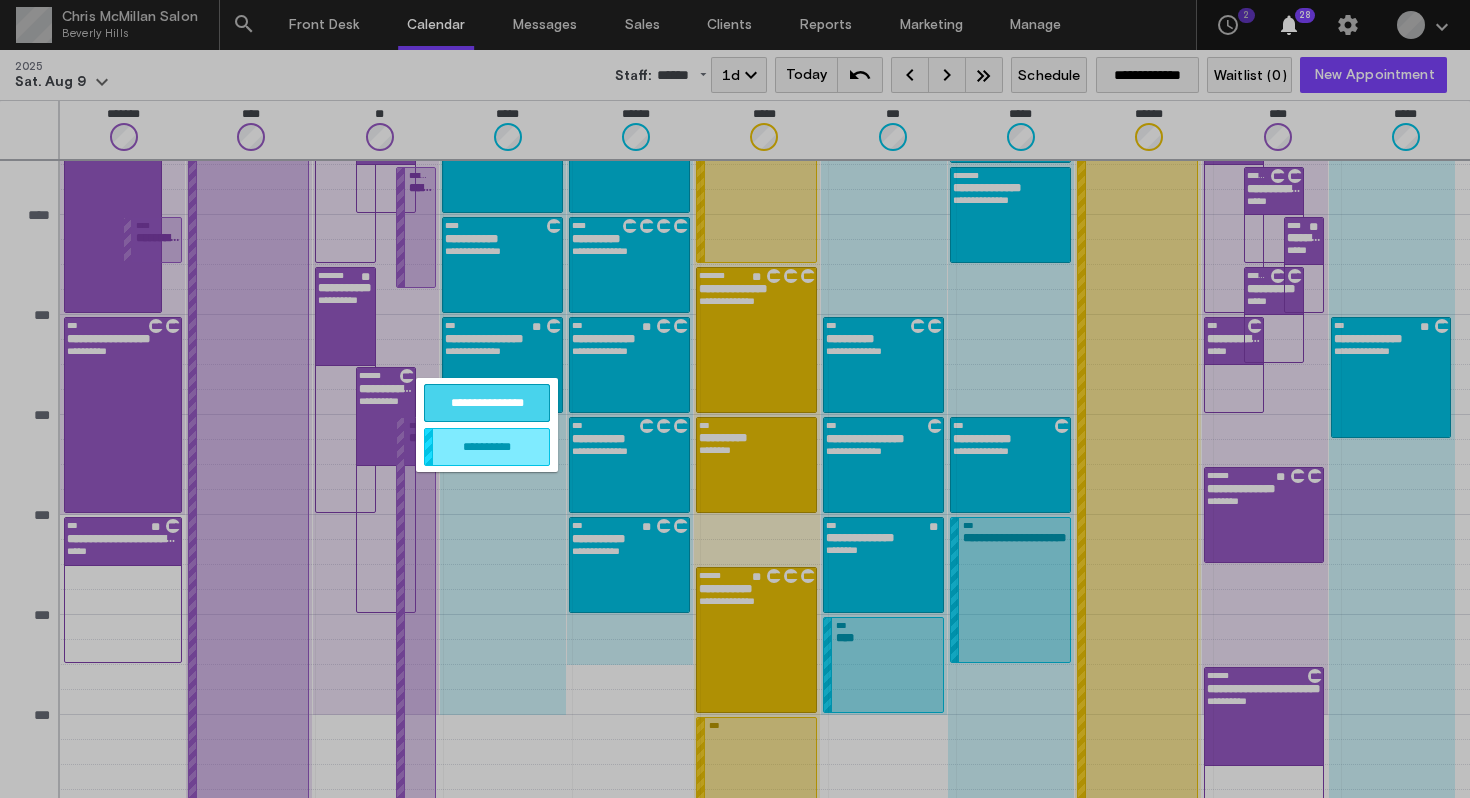 click on "**********" at bounding box center [487, 403] 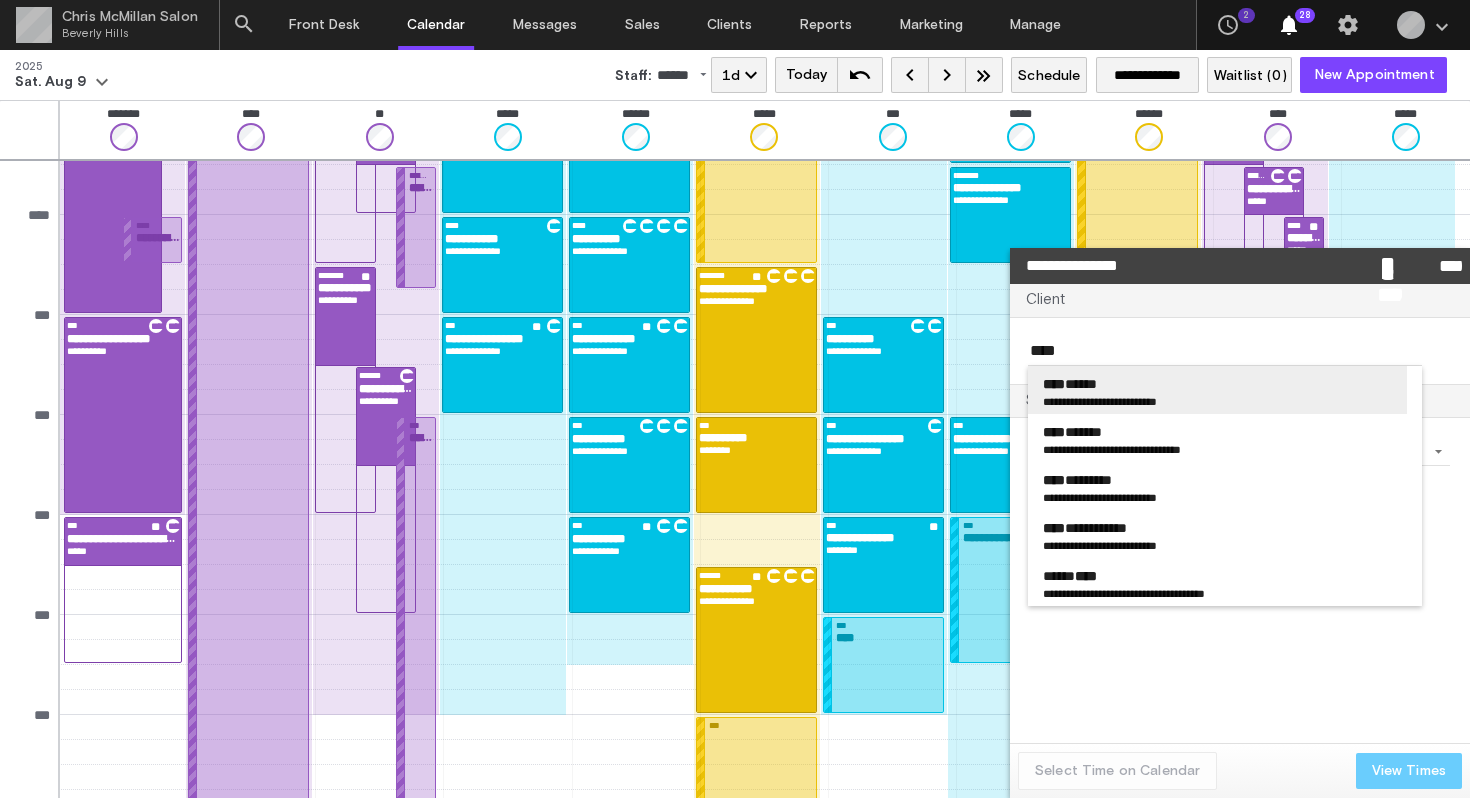 click on "**** *****" at bounding box center (1217, 384) 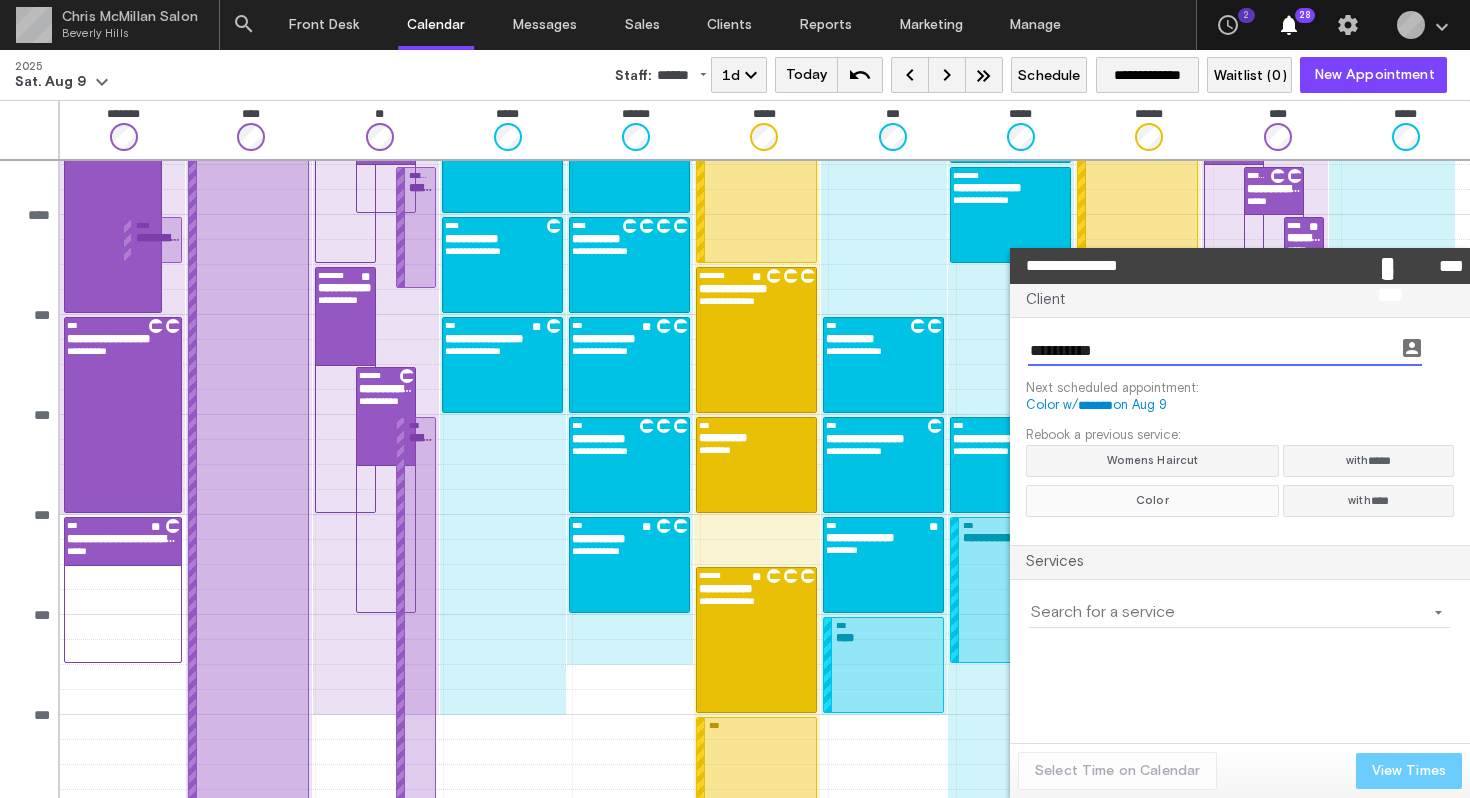 click on "Color" 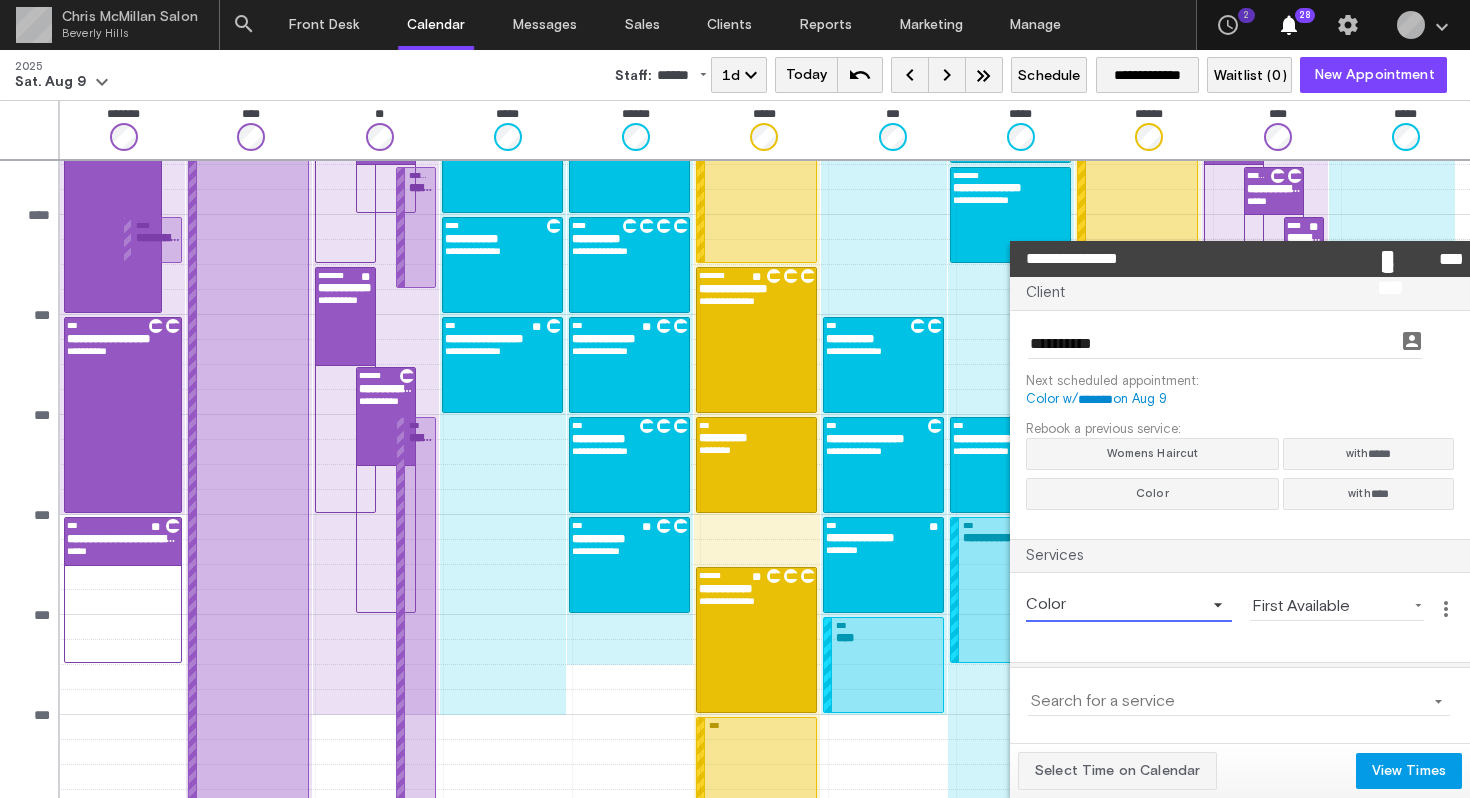 click on "Color" 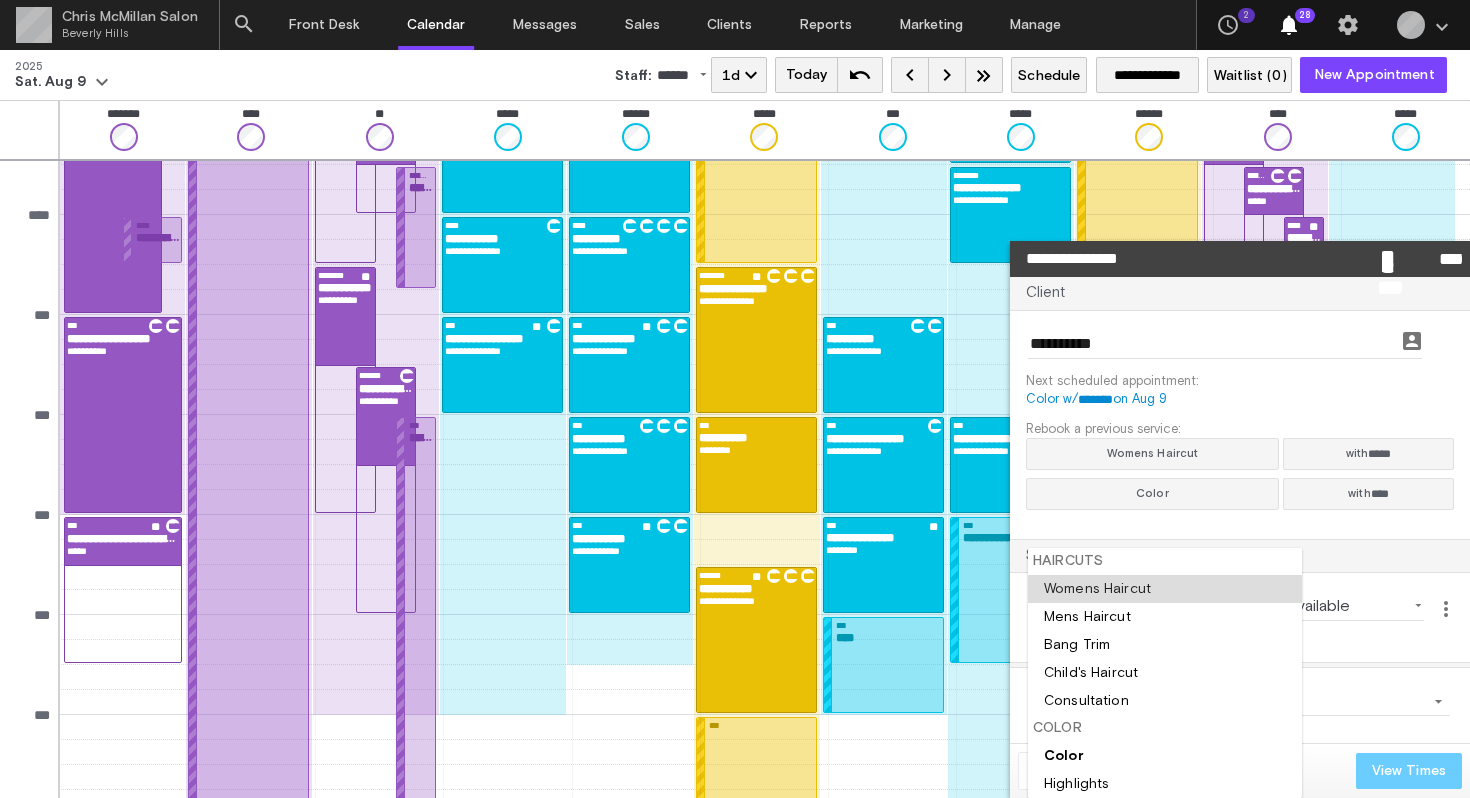 click at bounding box center [1165, 589] 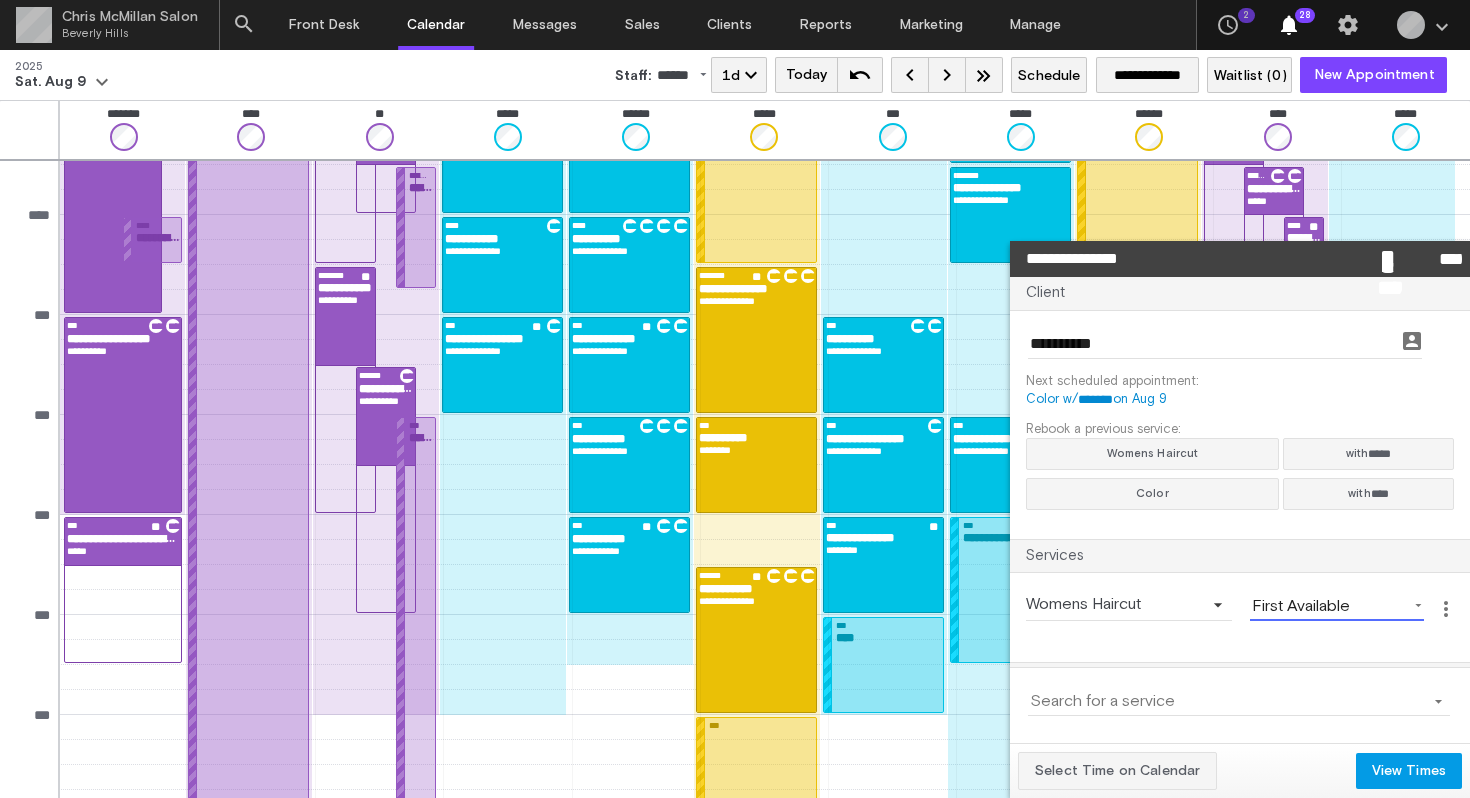 click on "First Available" at bounding box center [1301, 606] 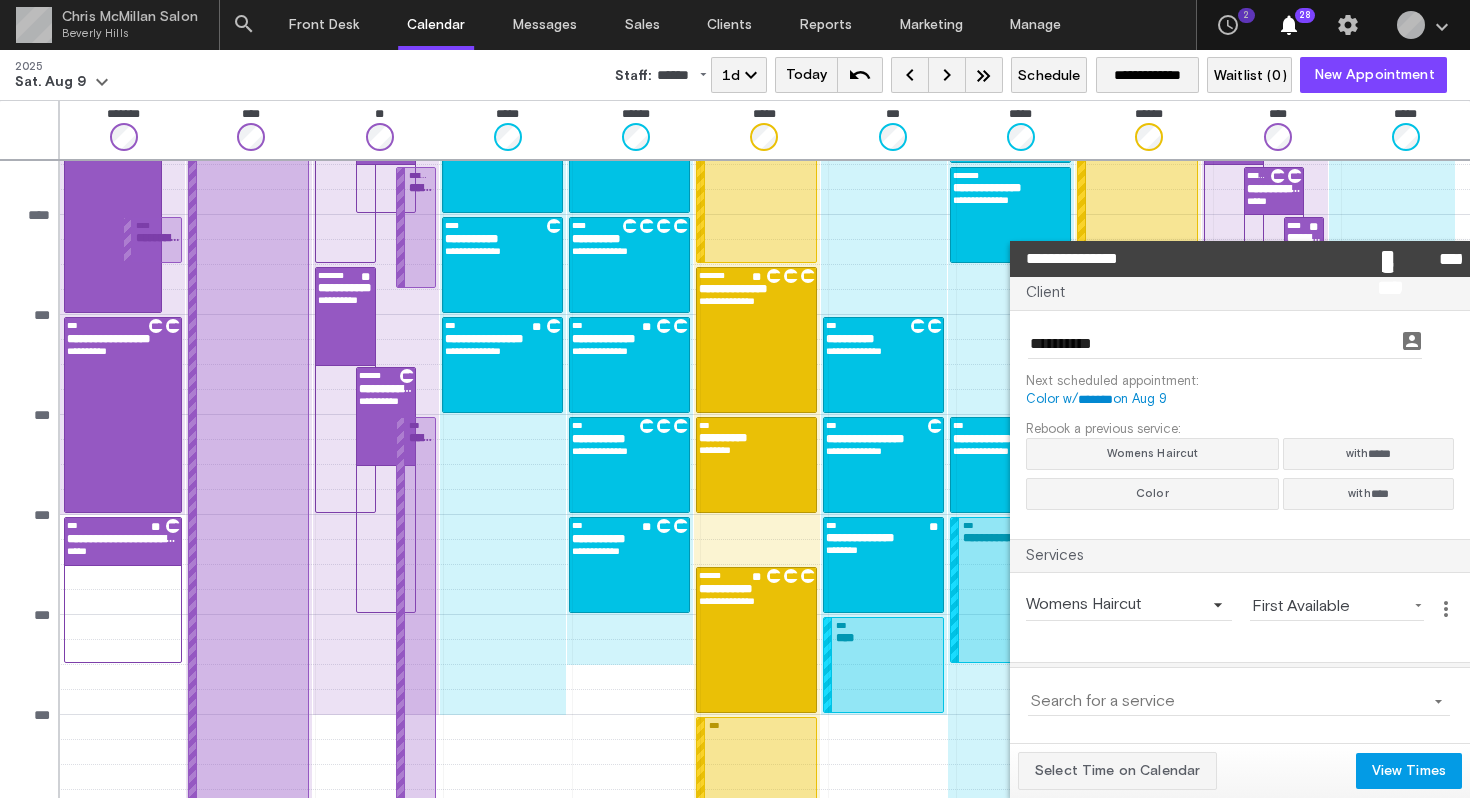scroll, scrollTop: 0, scrollLeft: 0, axis: both 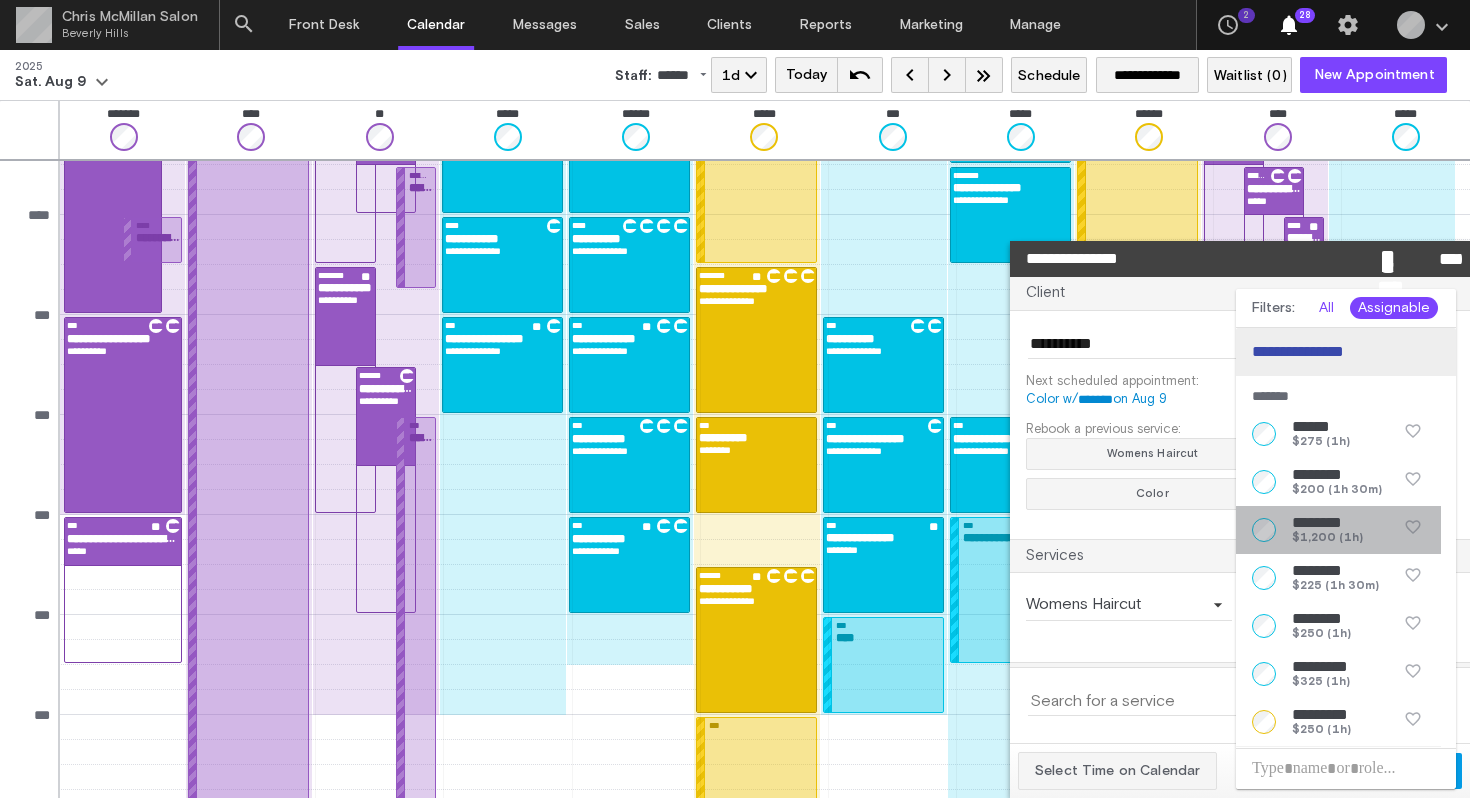 click on "favorite        ********        $1,200     (1h)           favorite_border" at bounding box center [1338, 530] 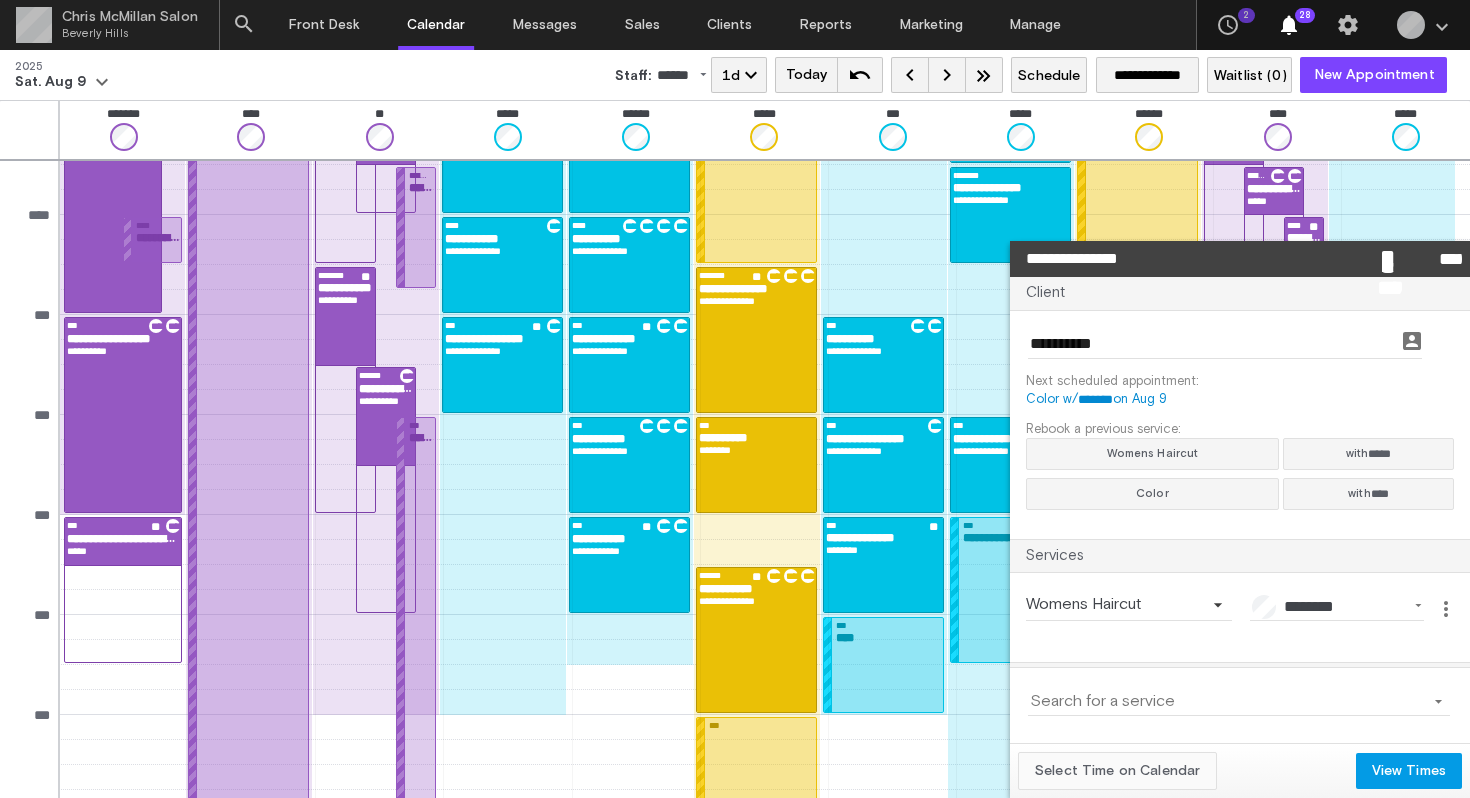 click on "Select Time on Calendar" 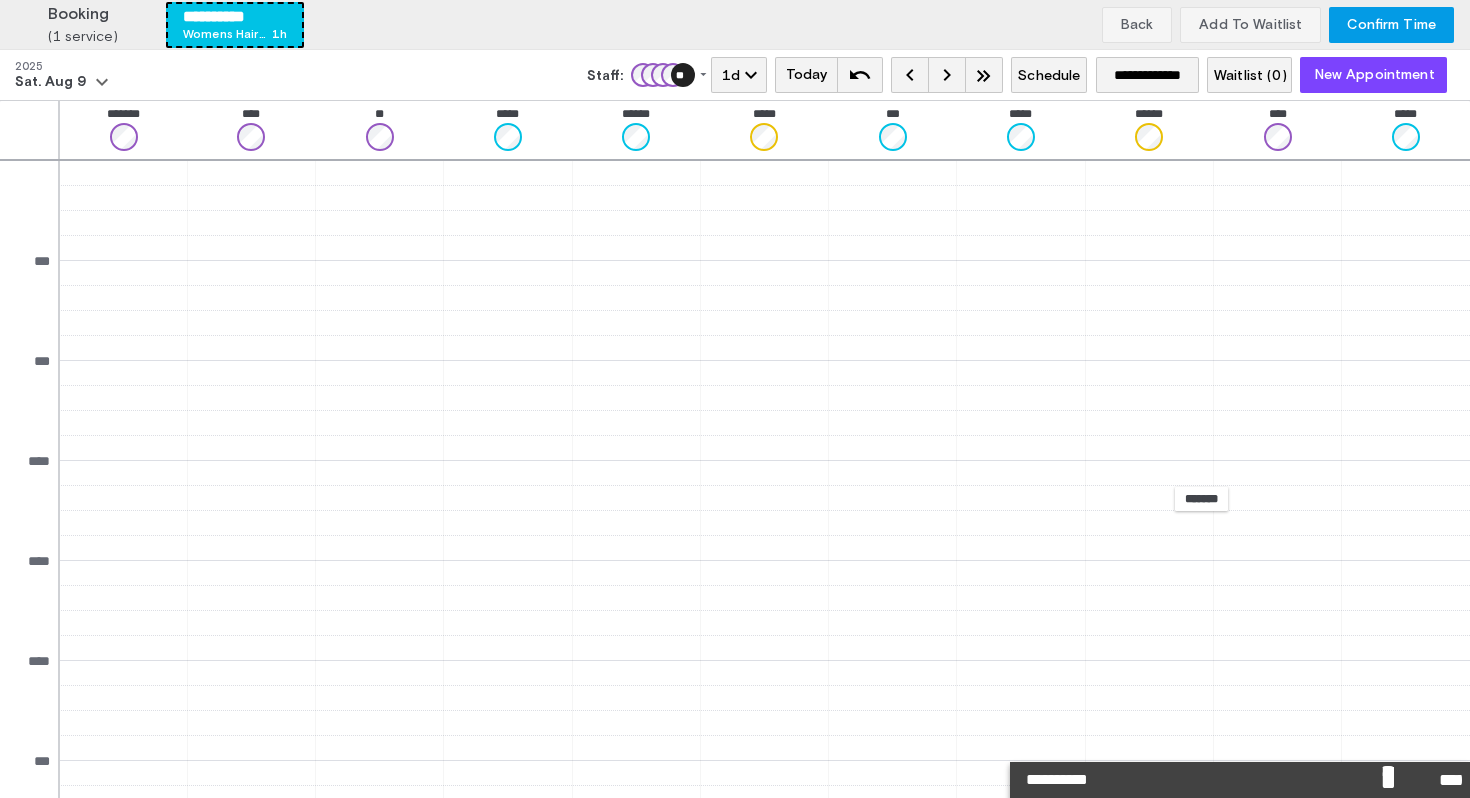 scroll, scrollTop: 446, scrollLeft: 0, axis: vertical 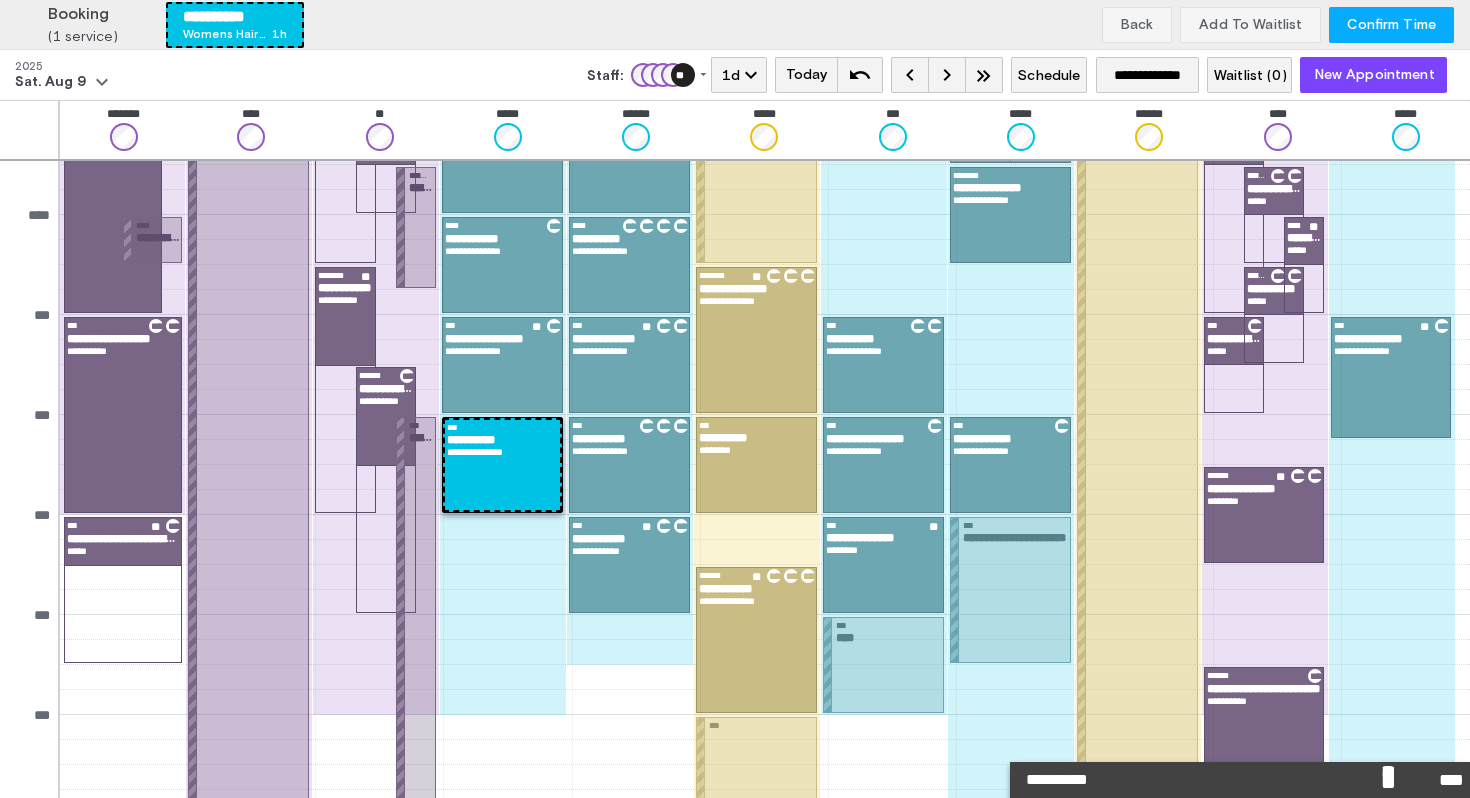 click on "Confirm Time" at bounding box center (1391, 25) 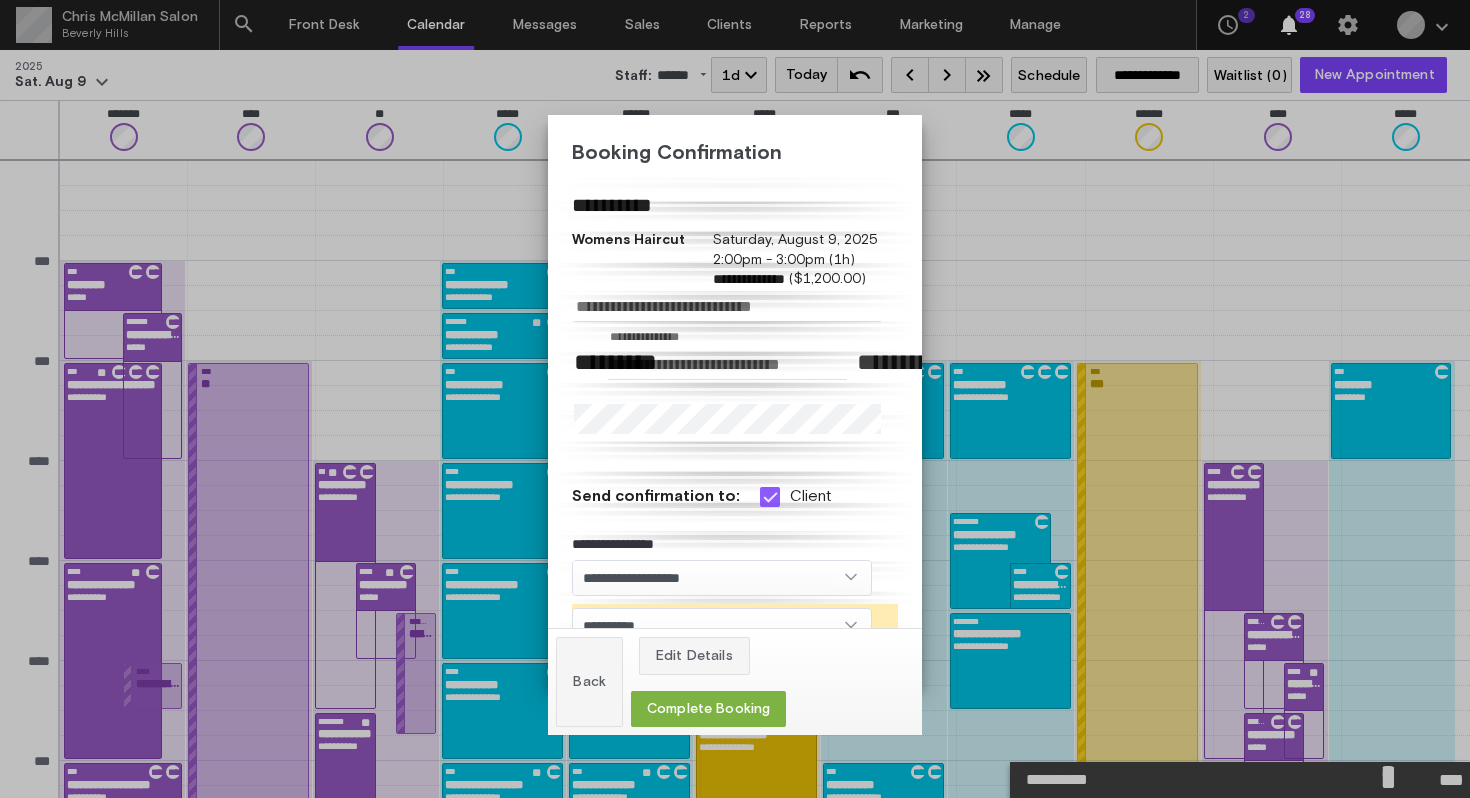 scroll, scrollTop: 446, scrollLeft: 0, axis: vertical 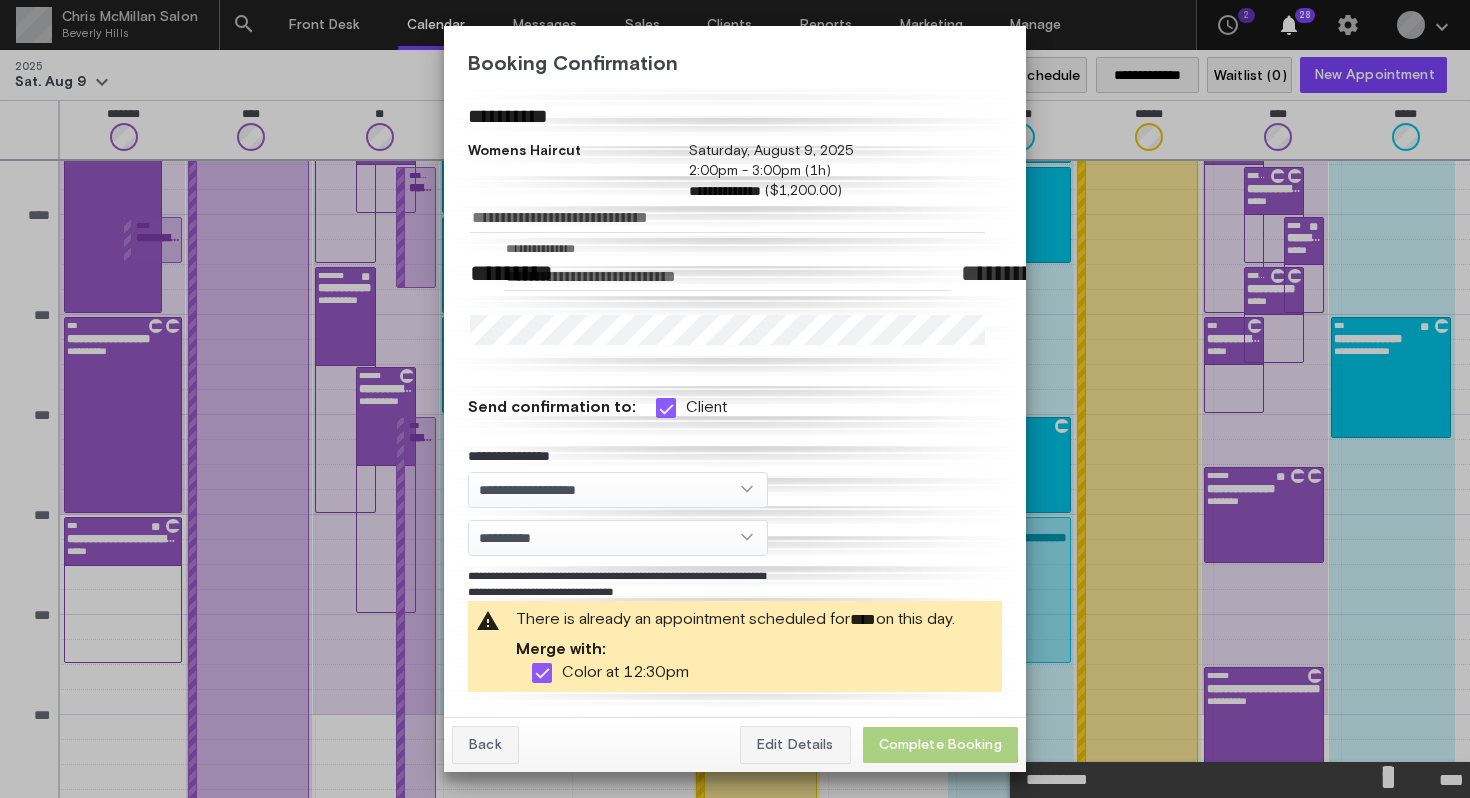 click on "Complete Booking" 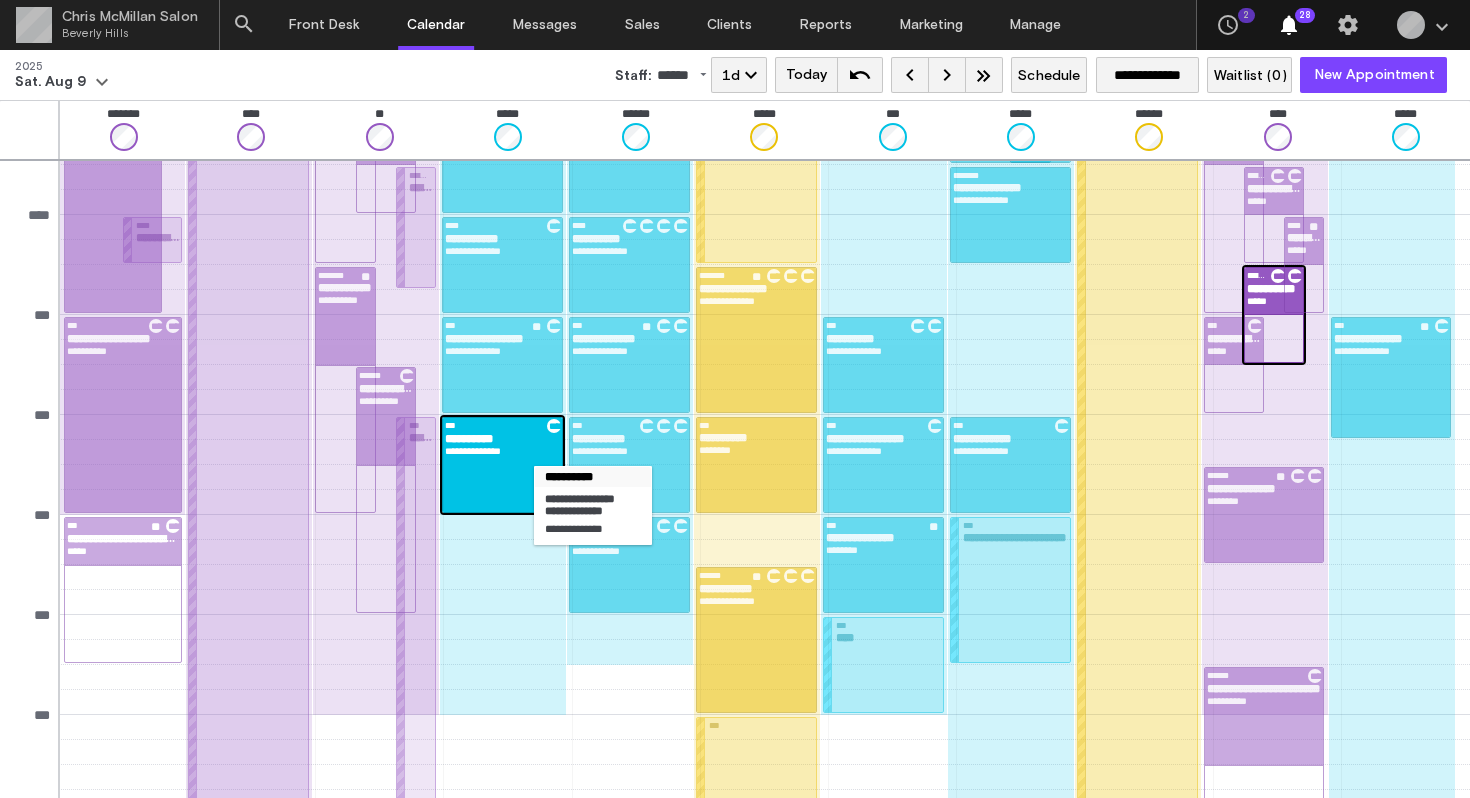 scroll, scrollTop: 395, scrollLeft: 0, axis: vertical 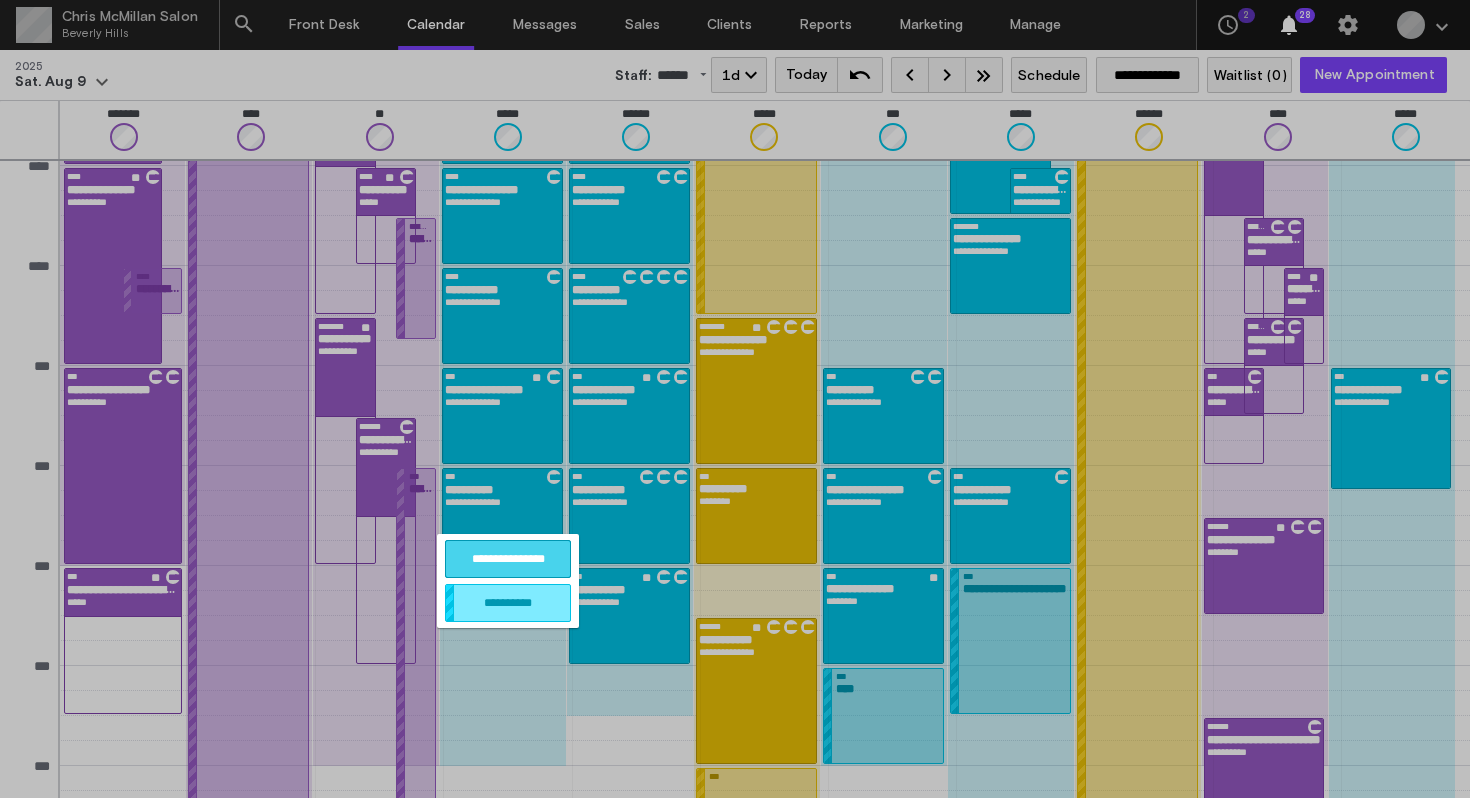 click on "**********" at bounding box center (508, 559) 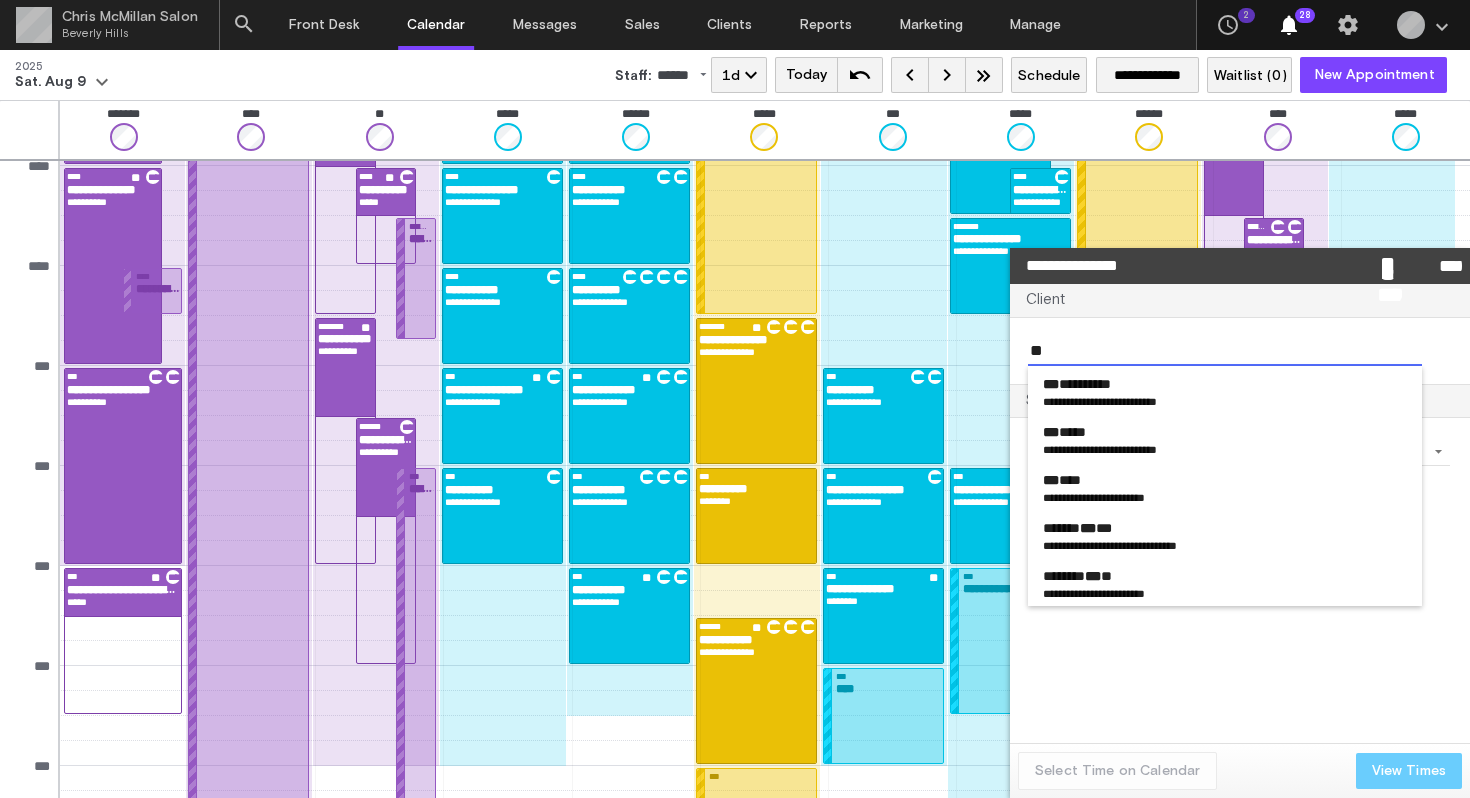 type on "*" 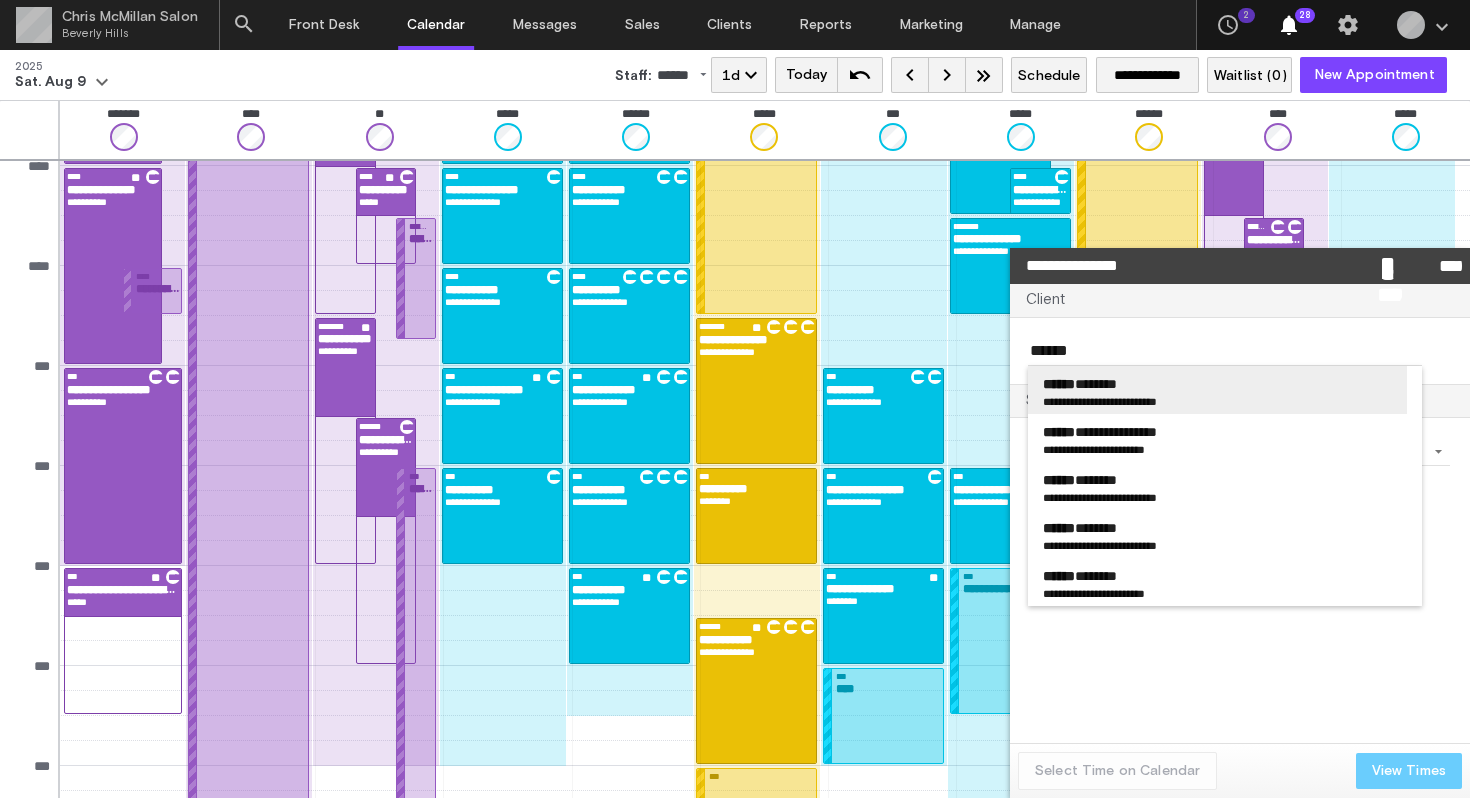 click on "****** ********" at bounding box center (1080, 384) 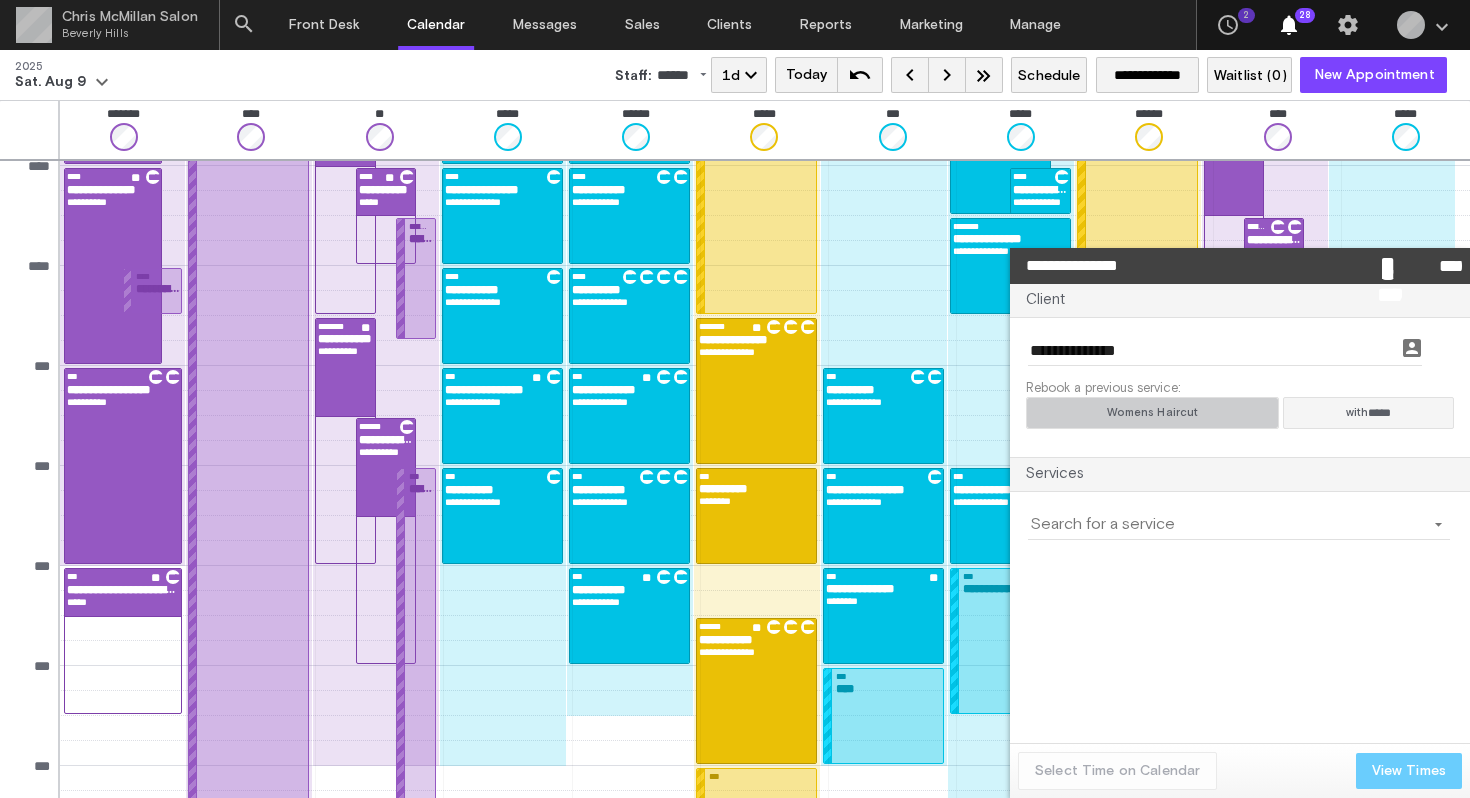 click on "Womens Haircut" 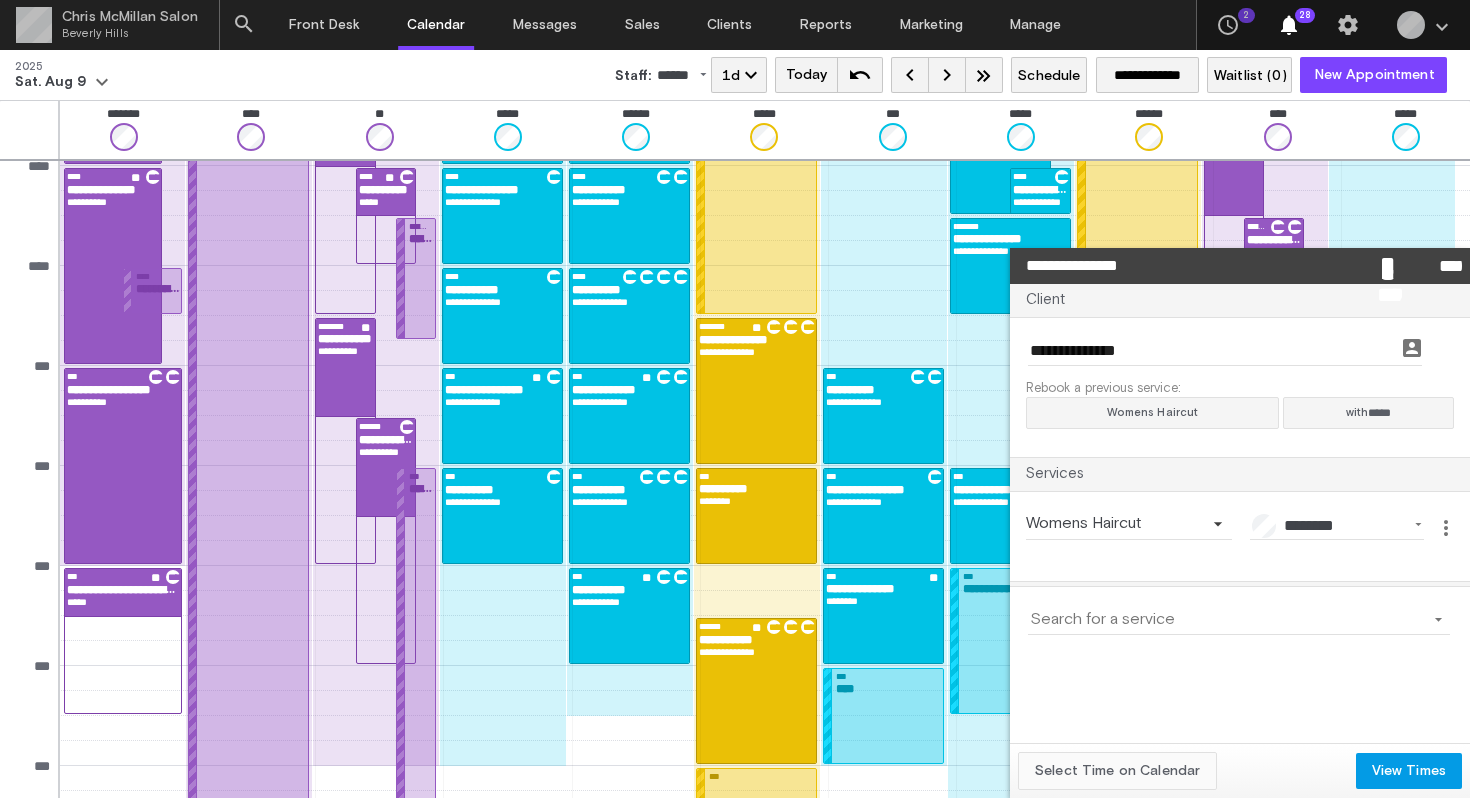 click on "Select Time on Calendar" 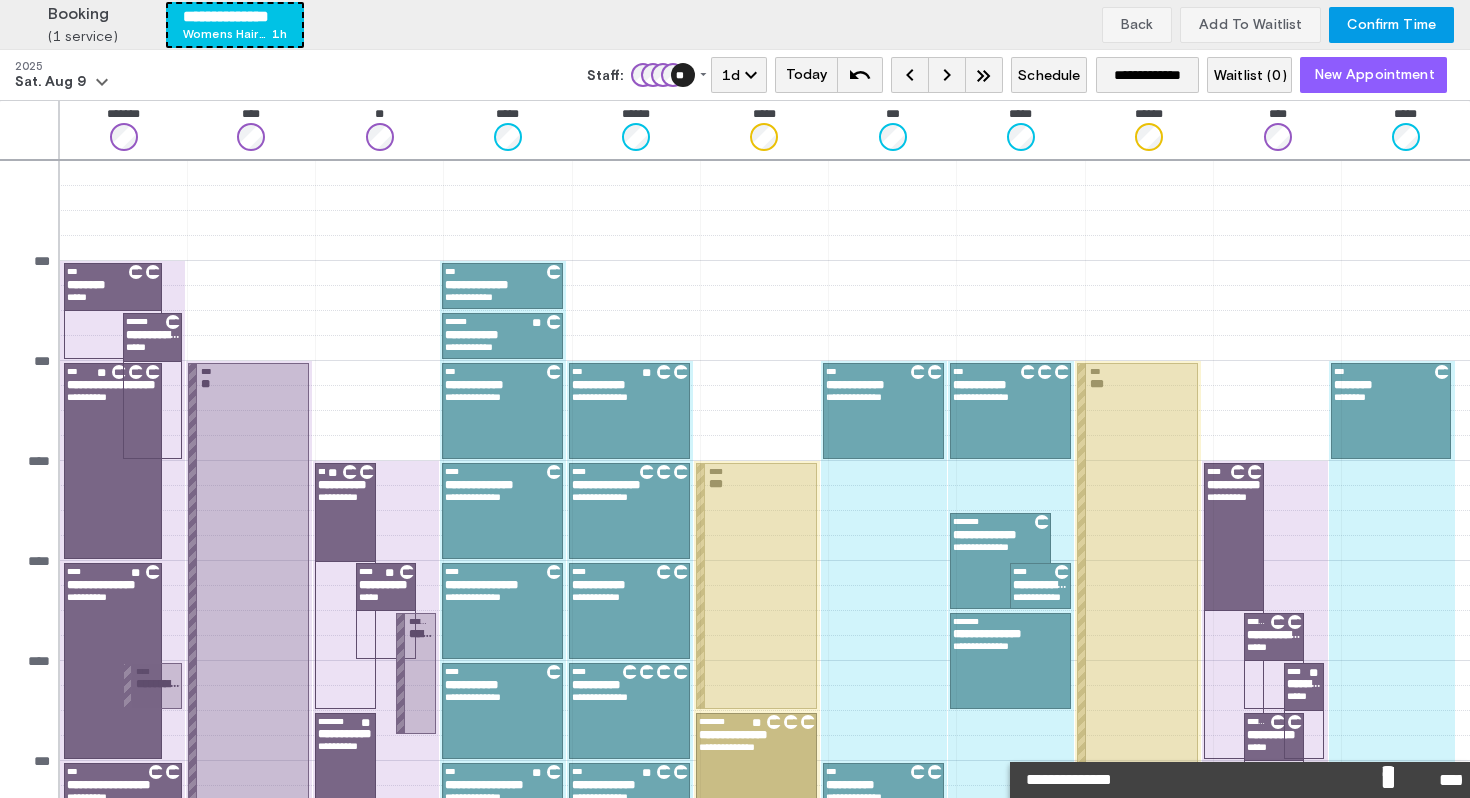 scroll, scrollTop: 395, scrollLeft: 0, axis: vertical 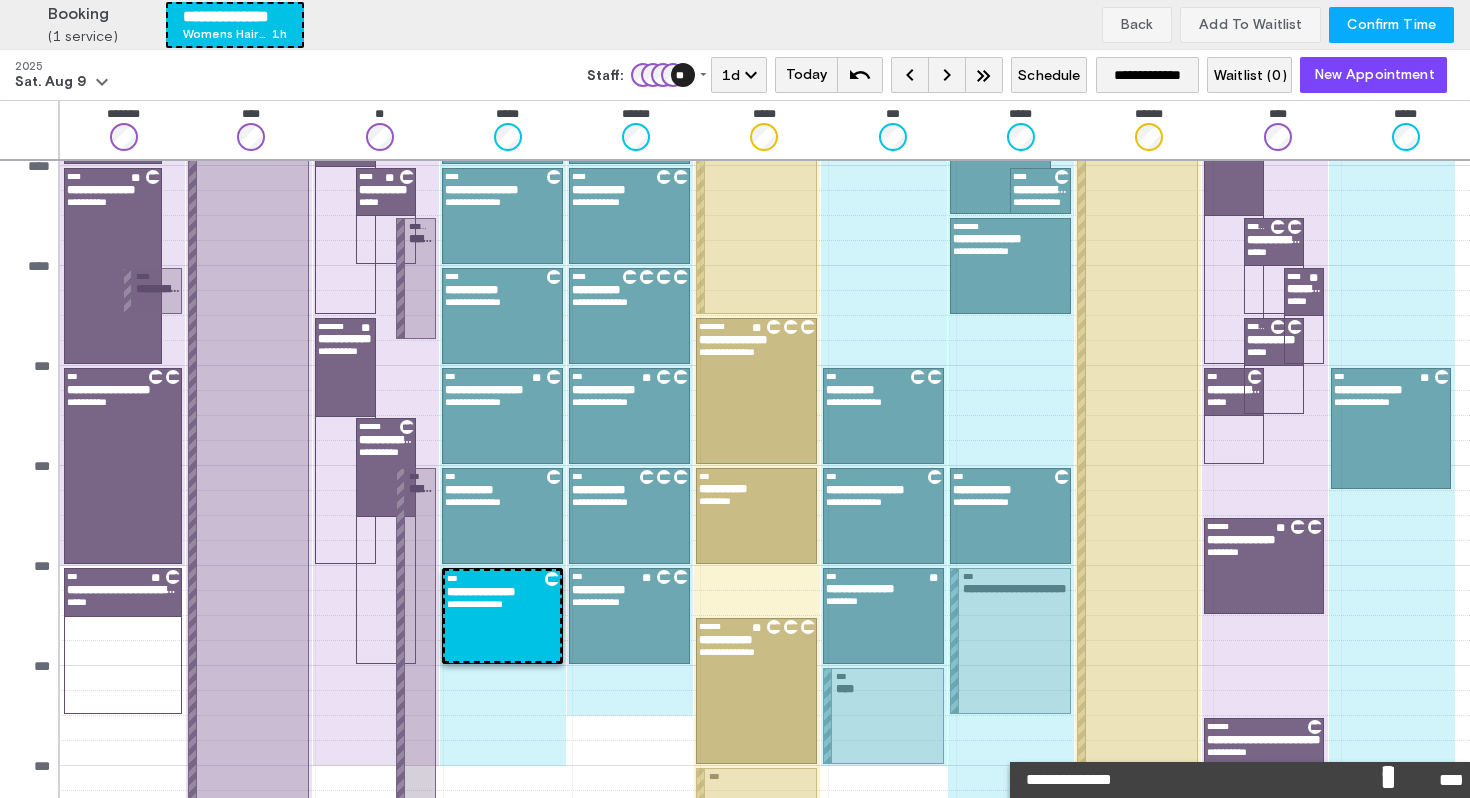 click on "Confirm Time" at bounding box center [1391, 25] 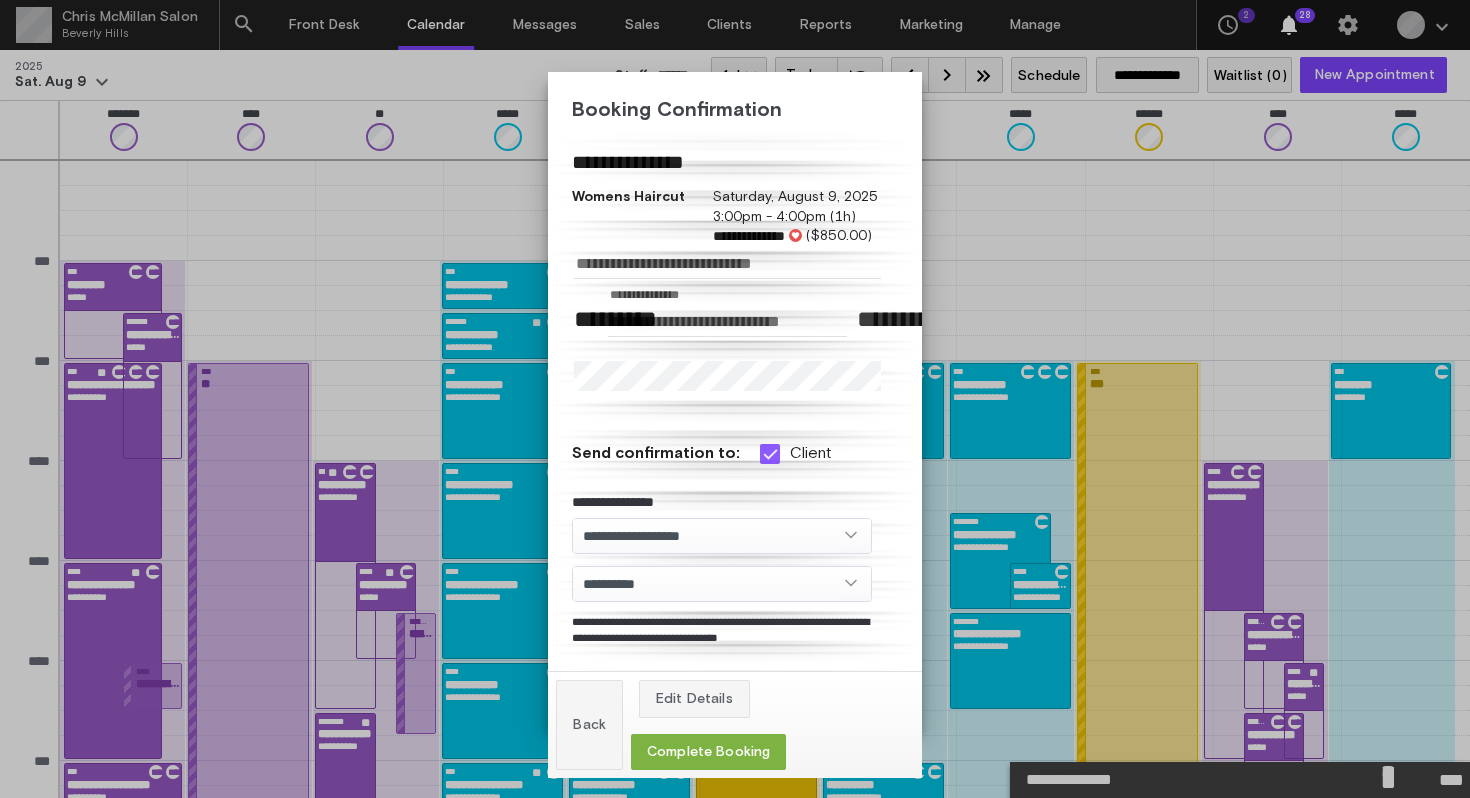scroll, scrollTop: 395, scrollLeft: 0, axis: vertical 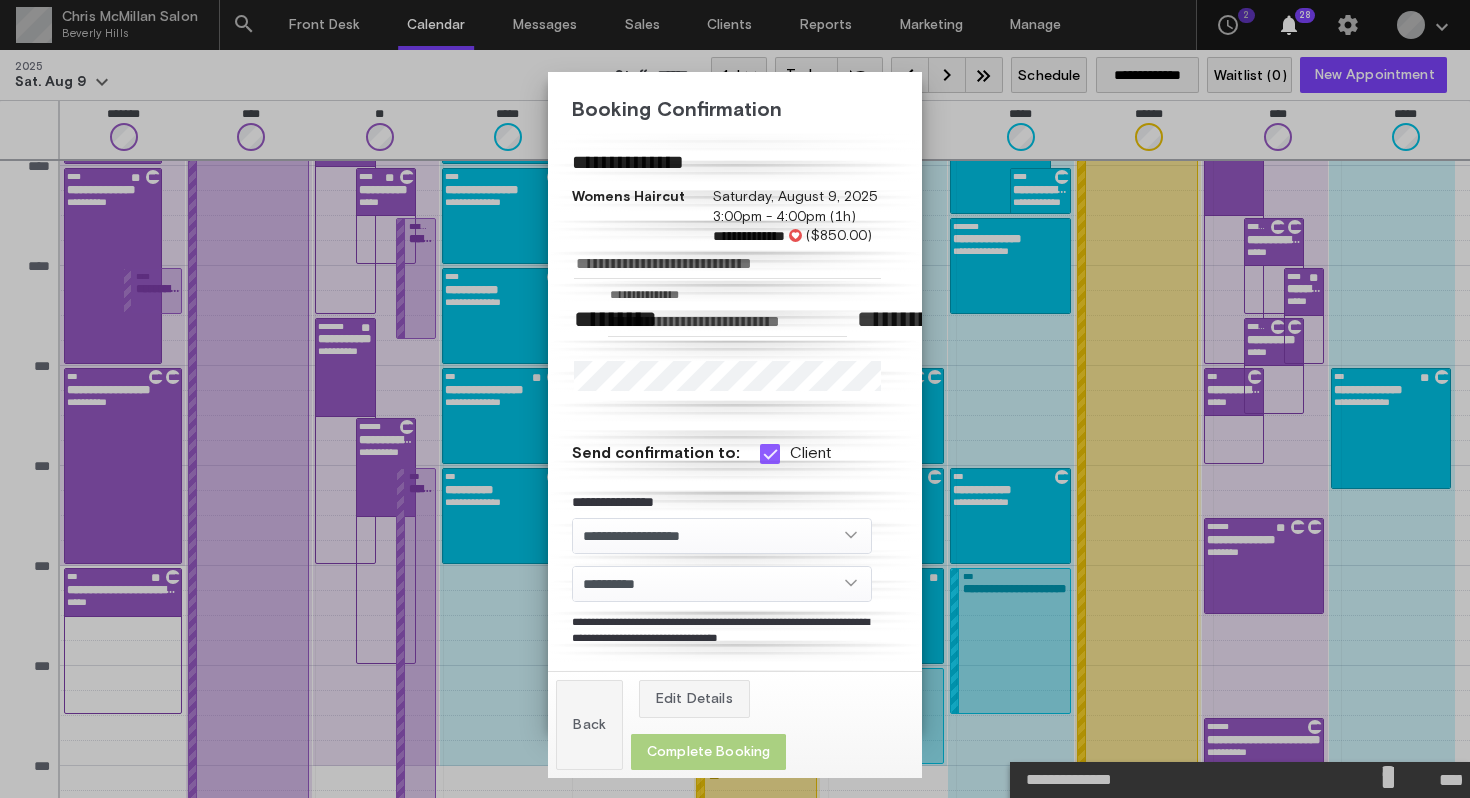 click on "Complete Booking" 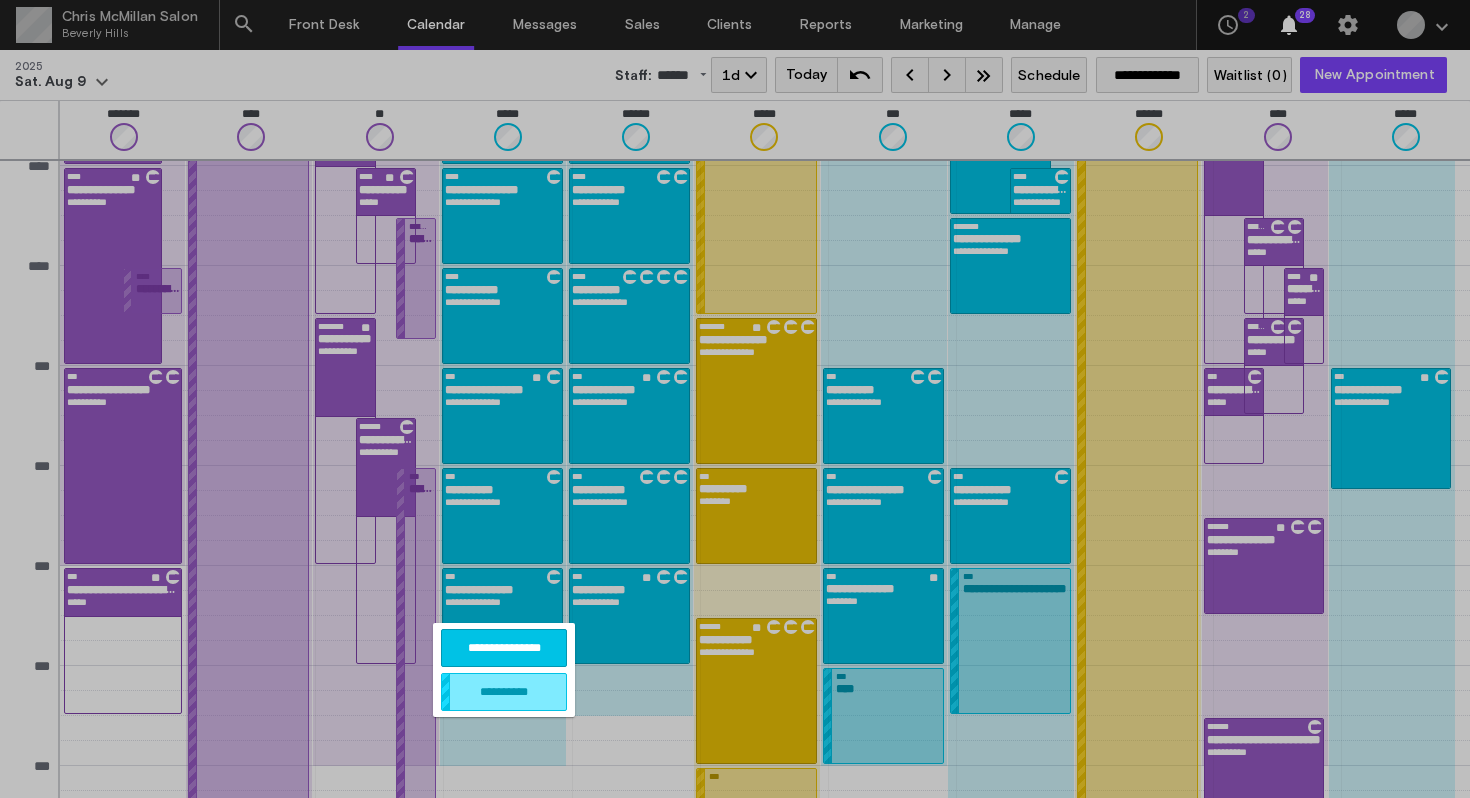click on "**********" at bounding box center (504, 648) 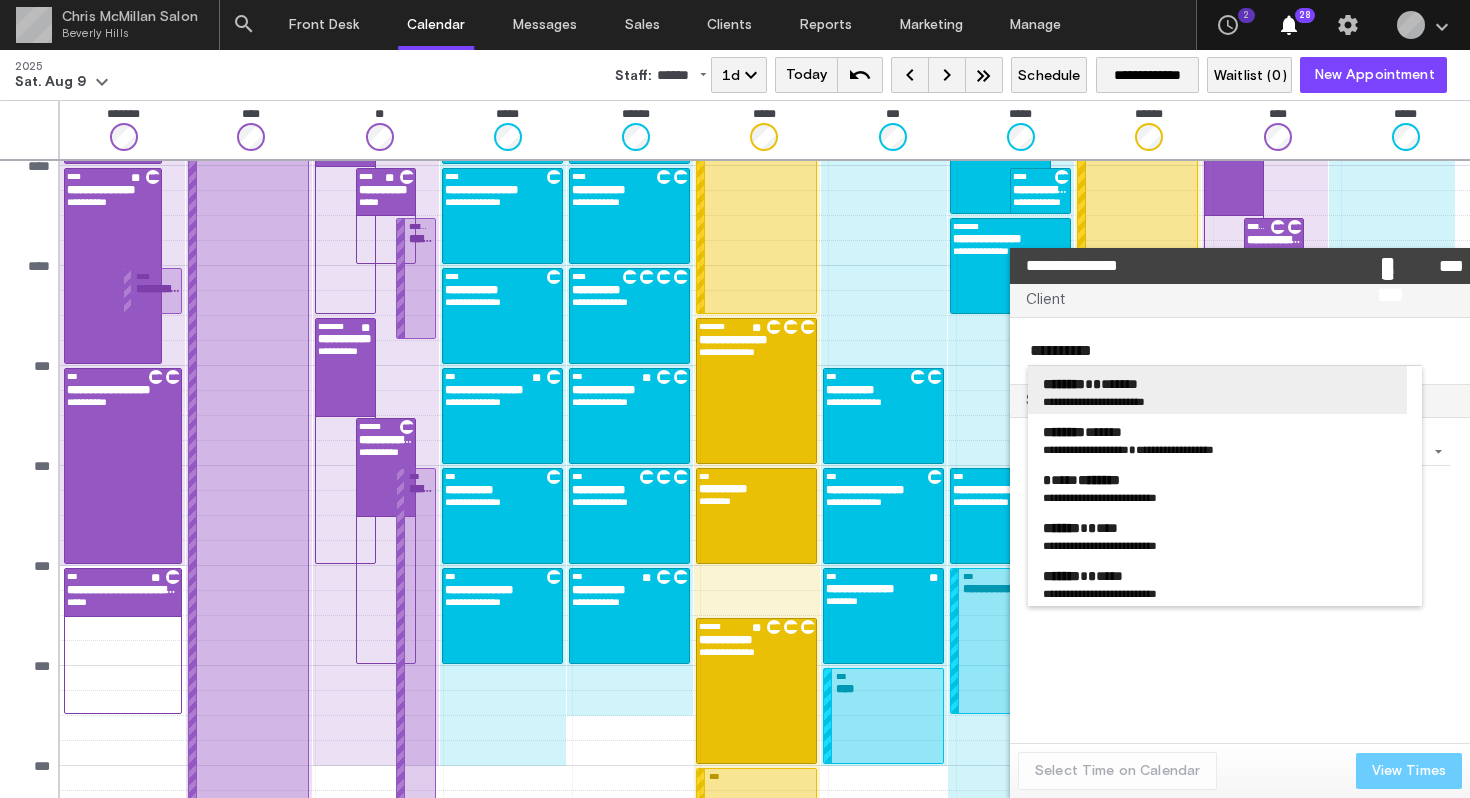 click on "**********" at bounding box center (1122, 401) 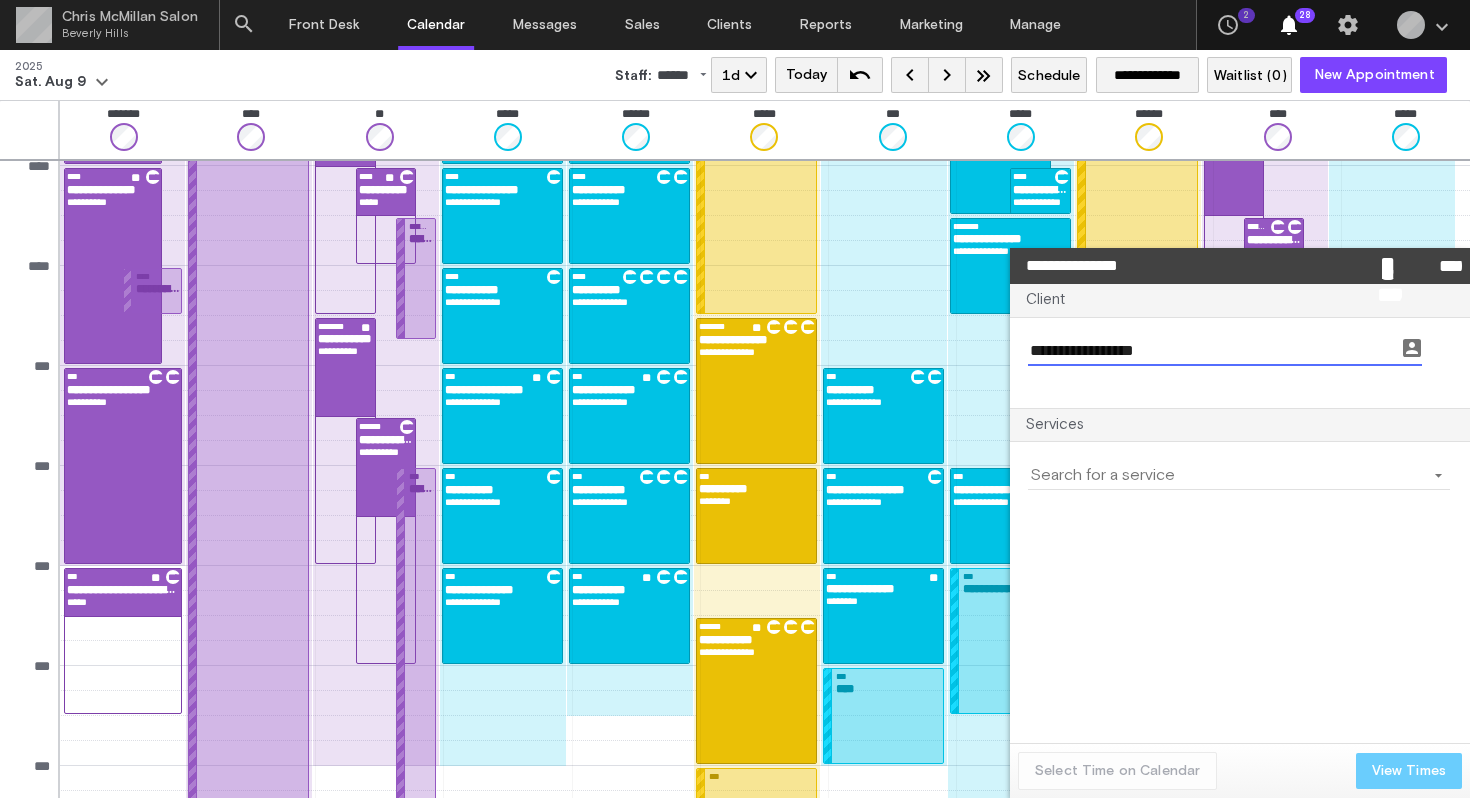 click at bounding box center [1227, 475] 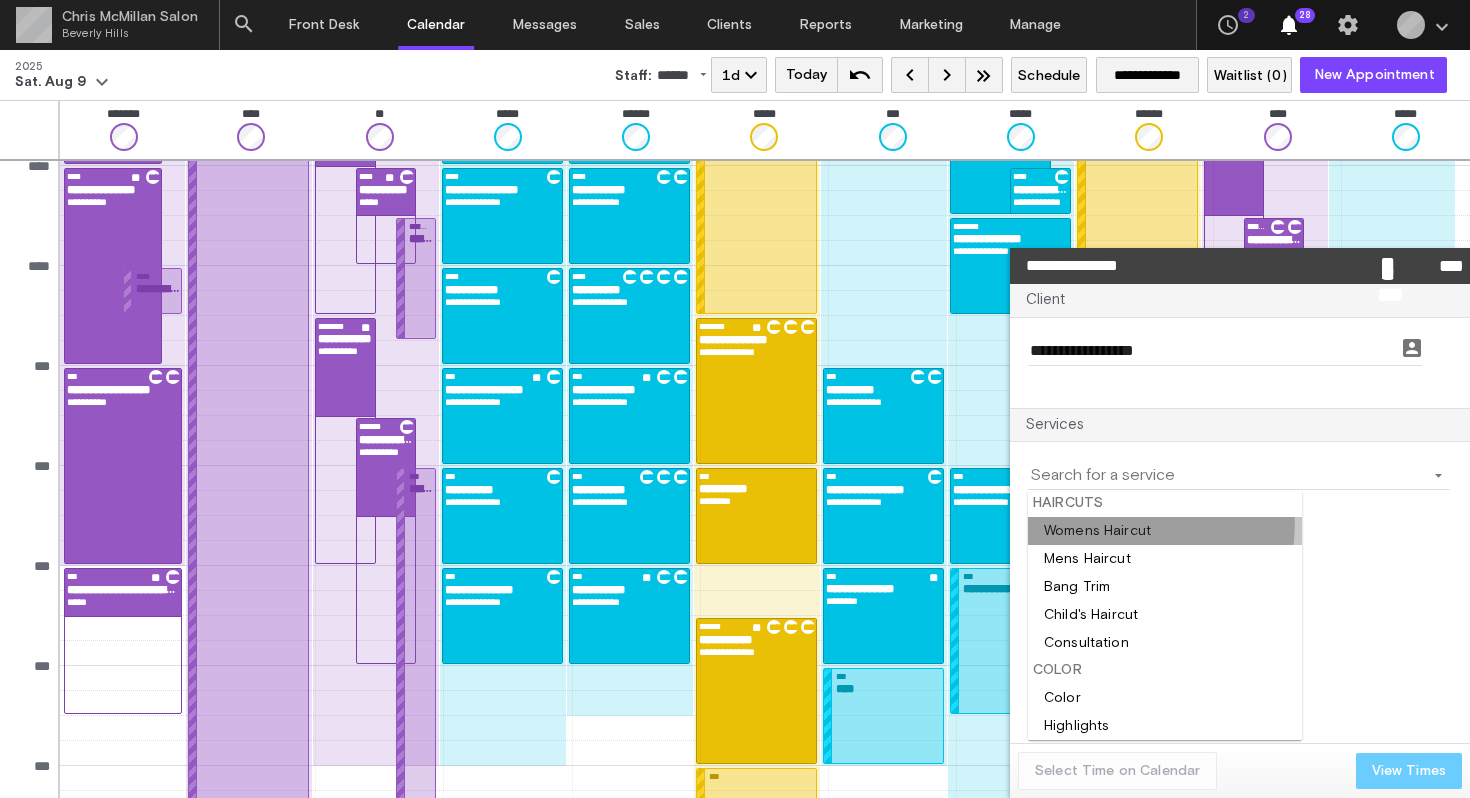 click at bounding box center (1165, 531) 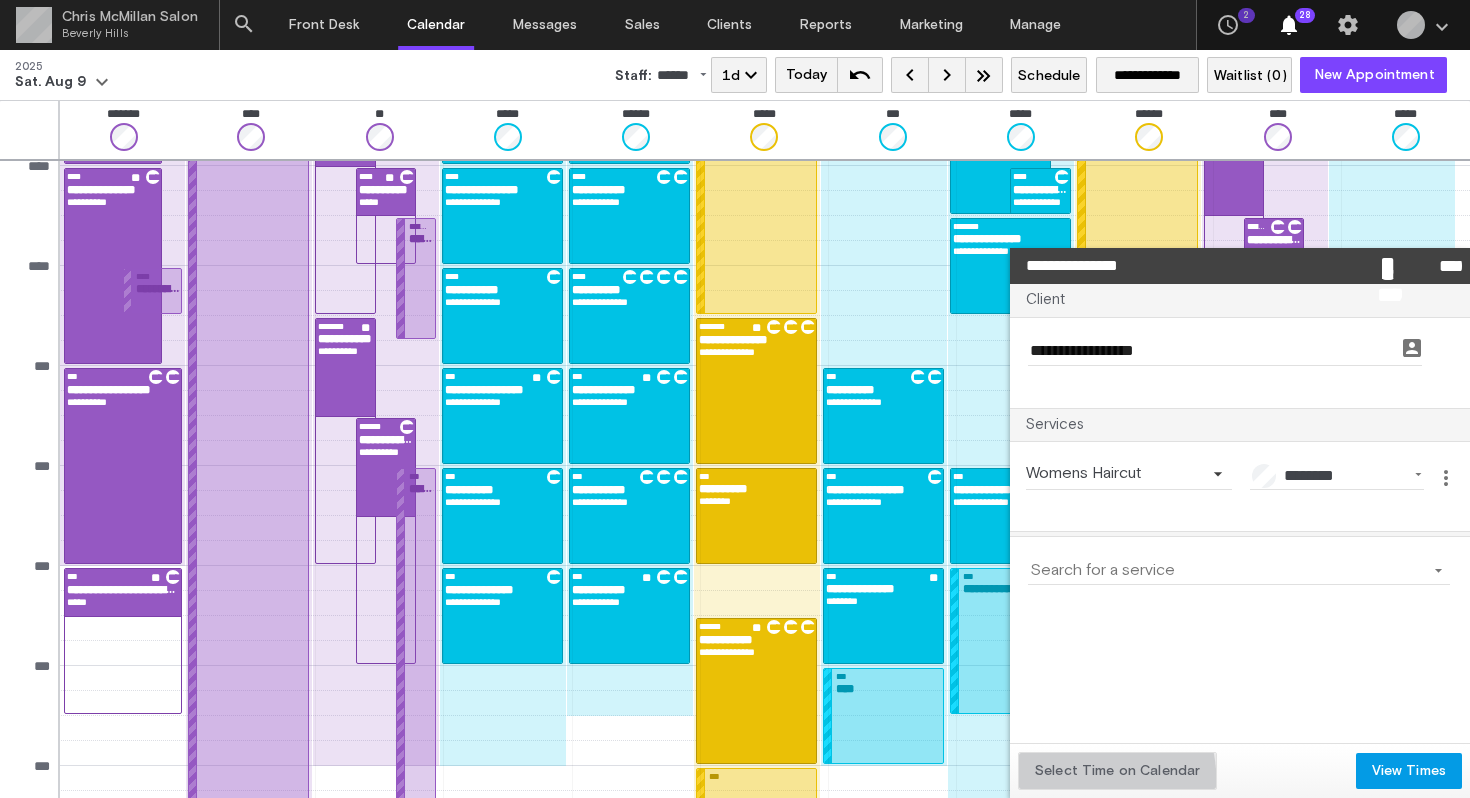 click on "Select Time on Calendar" 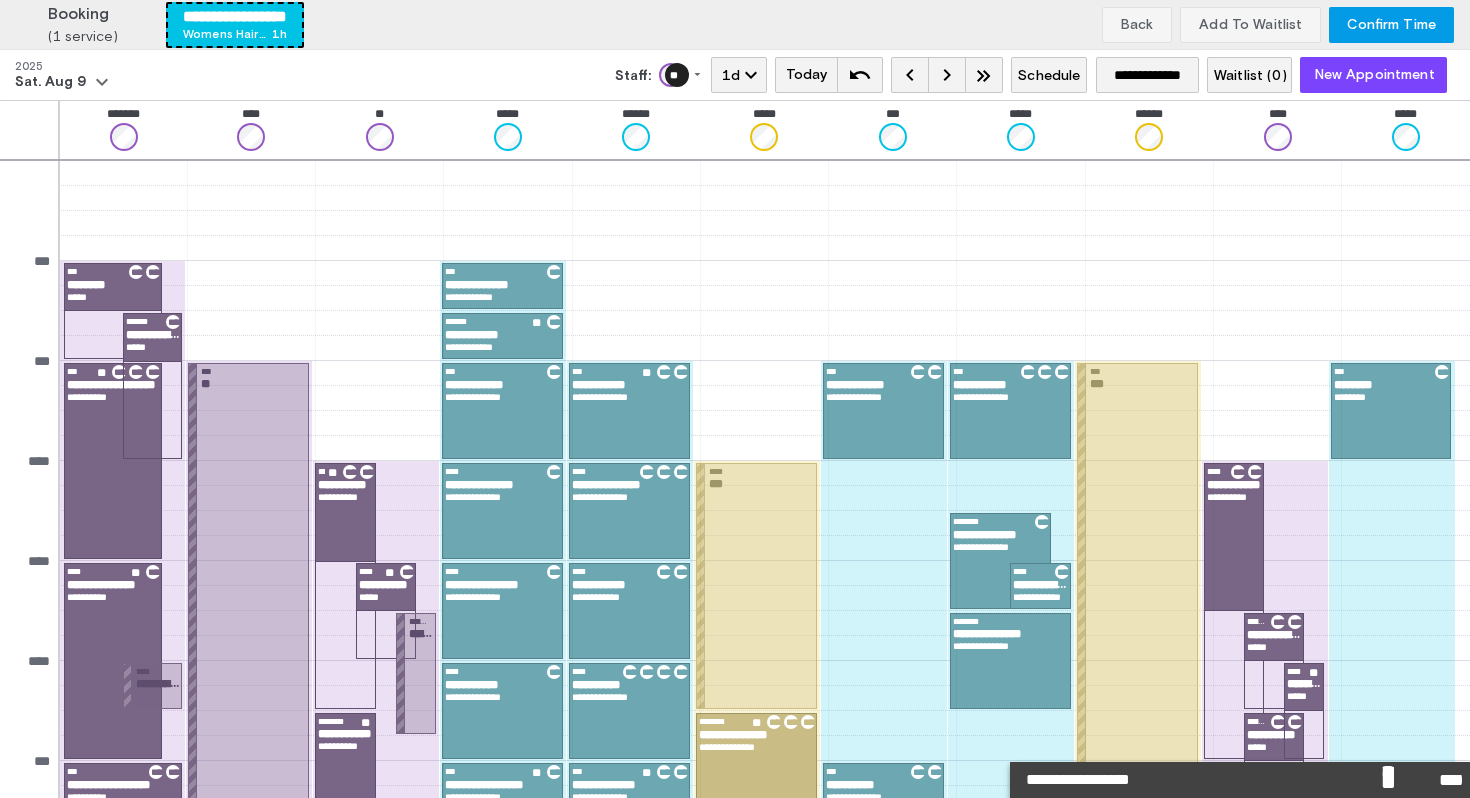 scroll, scrollTop: 395, scrollLeft: 0, axis: vertical 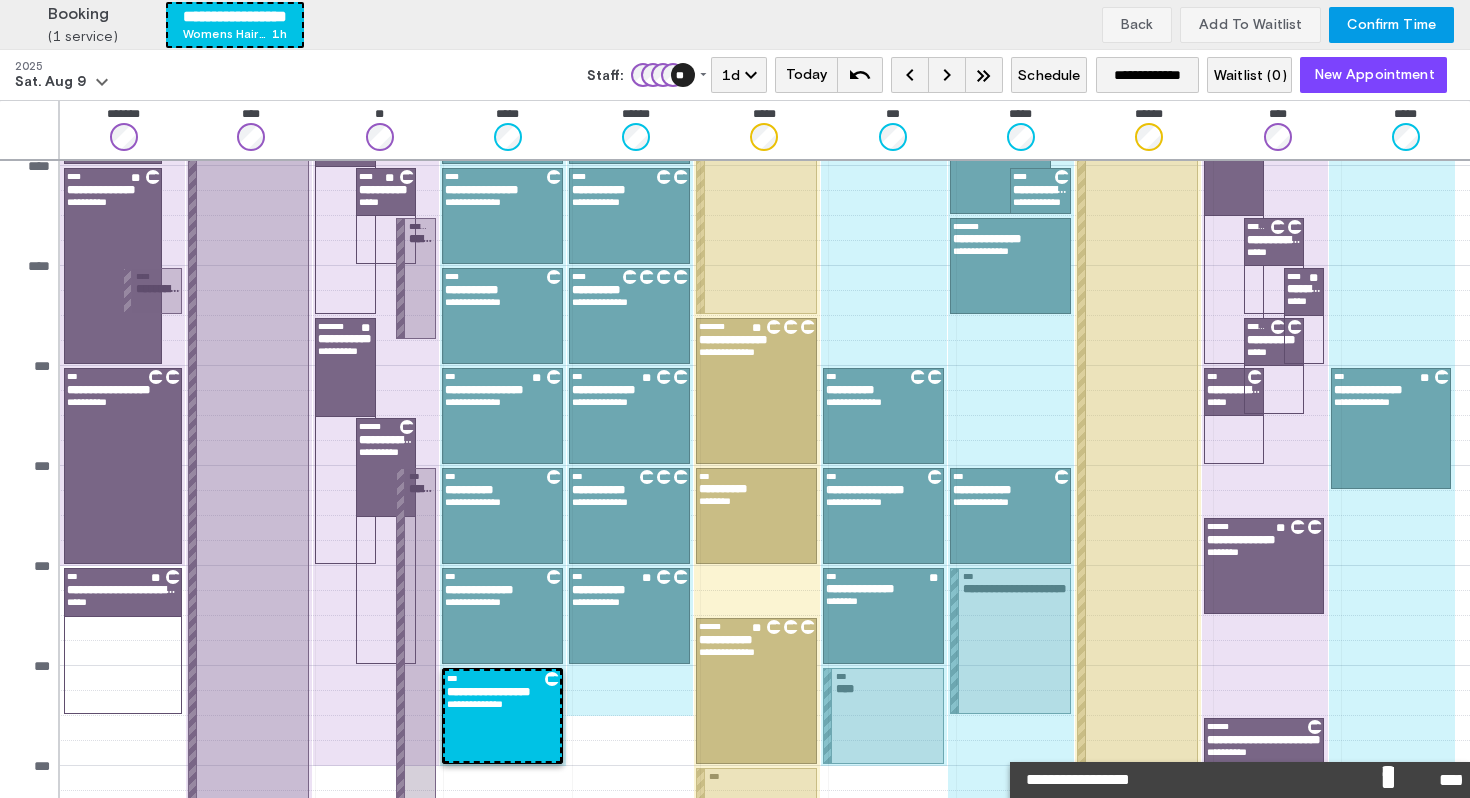 click on "**********" at bounding box center [735, 25] 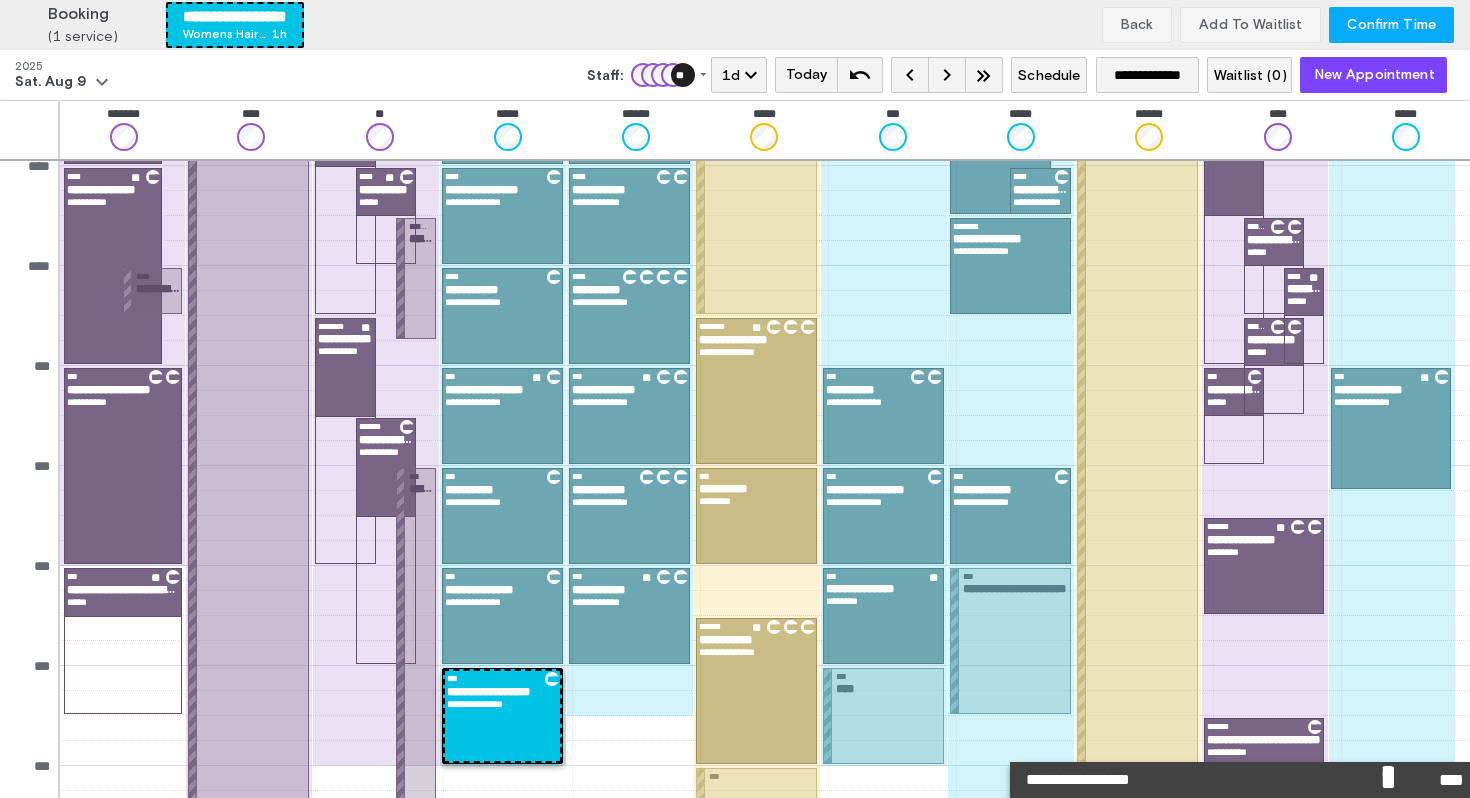 click on "Confirm Time" at bounding box center (1391, 25) 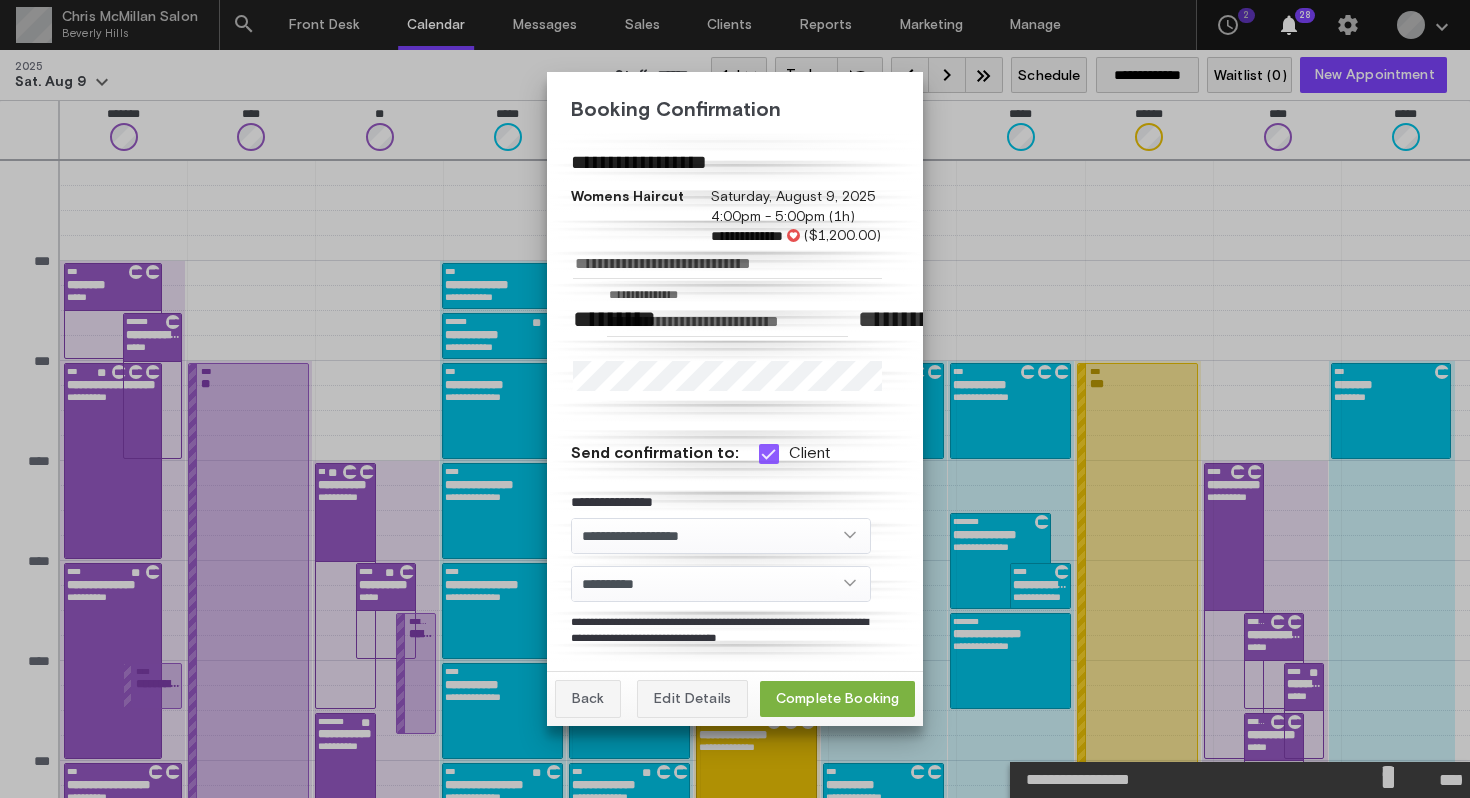 scroll, scrollTop: 395, scrollLeft: 0, axis: vertical 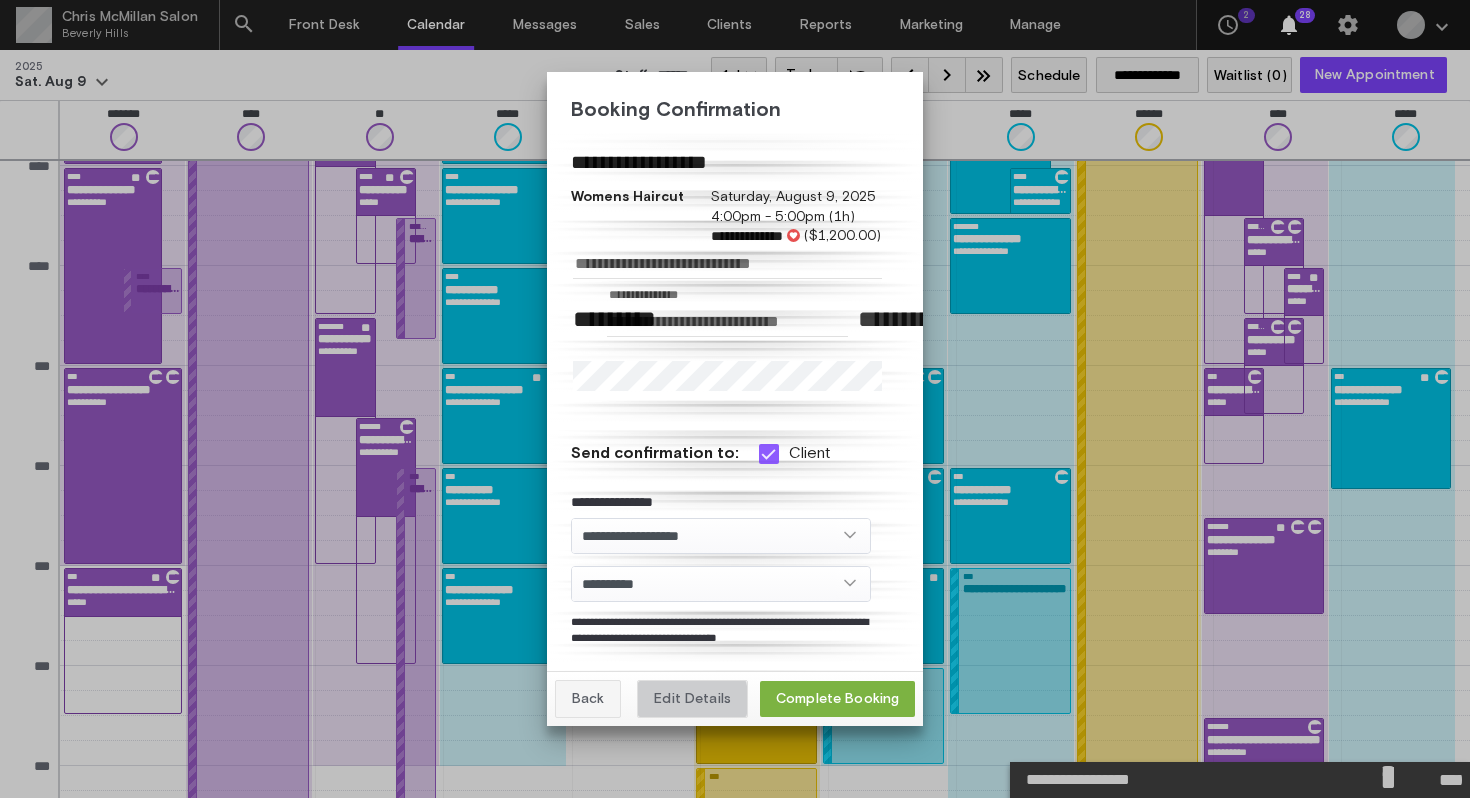 click on "Edit Details" 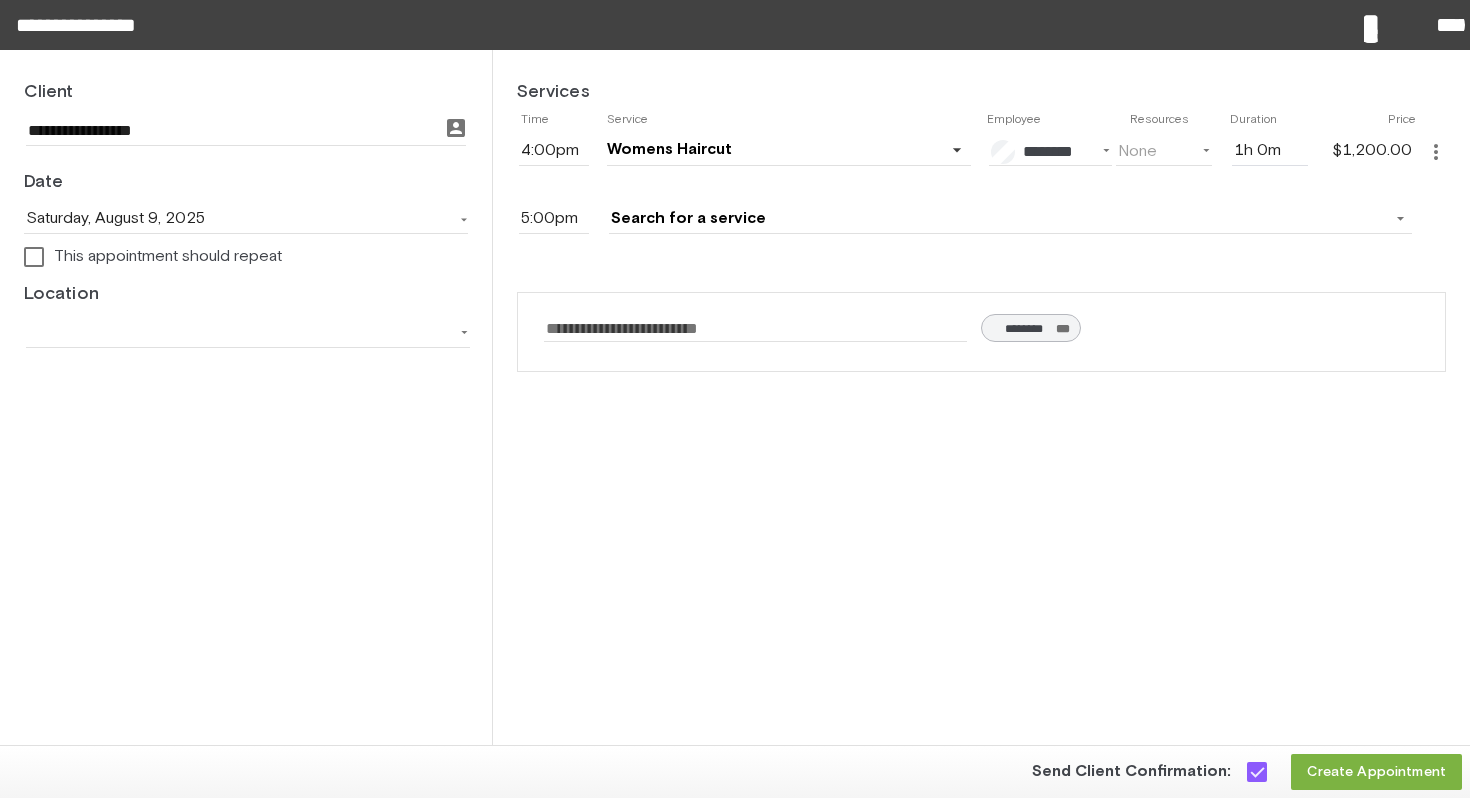 click on "account_box" 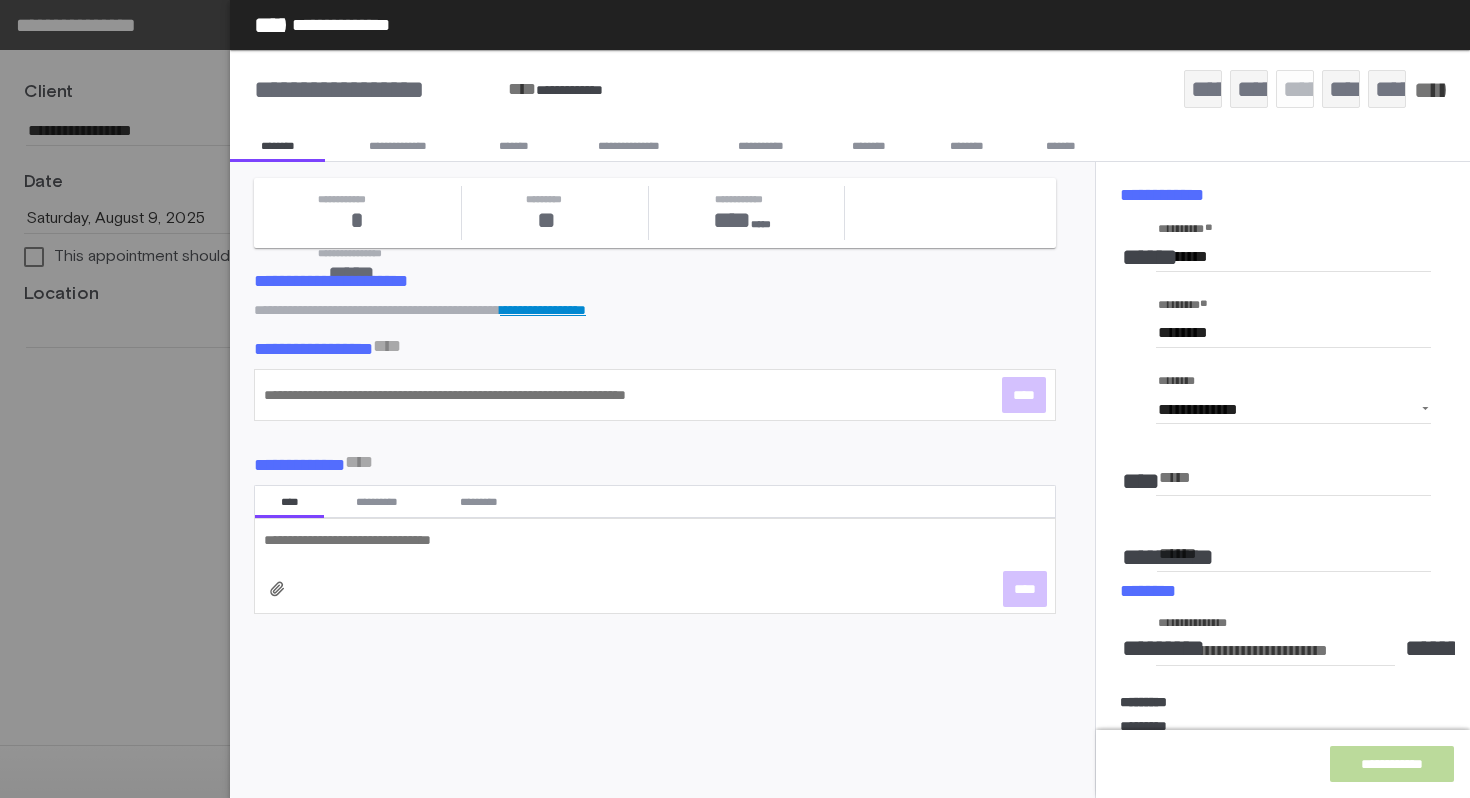 click on "********" at bounding box center [1293, 257] 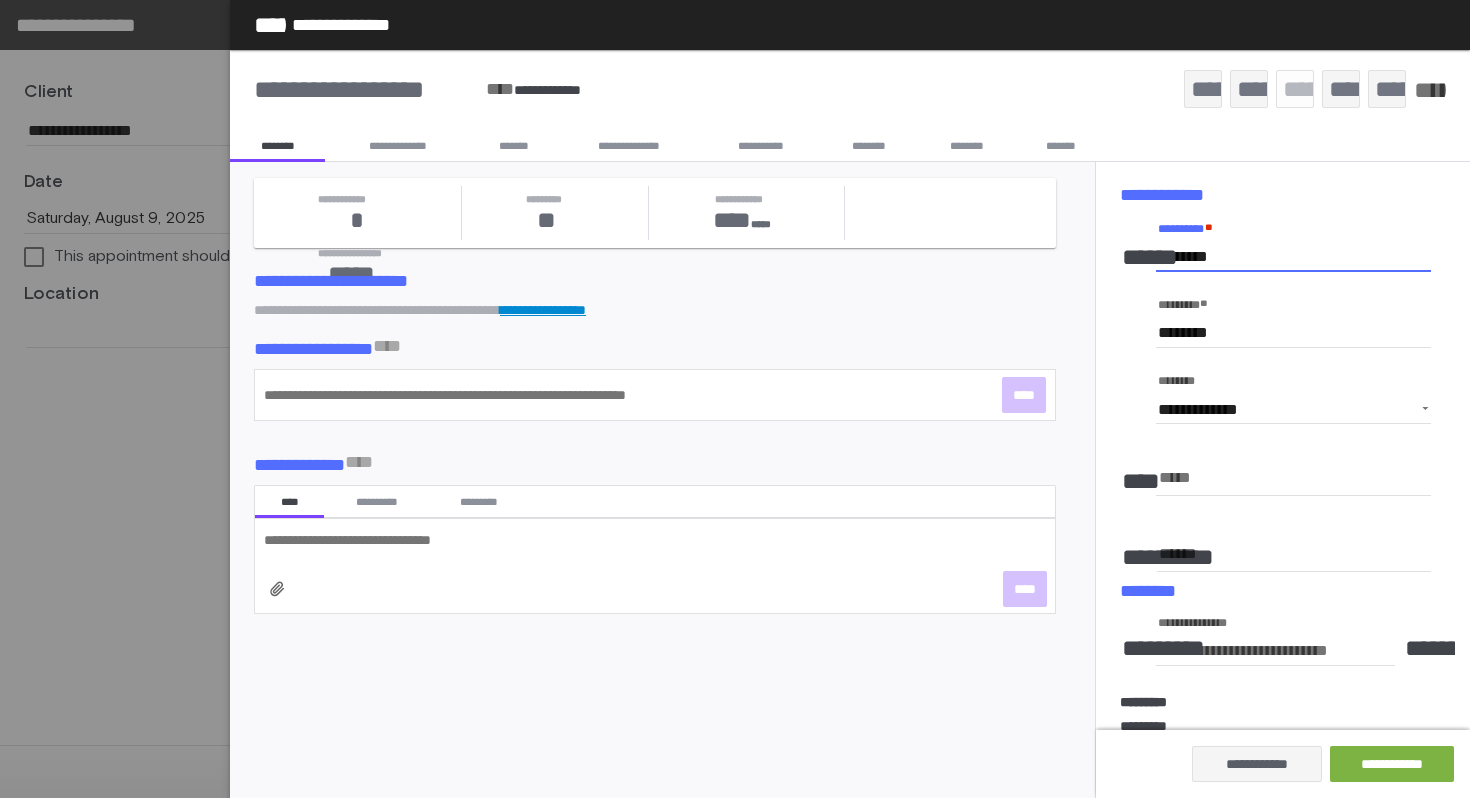 type on "********" 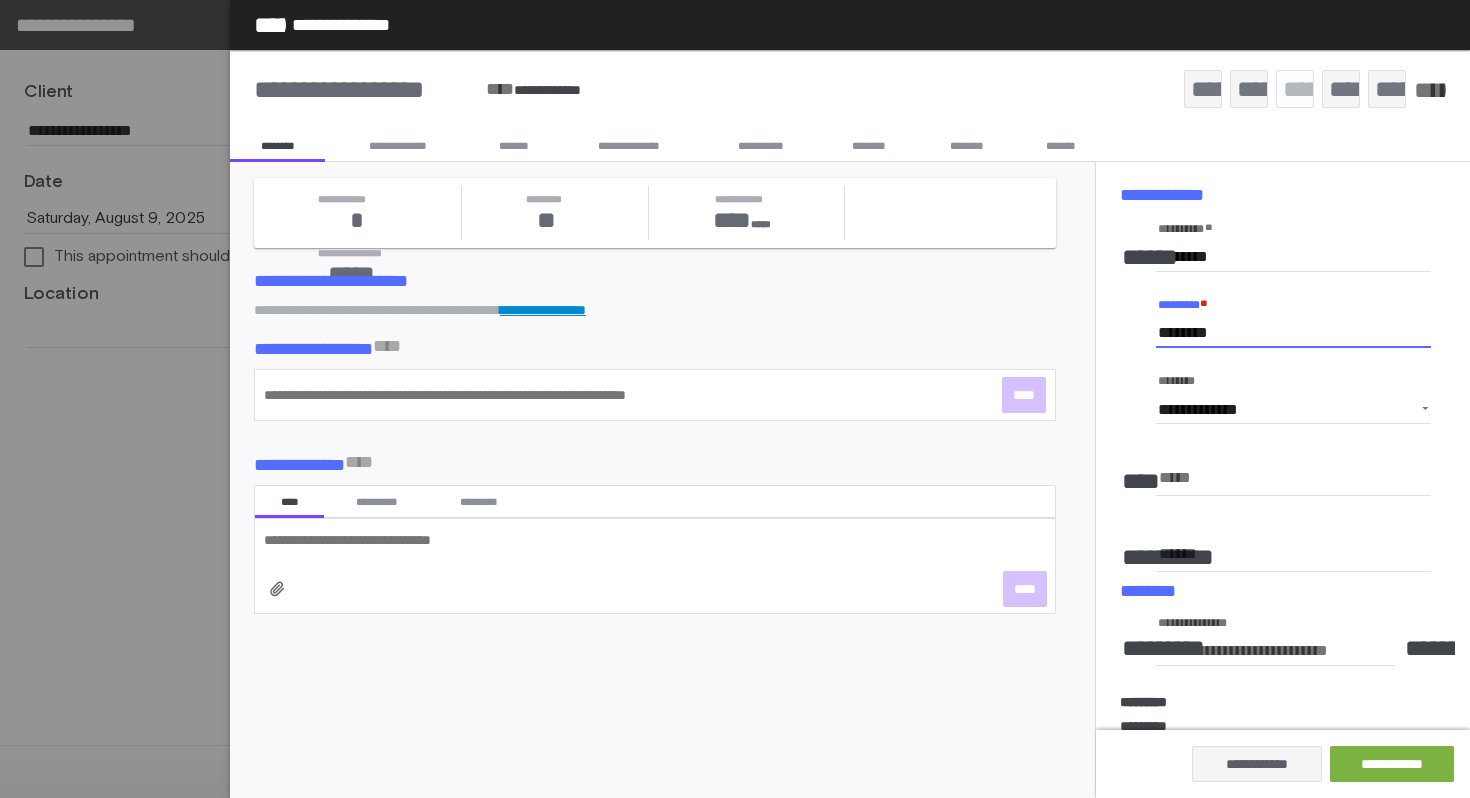 click on "********" at bounding box center [1293, 333] 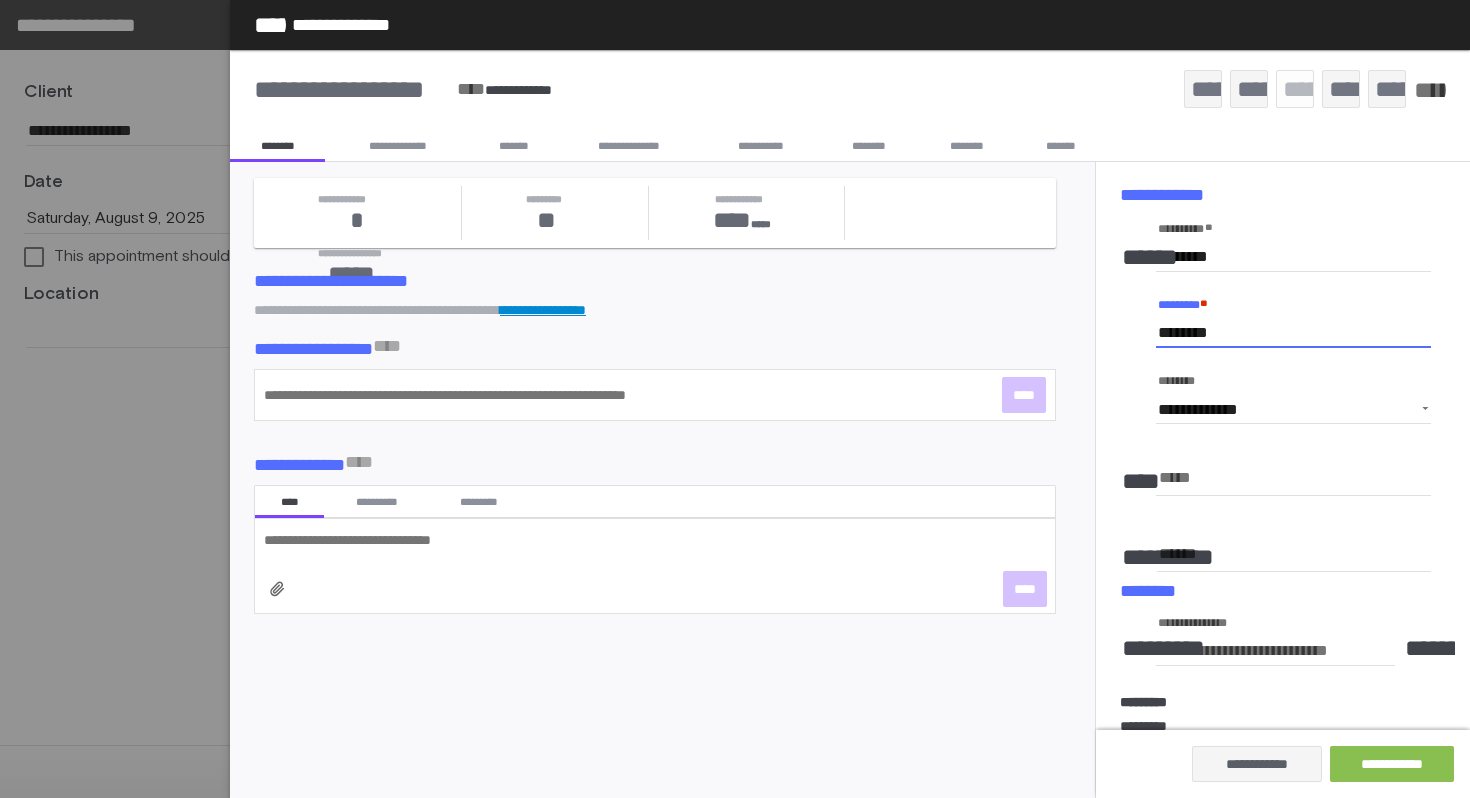 type on "********" 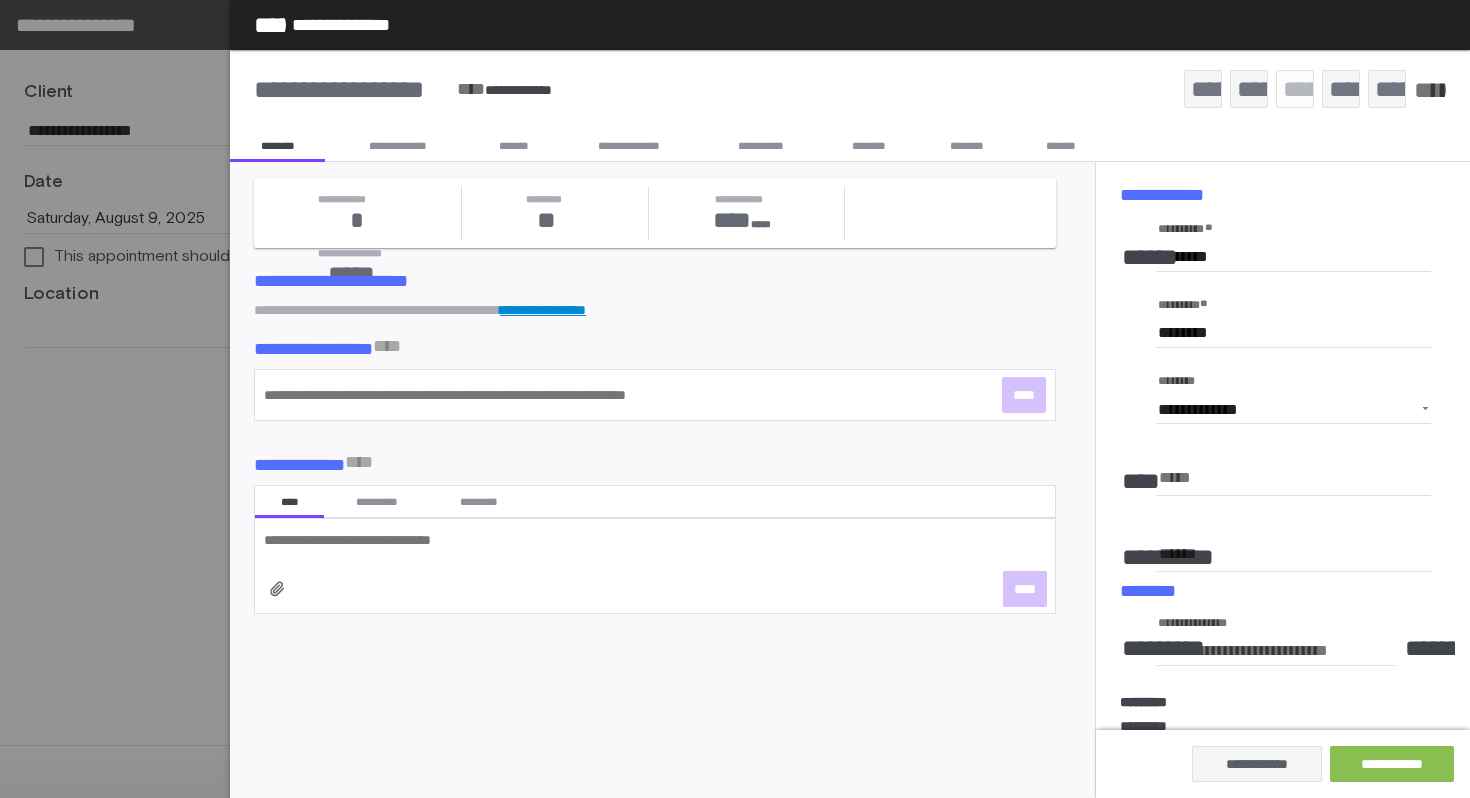 click on "**********" at bounding box center (1392, 764) 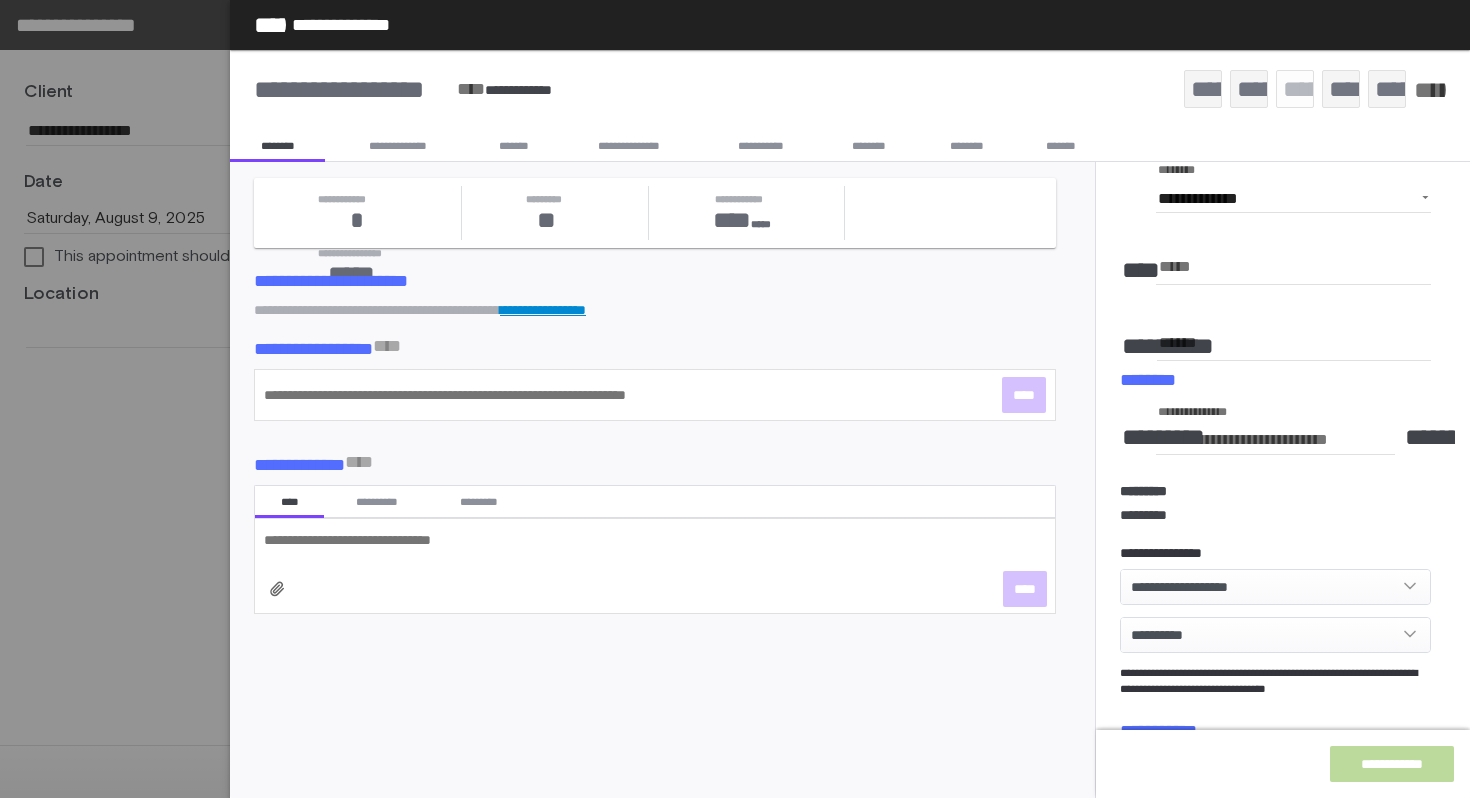 scroll, scrollTop: 0, scrollLeft: 0, axis: both 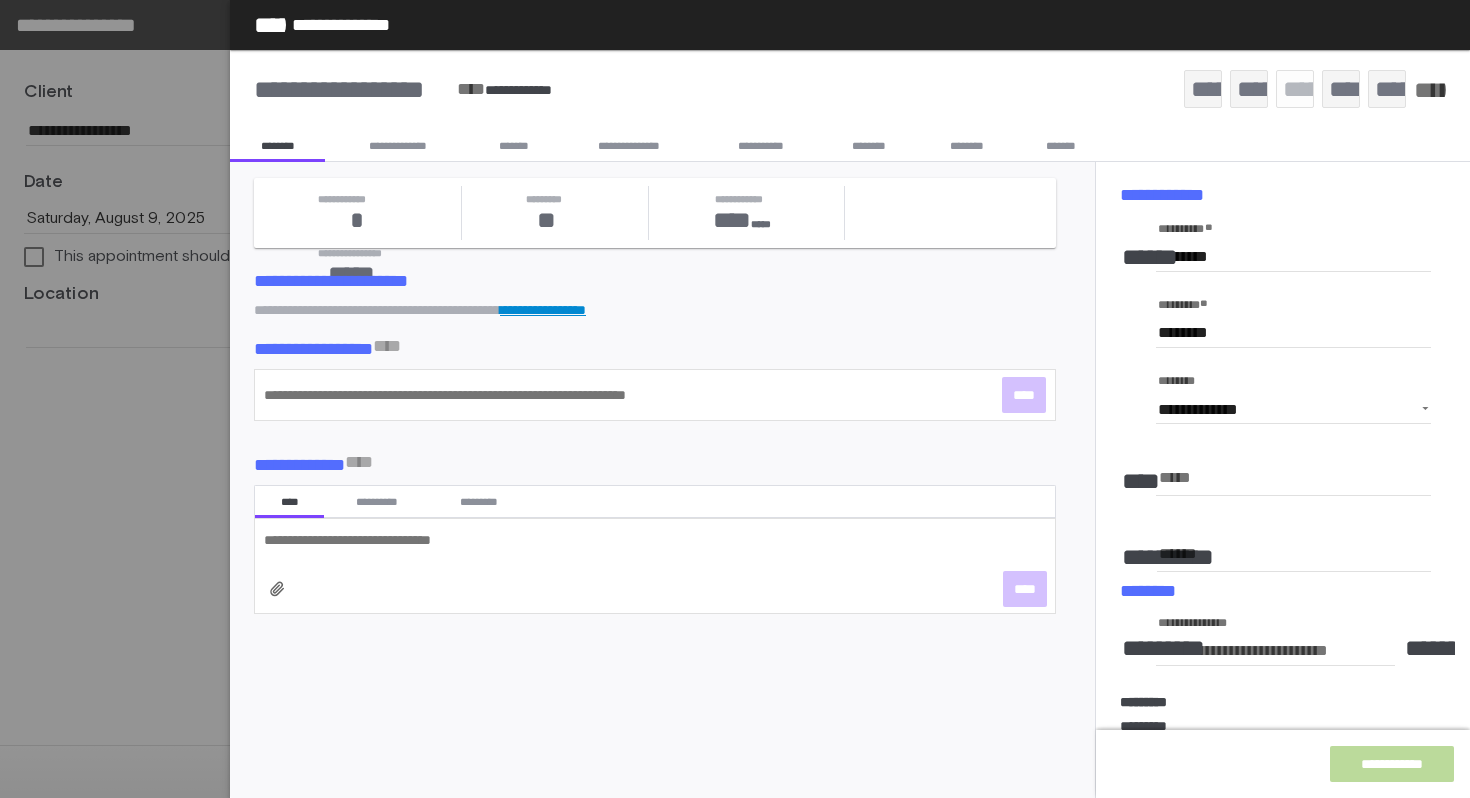 click on "*******" at bounding box center [513, 146] 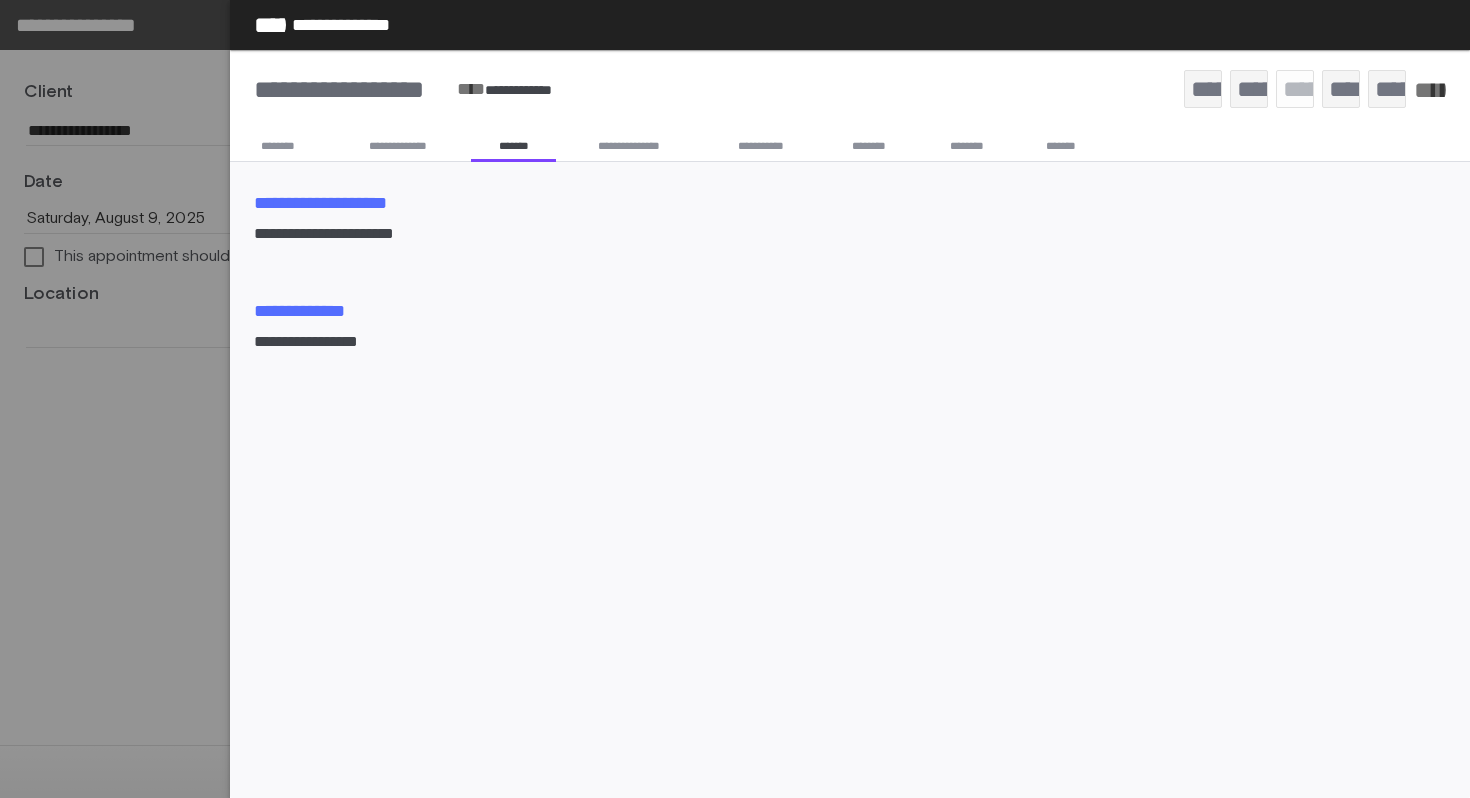 click on "*****" 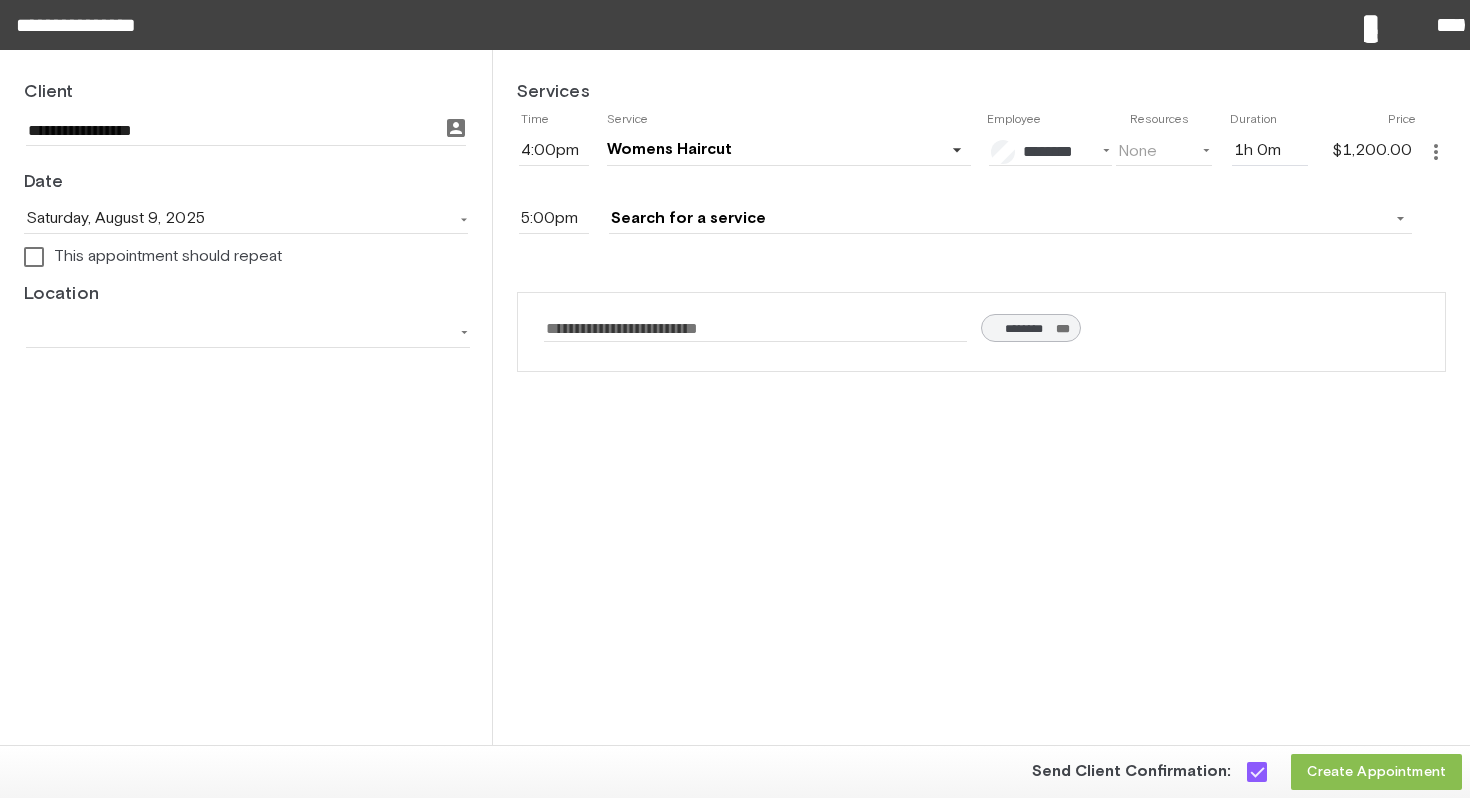 click on "Create Appointment" 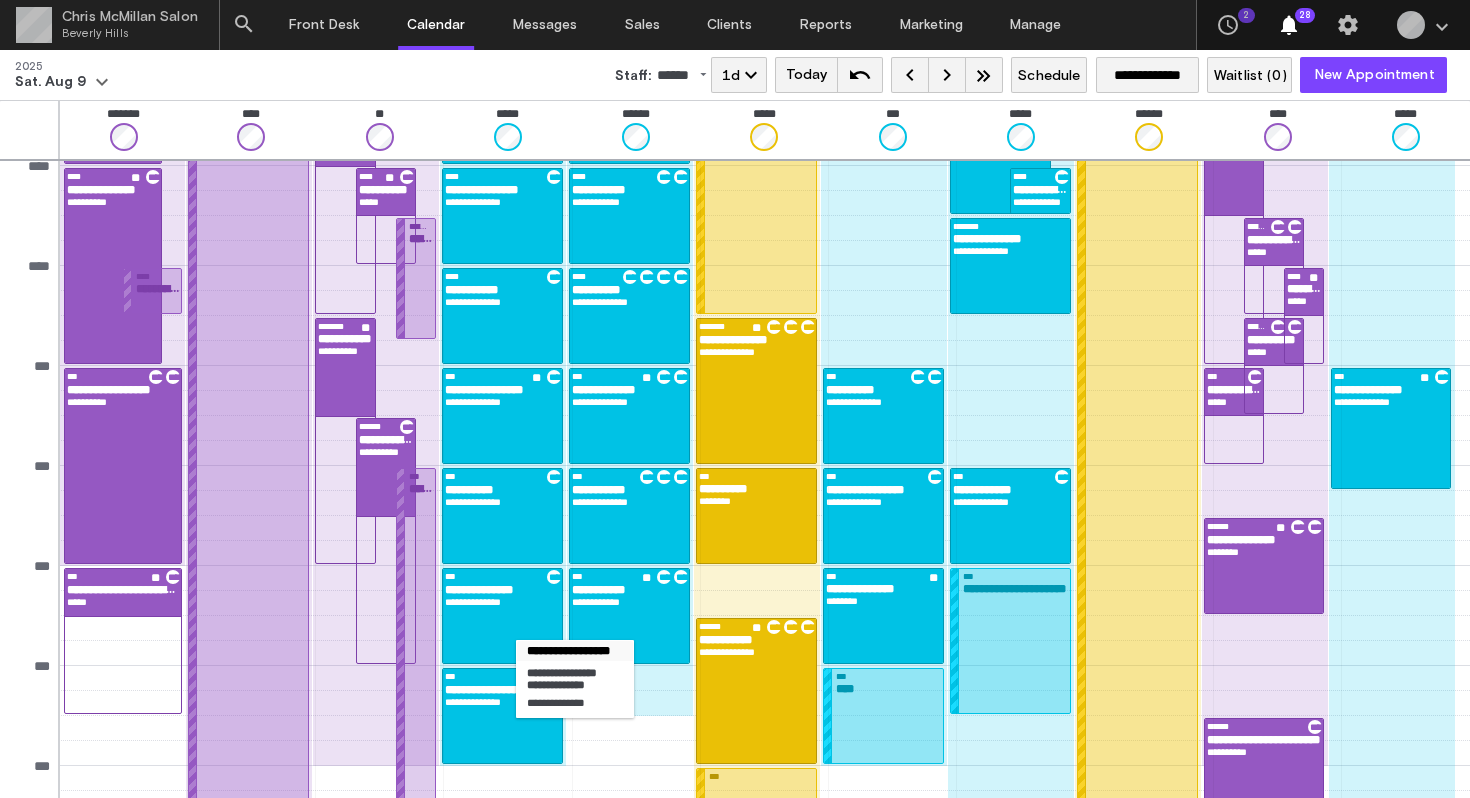 click on "**********" at bounding box center (502, 716) 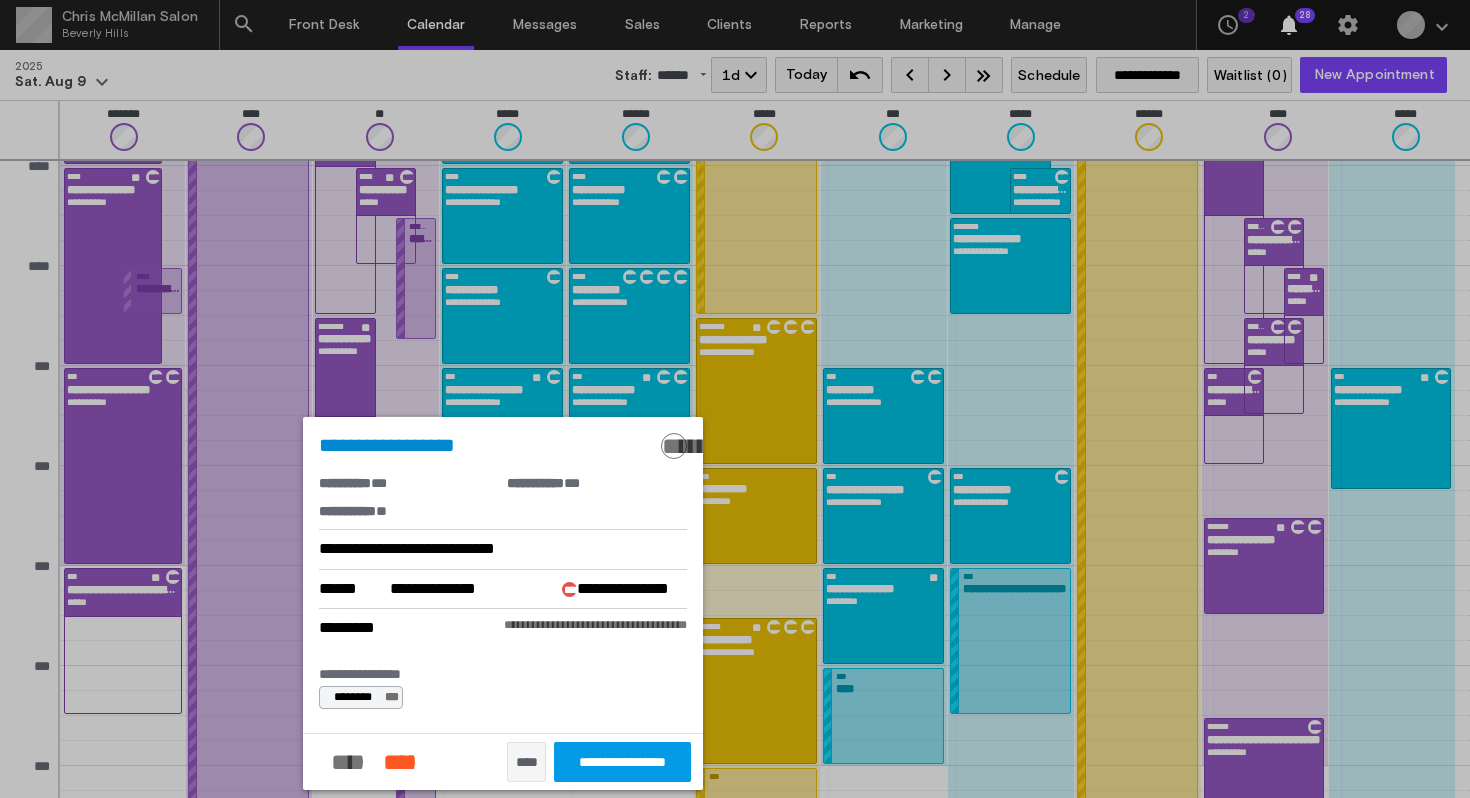 click at bounding box center [735, 399] 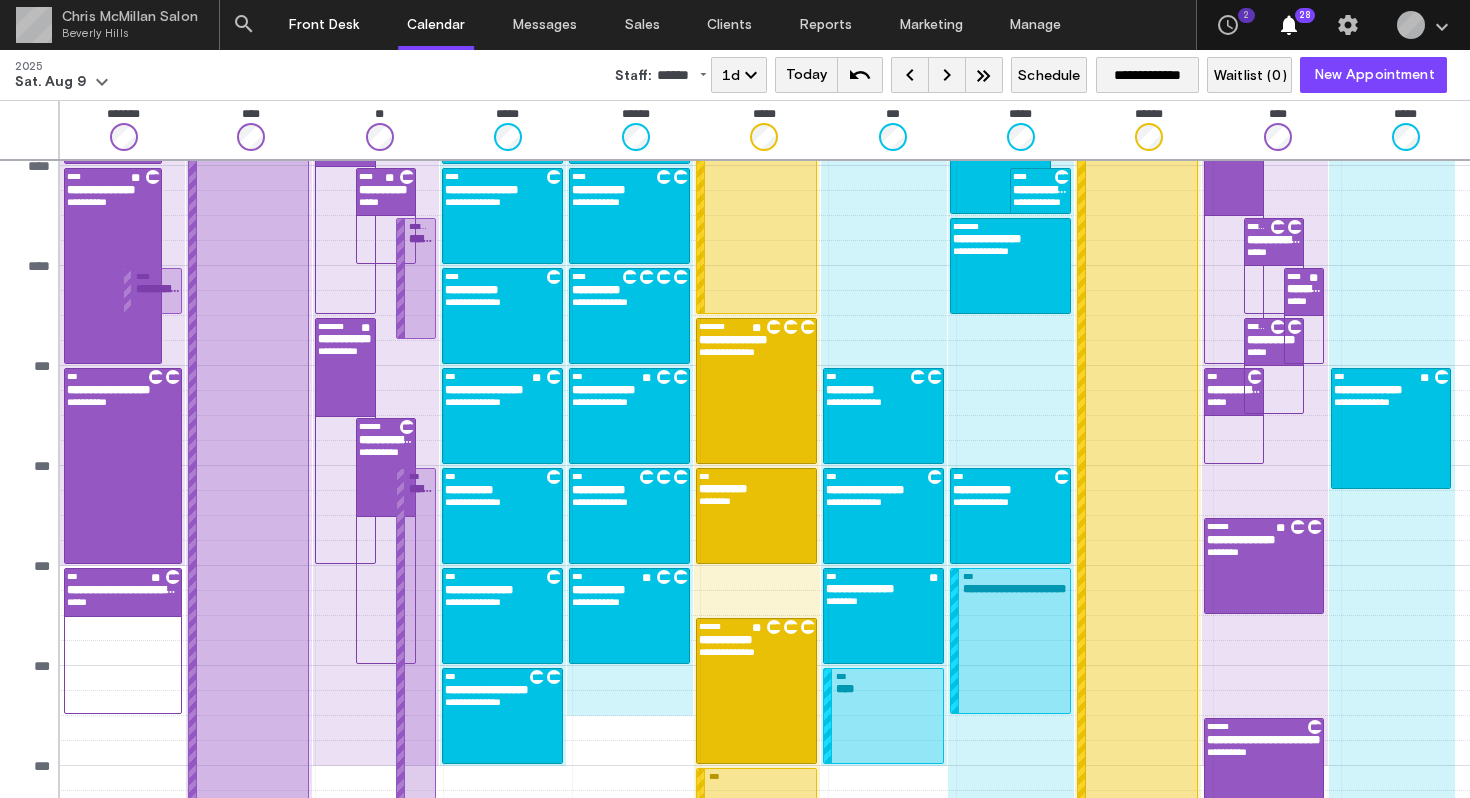 click on "Front Desk" at bounding box center (324, 25) 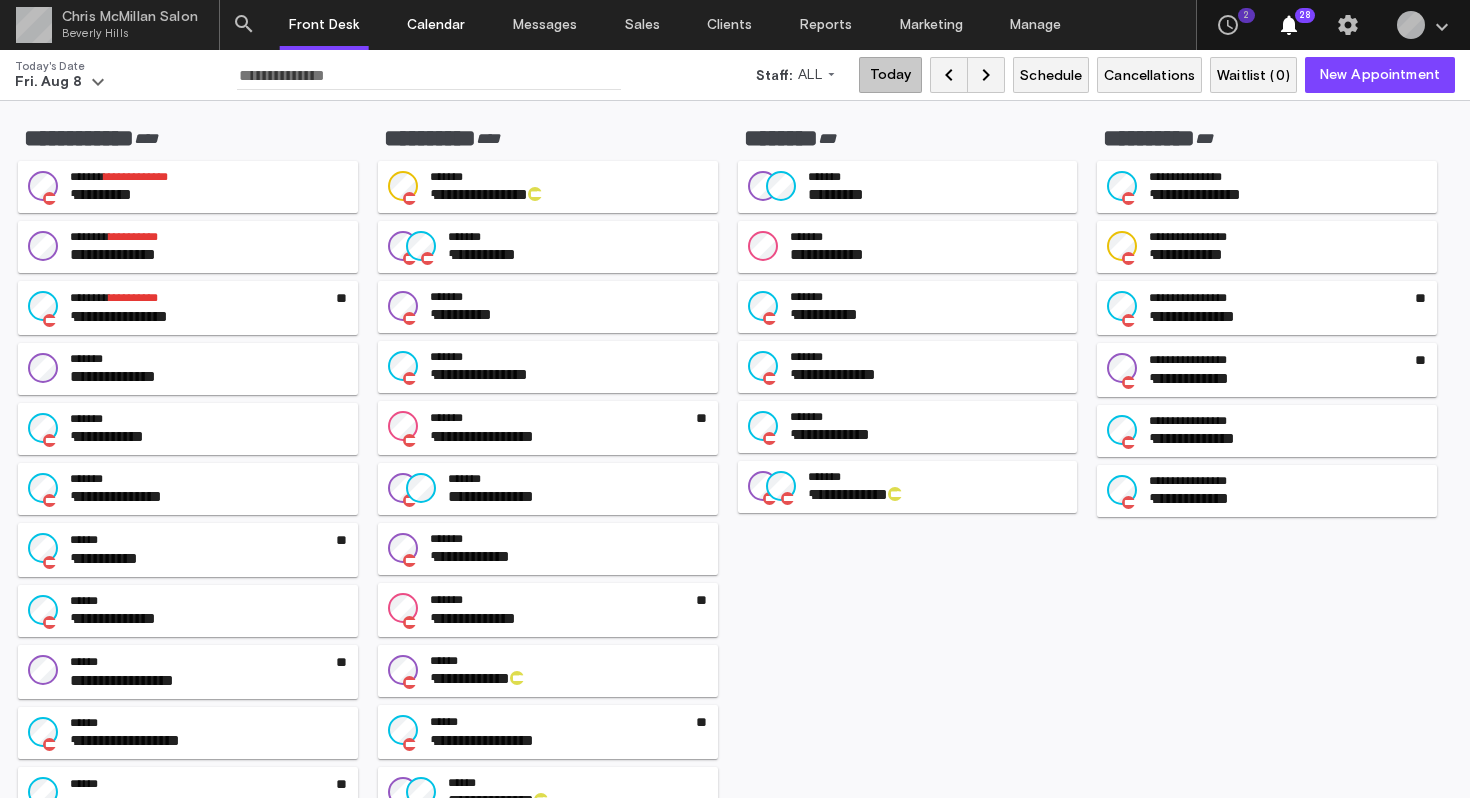 click on "Calendar" at bounding box center (436, 25) 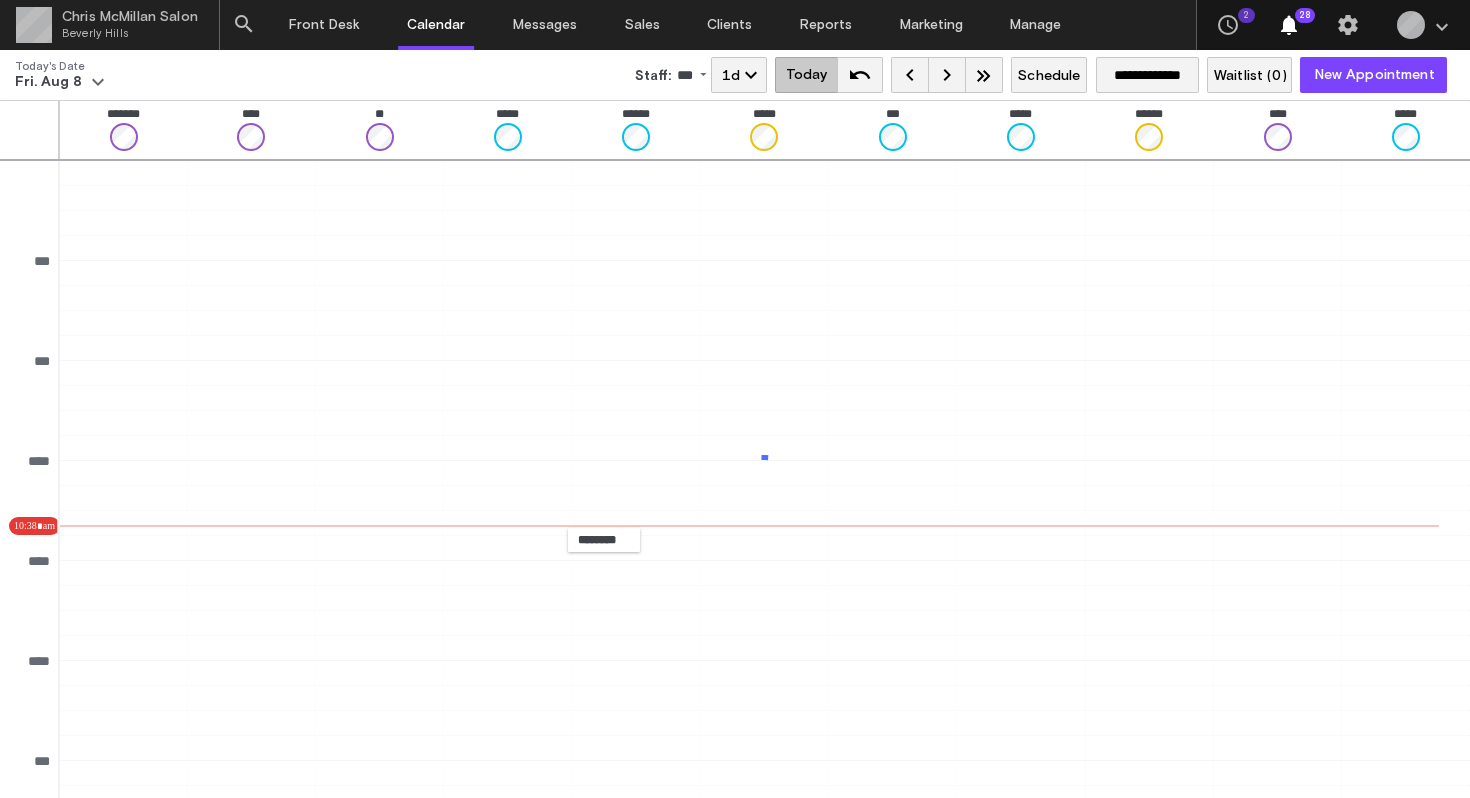 scroll, scrollTop: 266, scrollLeft: 0, axis: vertical 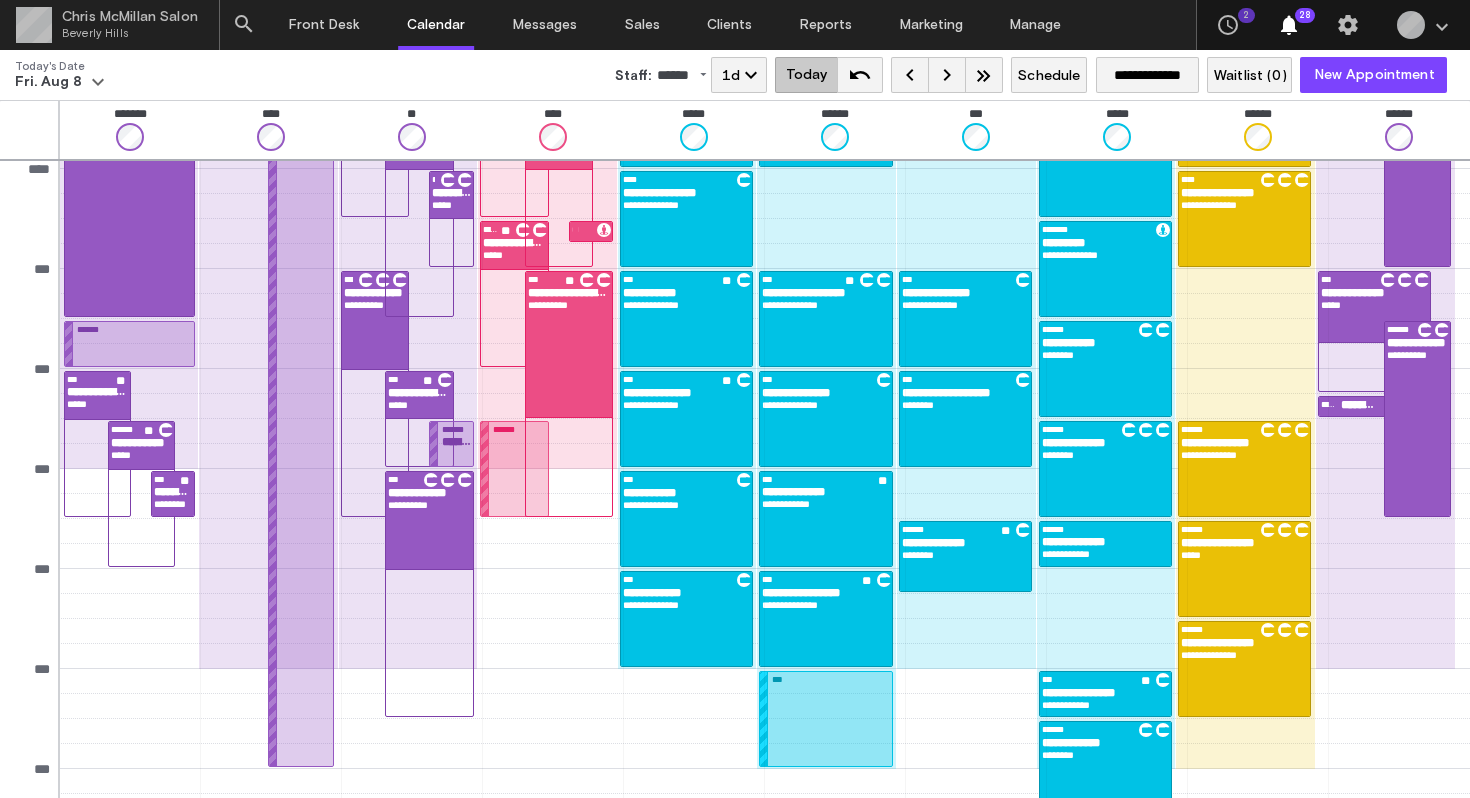 click on "**********" at bounding box center (686, 493) 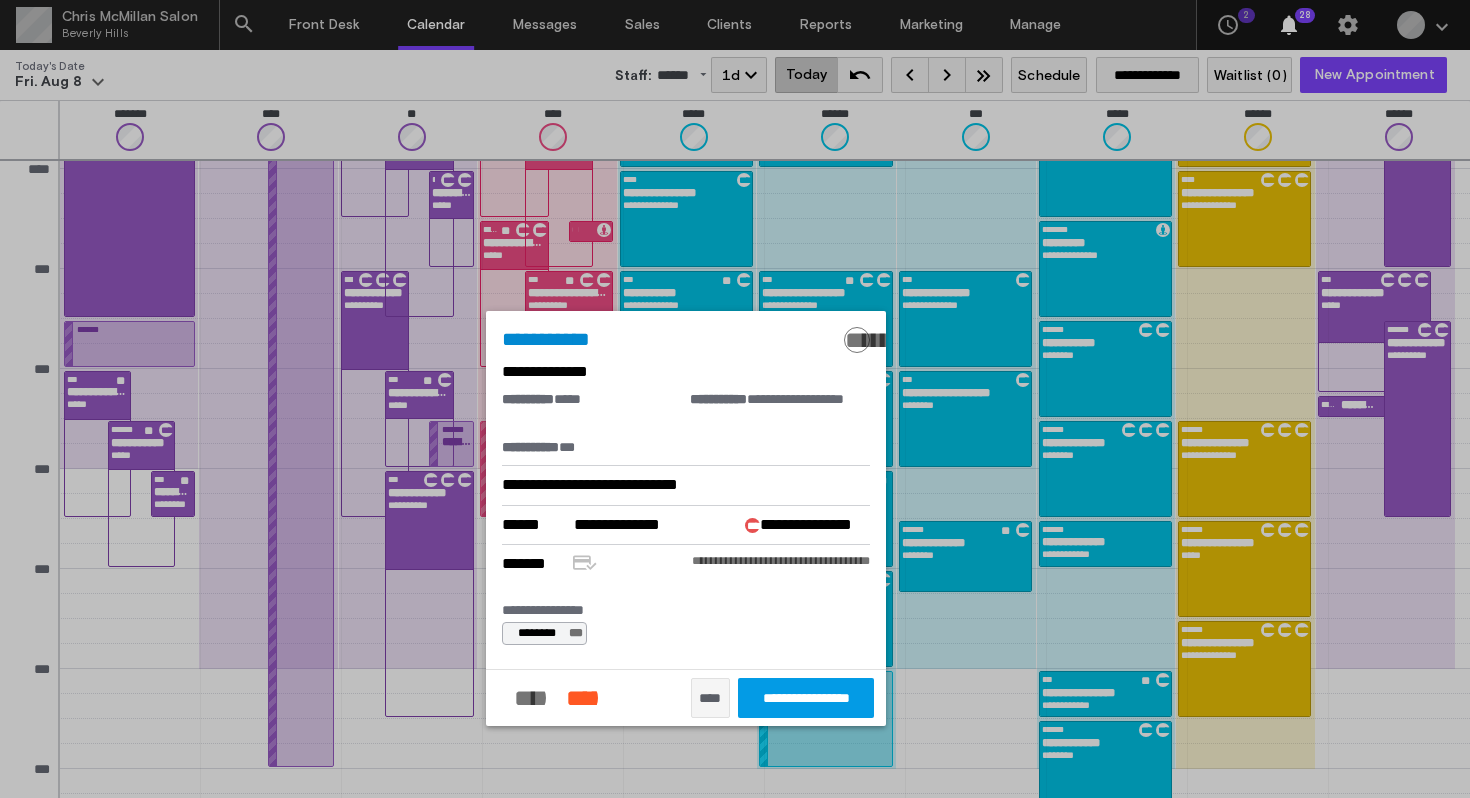 click at bounding box center [735, 399] 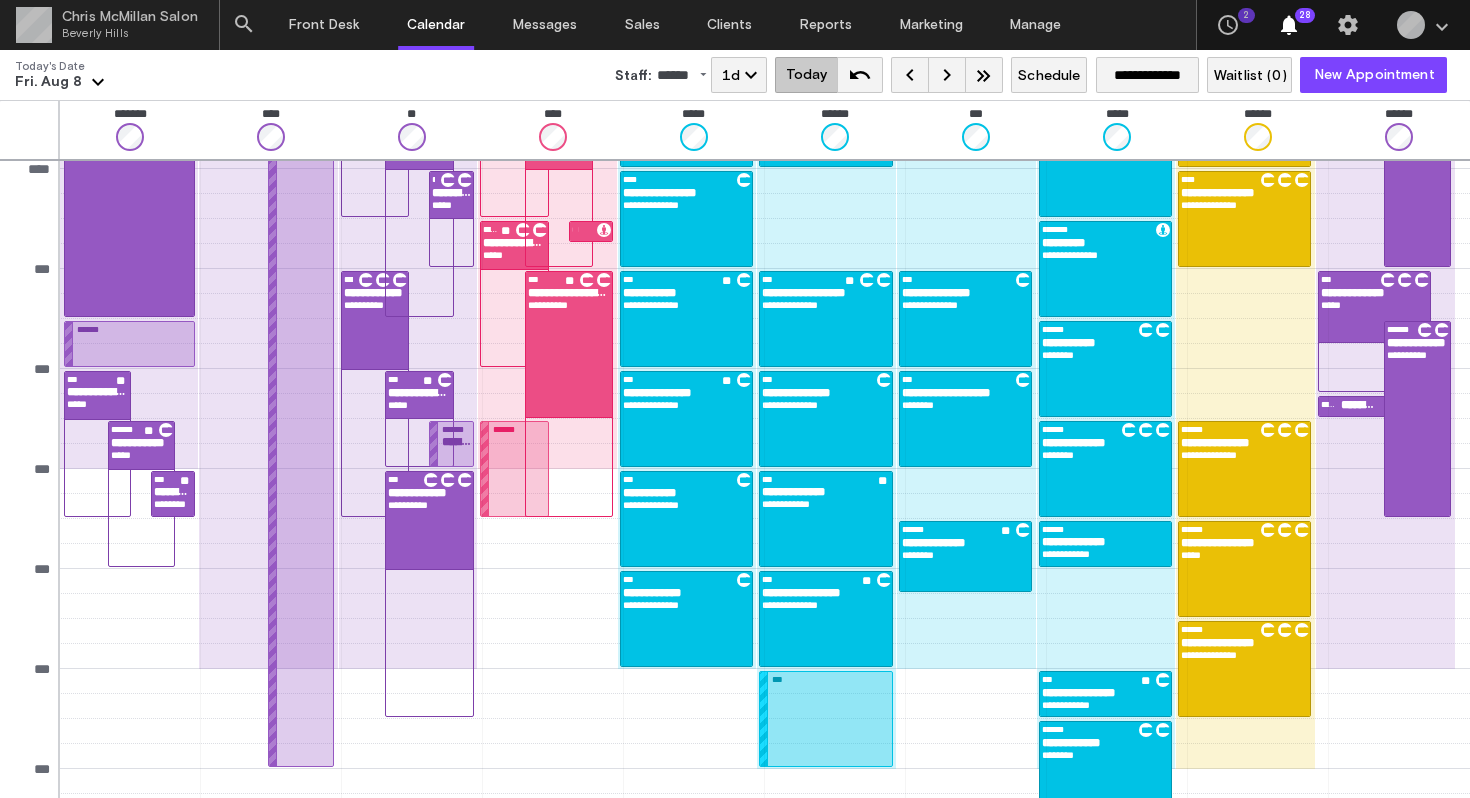 click on "keyboard_arrow_down" at bounding box center (98, 82) 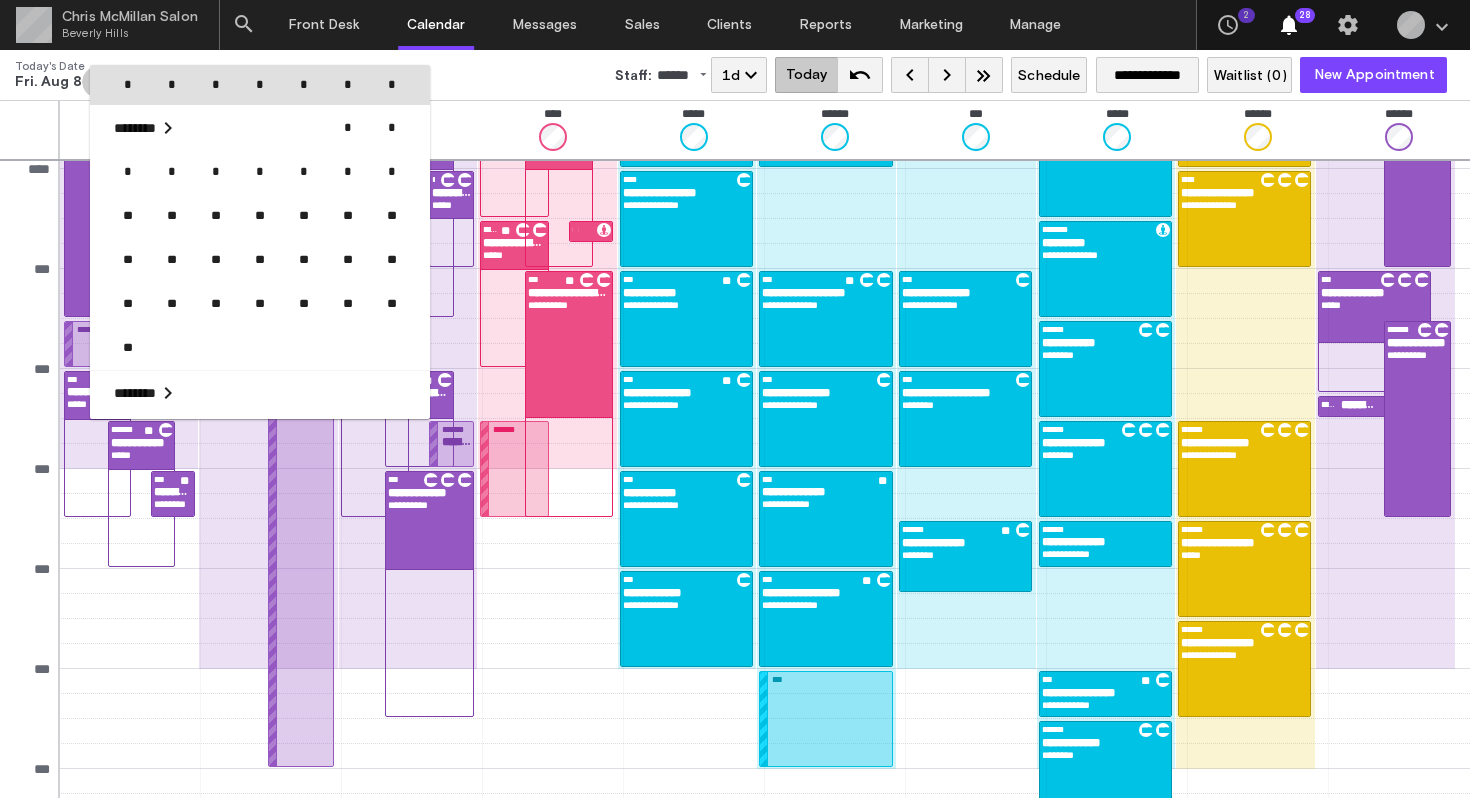 scroll, scrollTop: 49555, scrollLeft: 0, axis: vertical 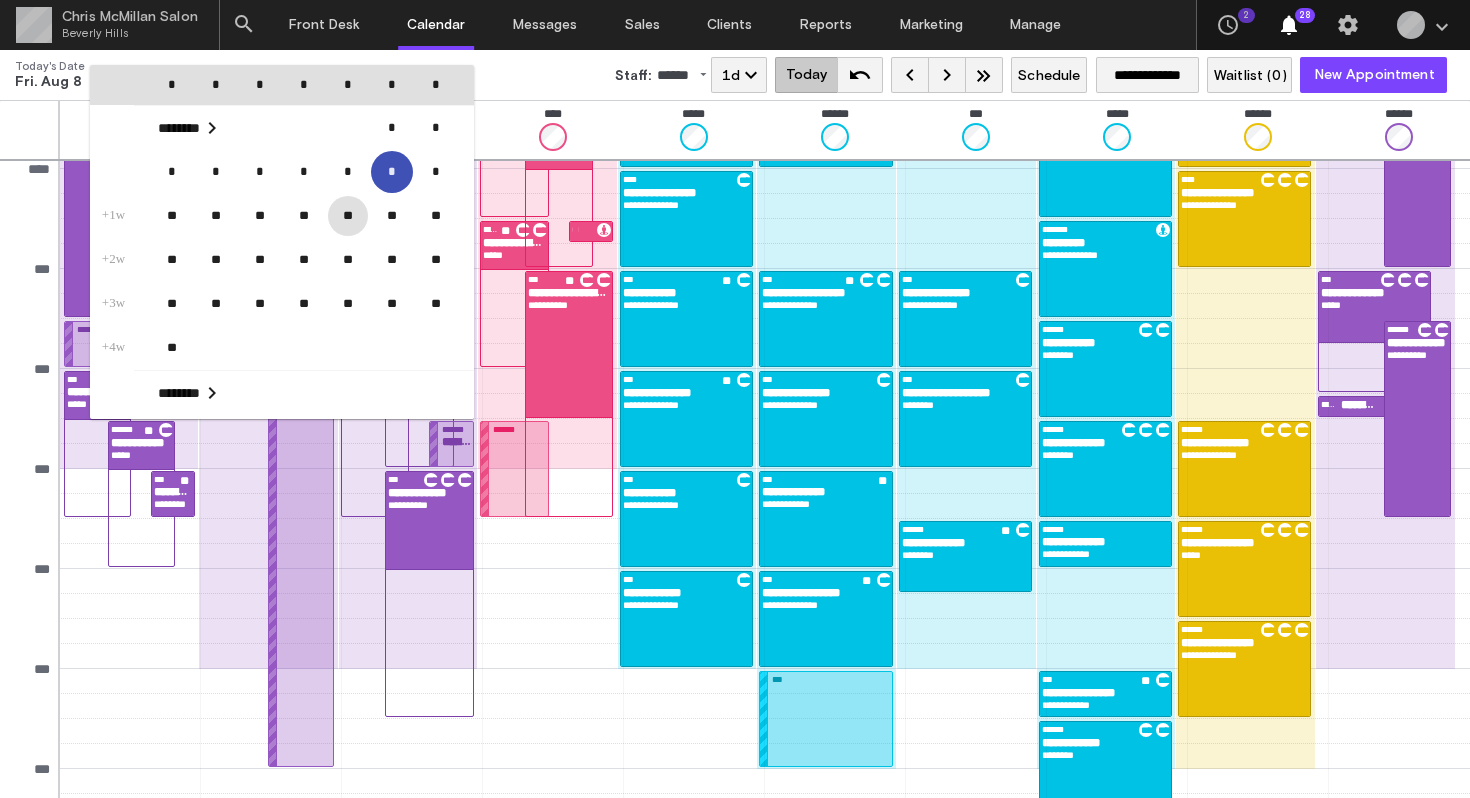 click on "**" at bounding box center [348, 216] 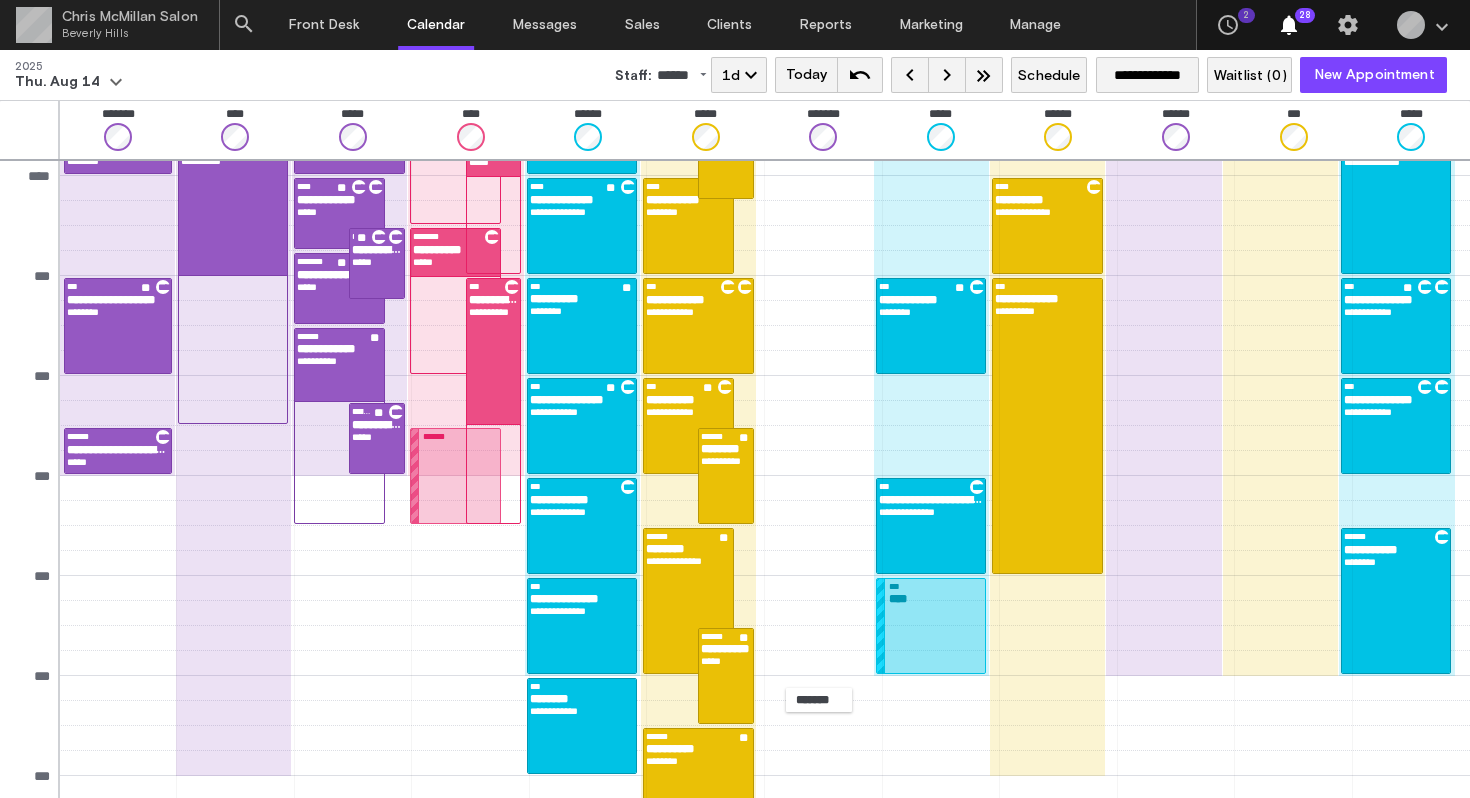 scroll, scrollTop: 520, scrollLeft: 0, axis: vertical 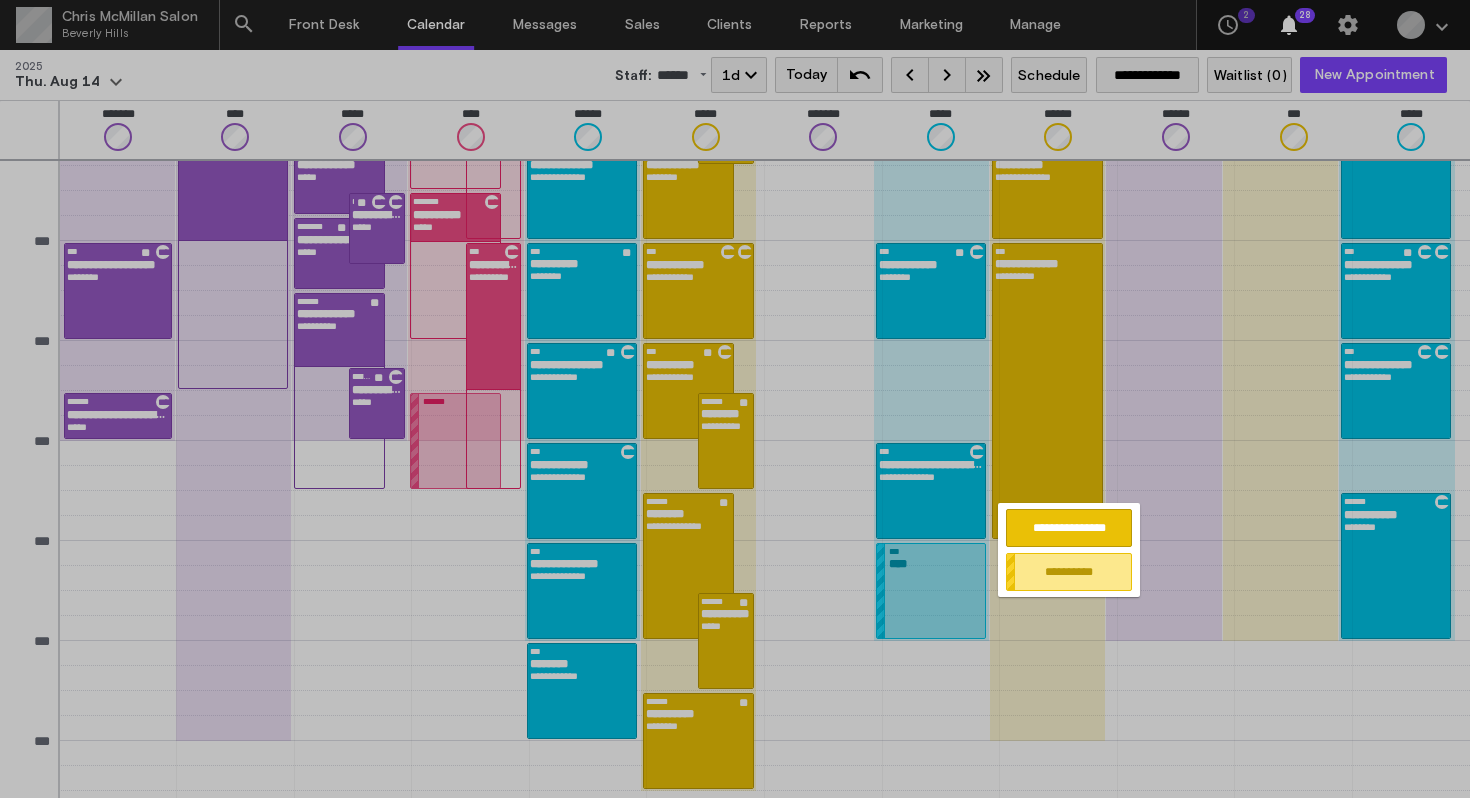 click on "**********" at bounding box center [1069, 528] 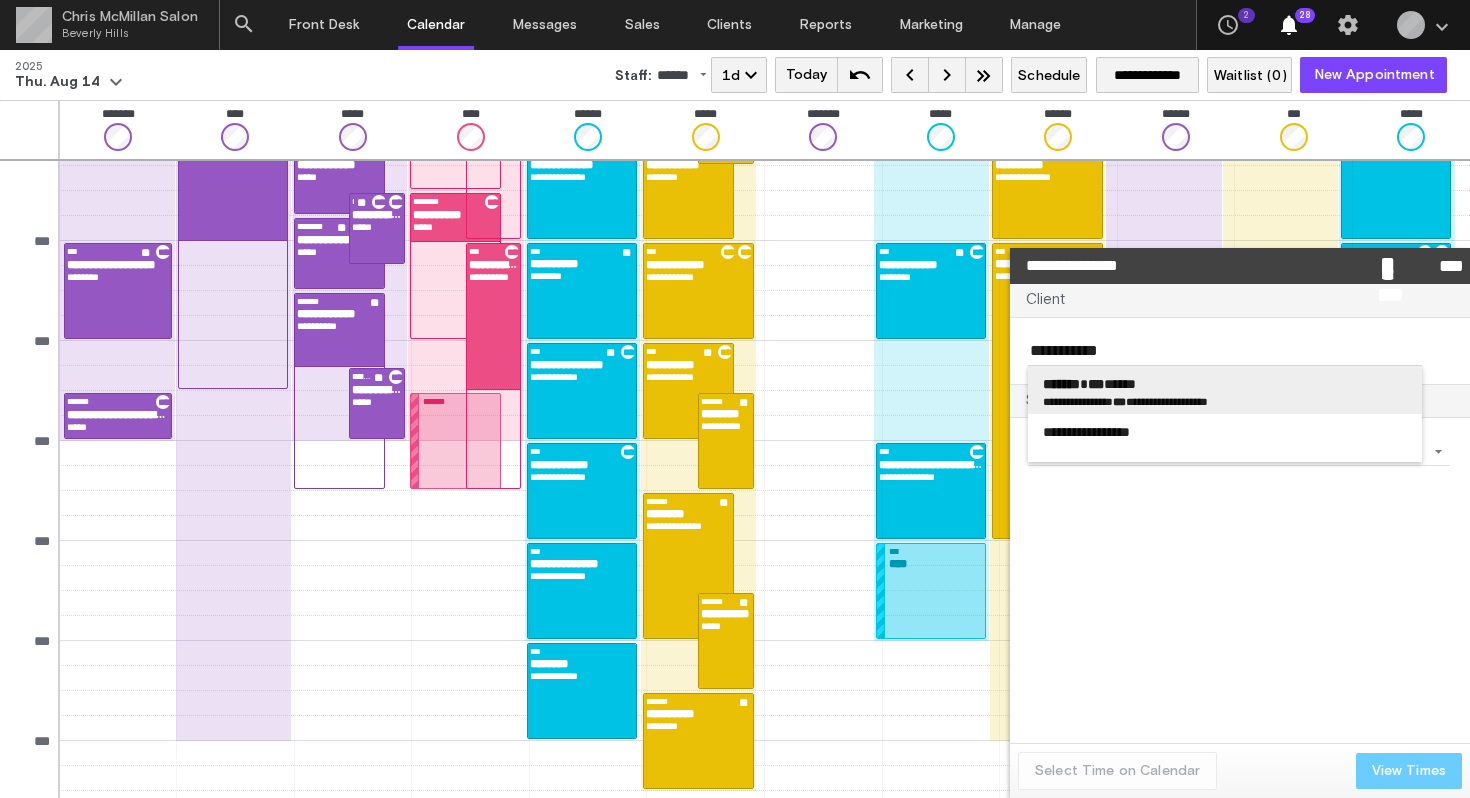 click on "*******   *** ******" at bounding box center (1225, 384) 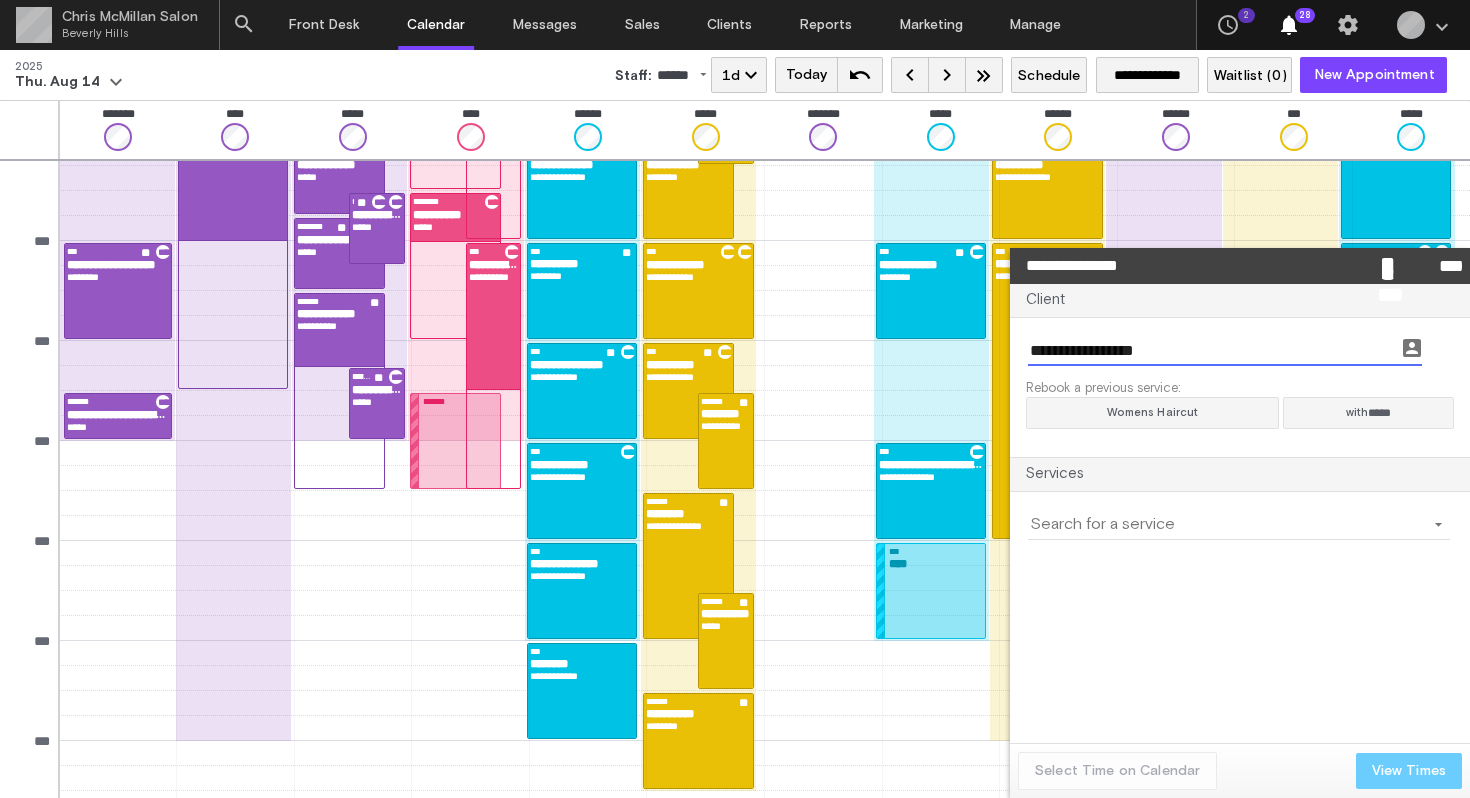 click at bounding box center (1227, 525) 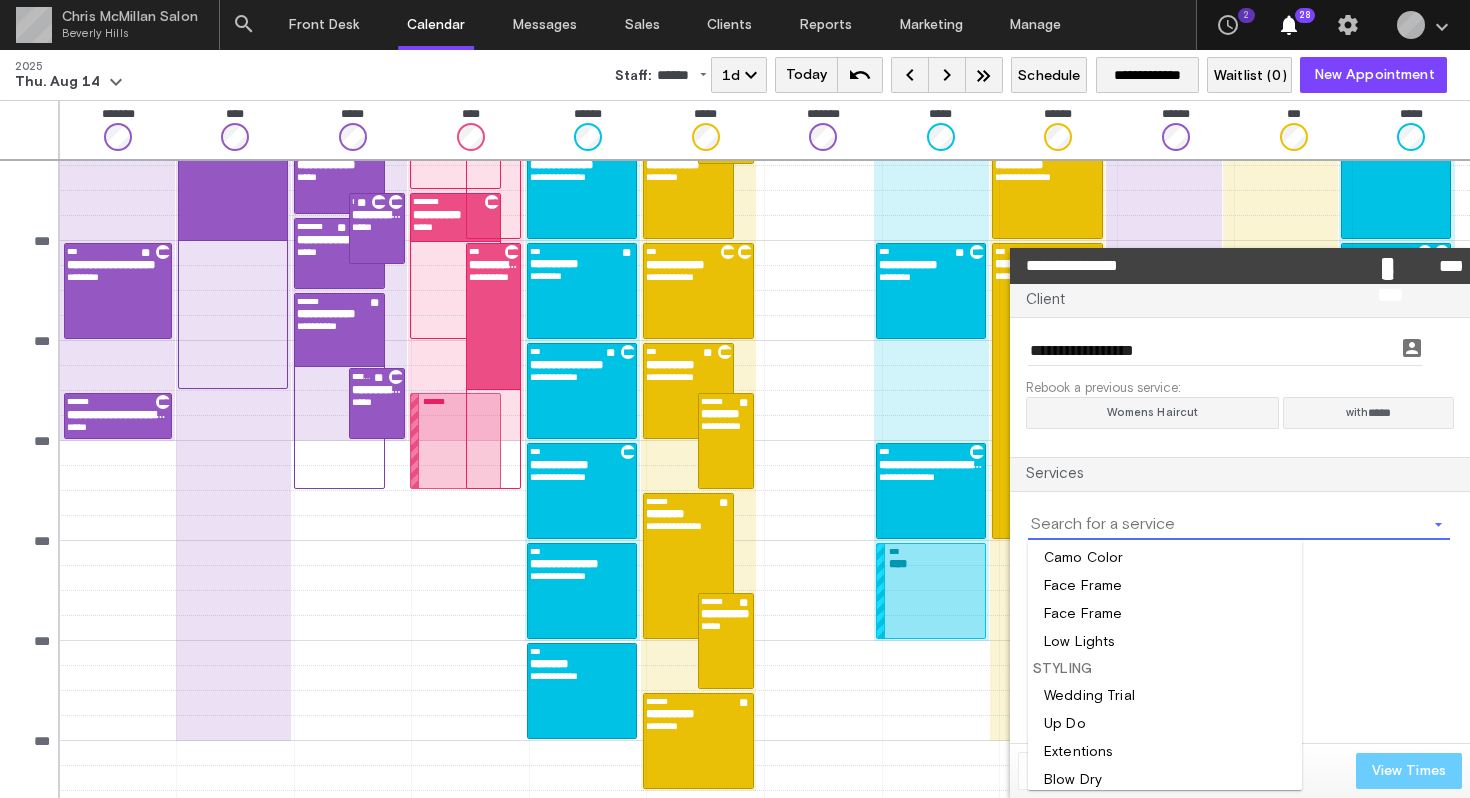 scroll, scrollTop: 436, scrollLeft: 0, axis: vertical 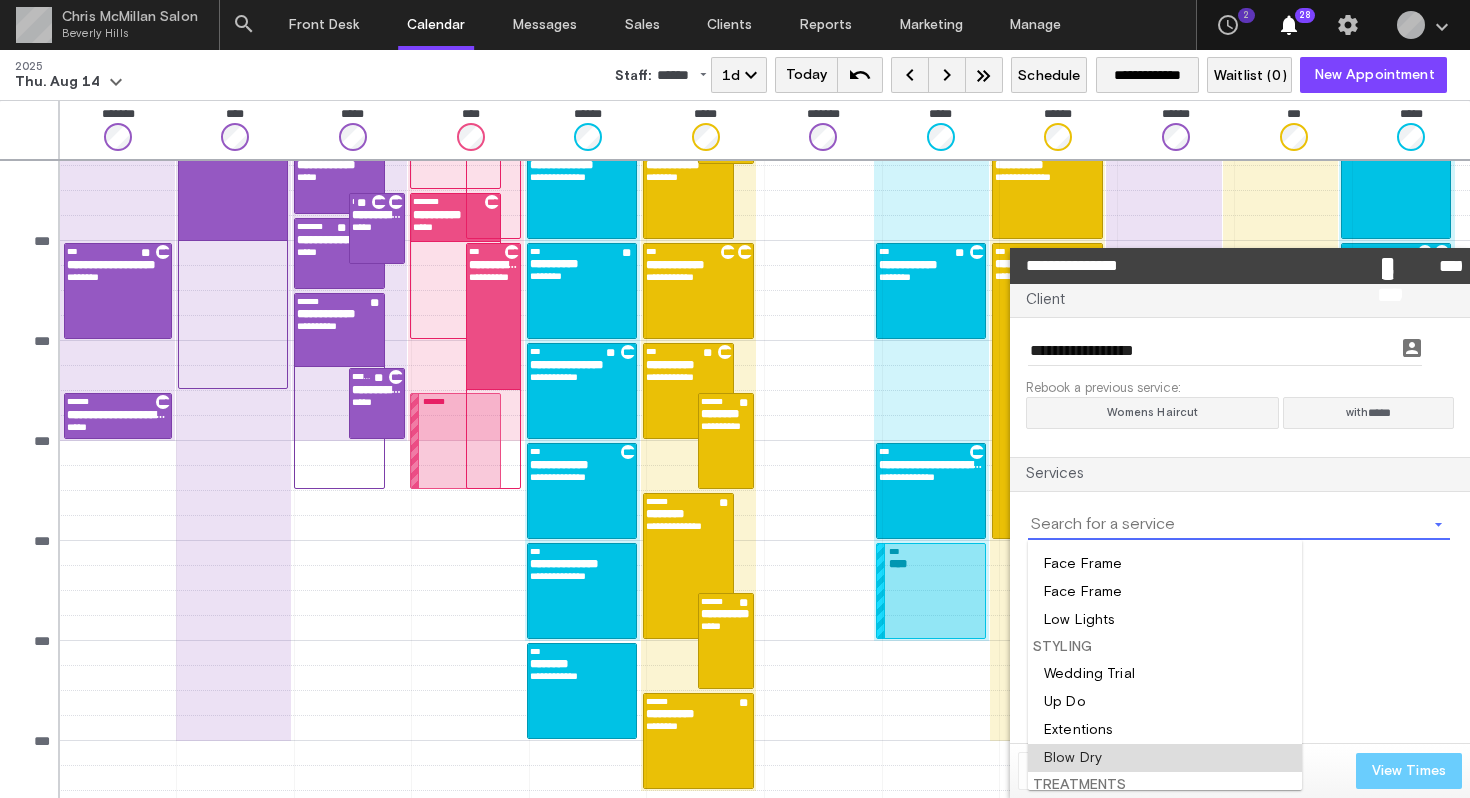 click at bounding box center [1165, 758] 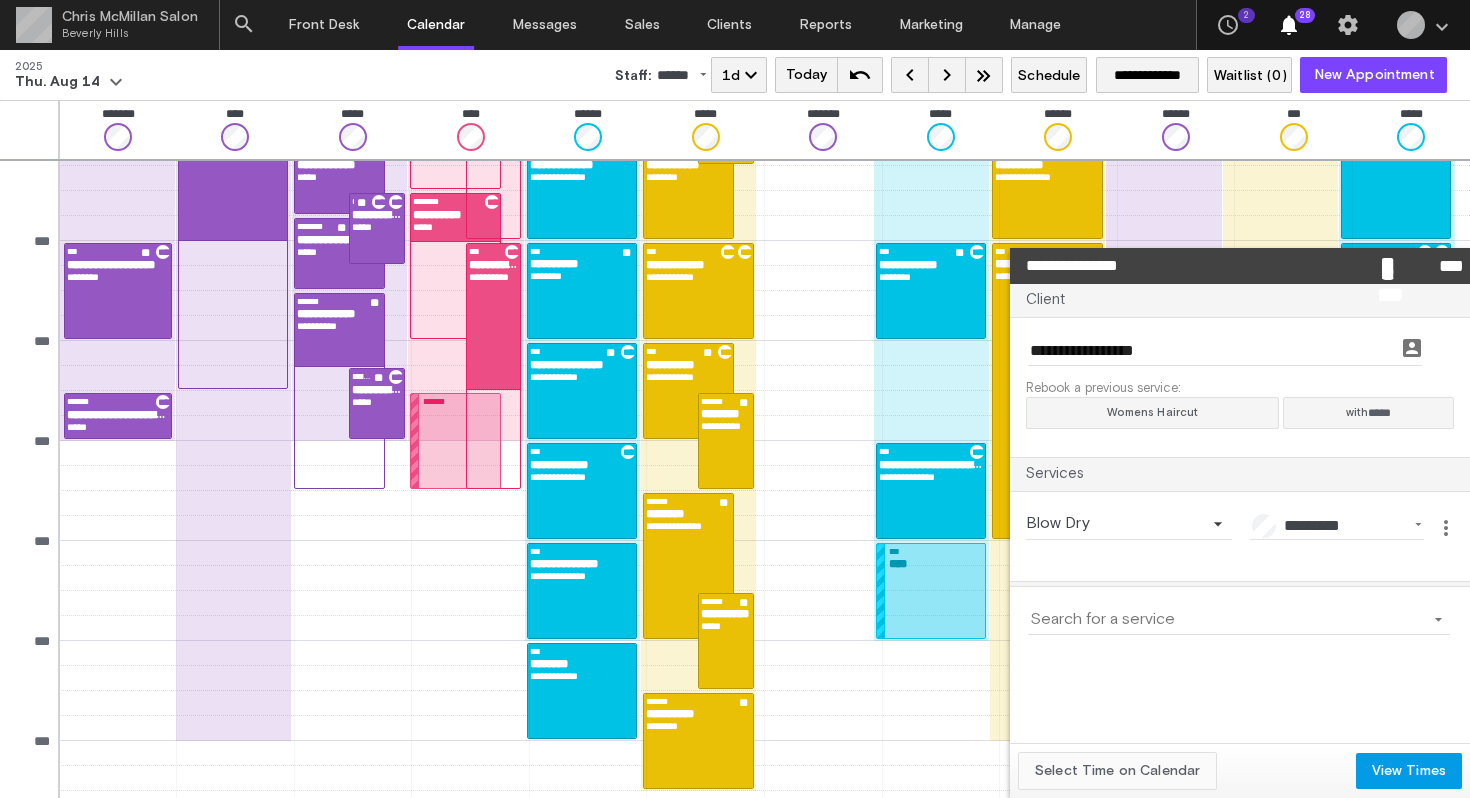 click on "Select Time on Calendar" 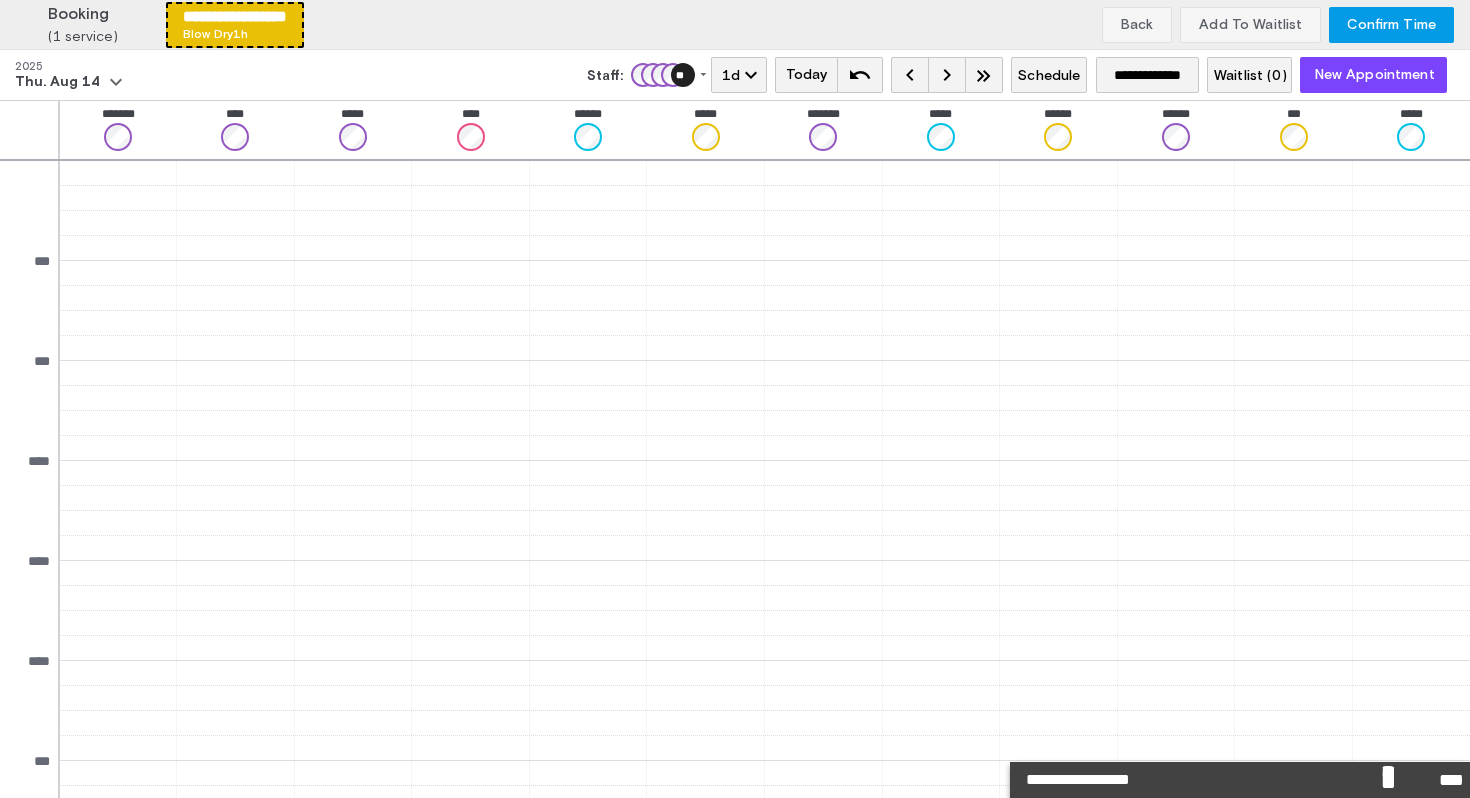 scroll, scrollTop: 520, scrollLeft: 0, axis: vertical 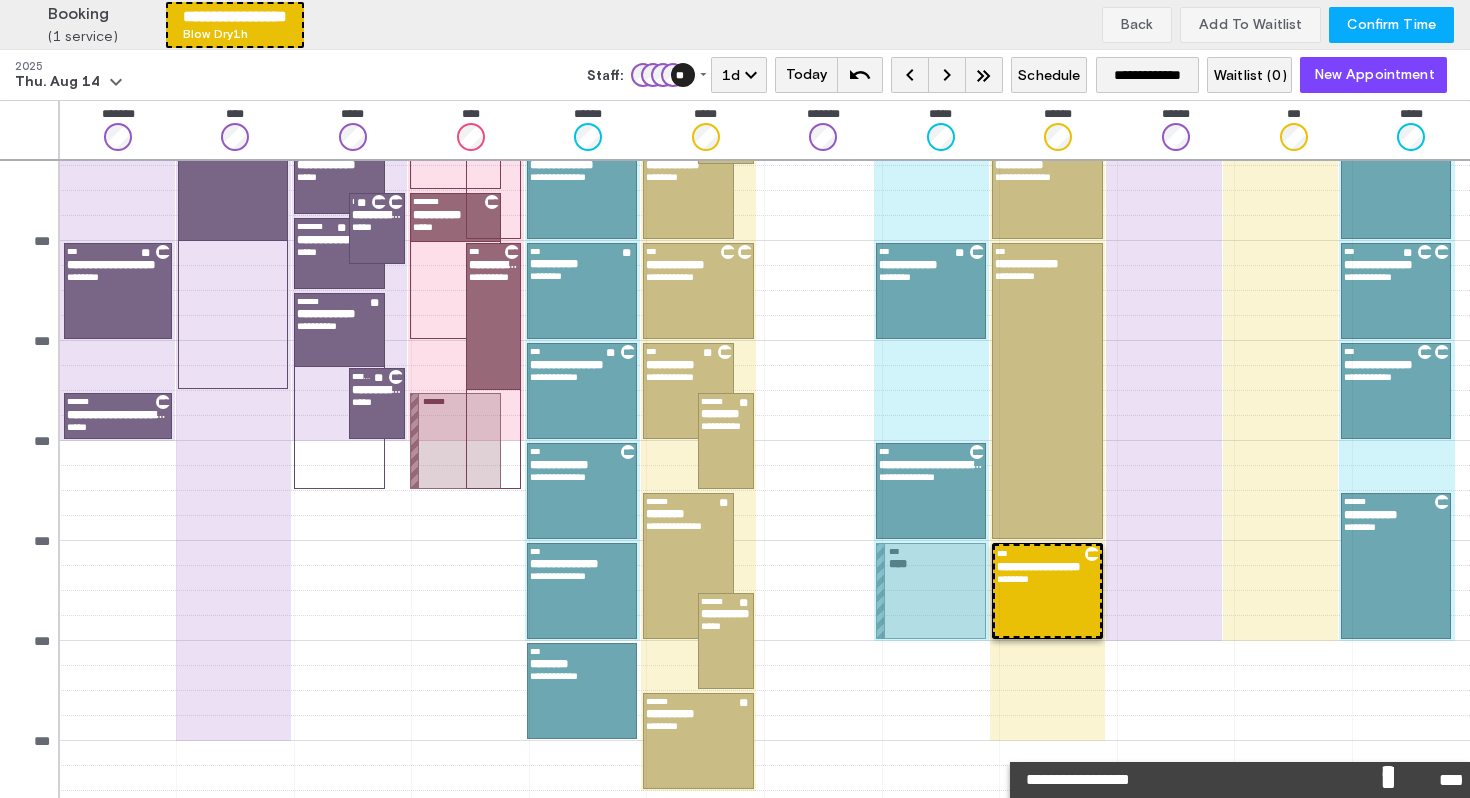 click on "Confirm Time" at bounding box center (1391, 25) 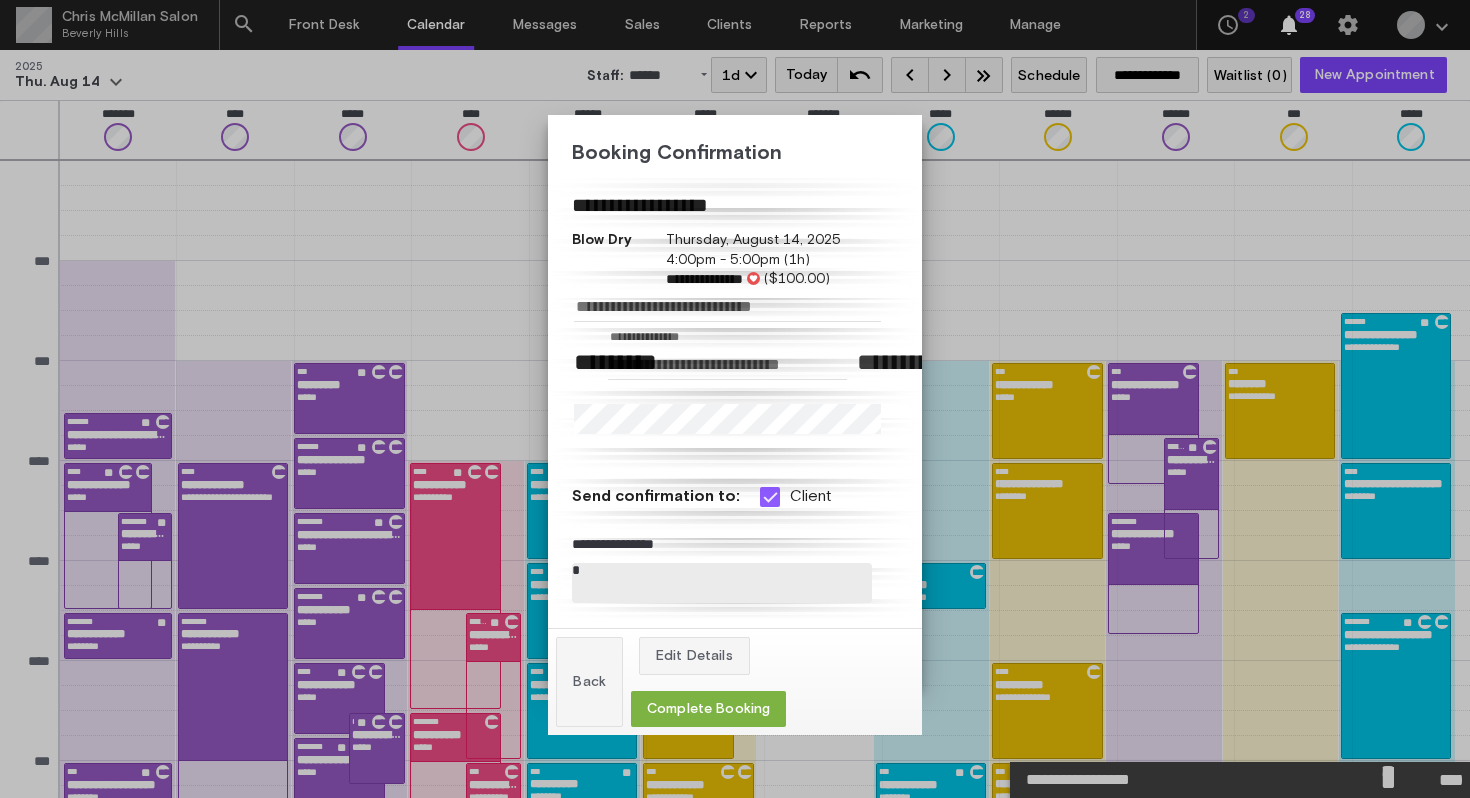 scroll, scrollTop: 520, scrollLeft: 0, axis: vertical 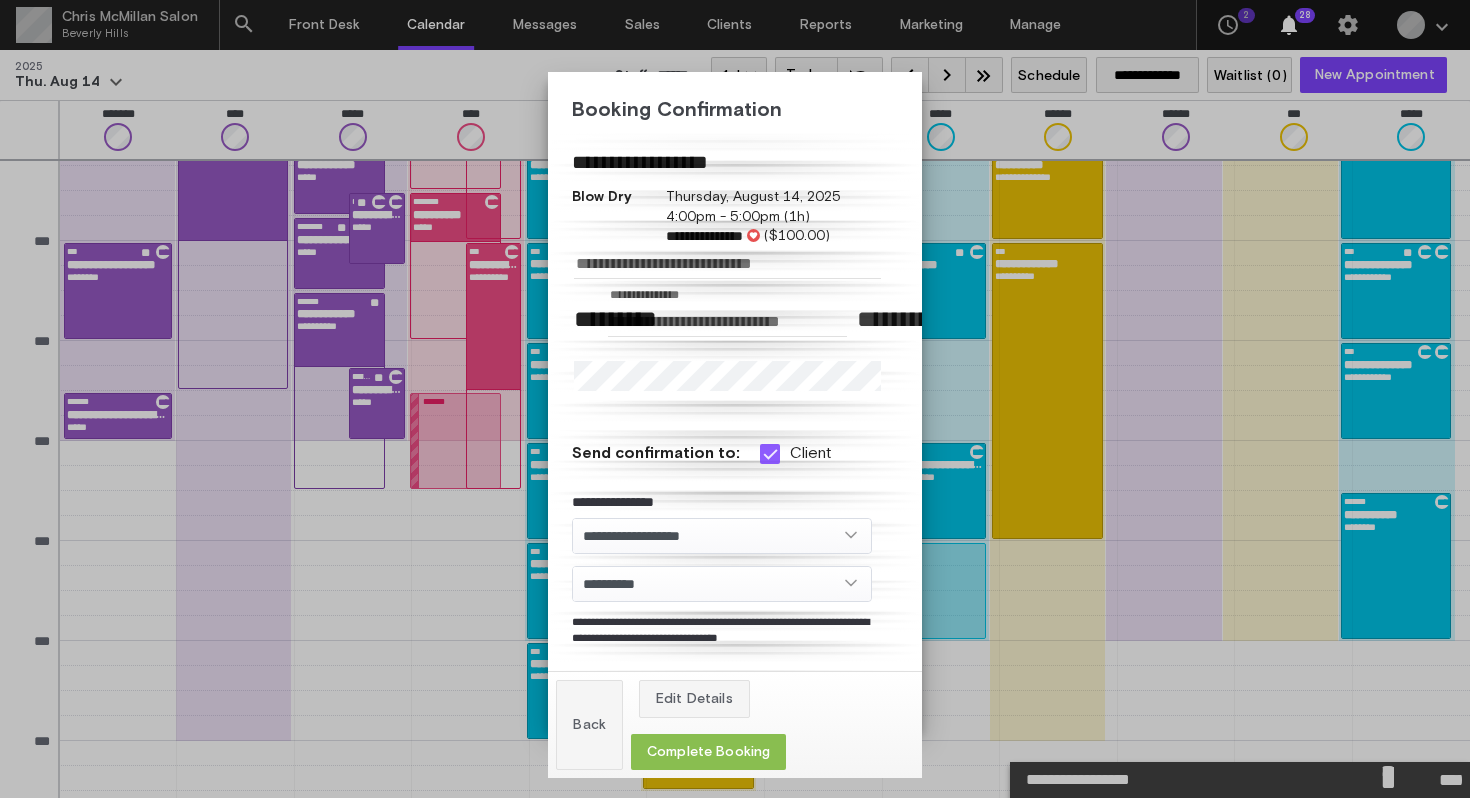 click on "Complete Booking" 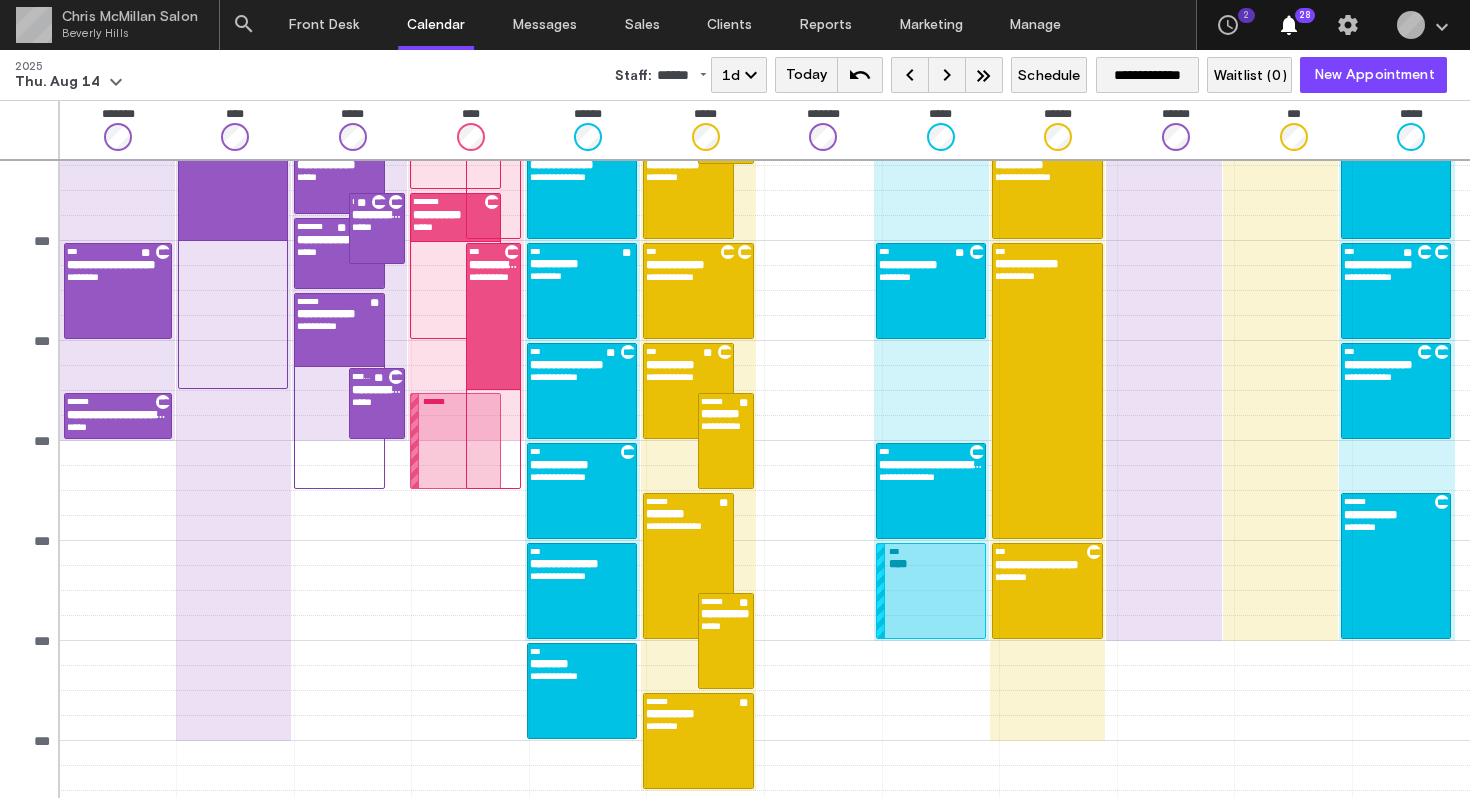 click on "***
****" at bounding box center [935, 591] 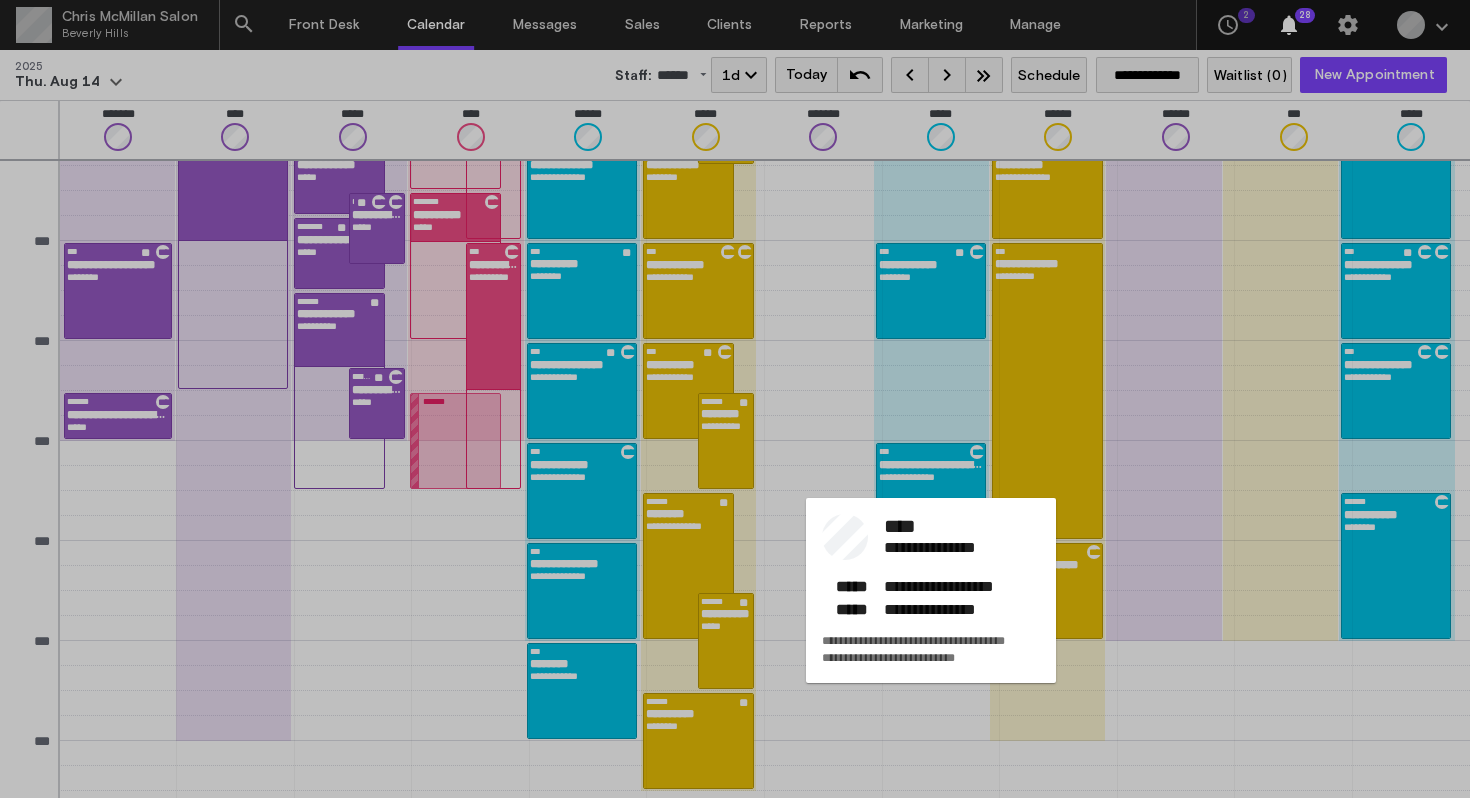 click on "**********" 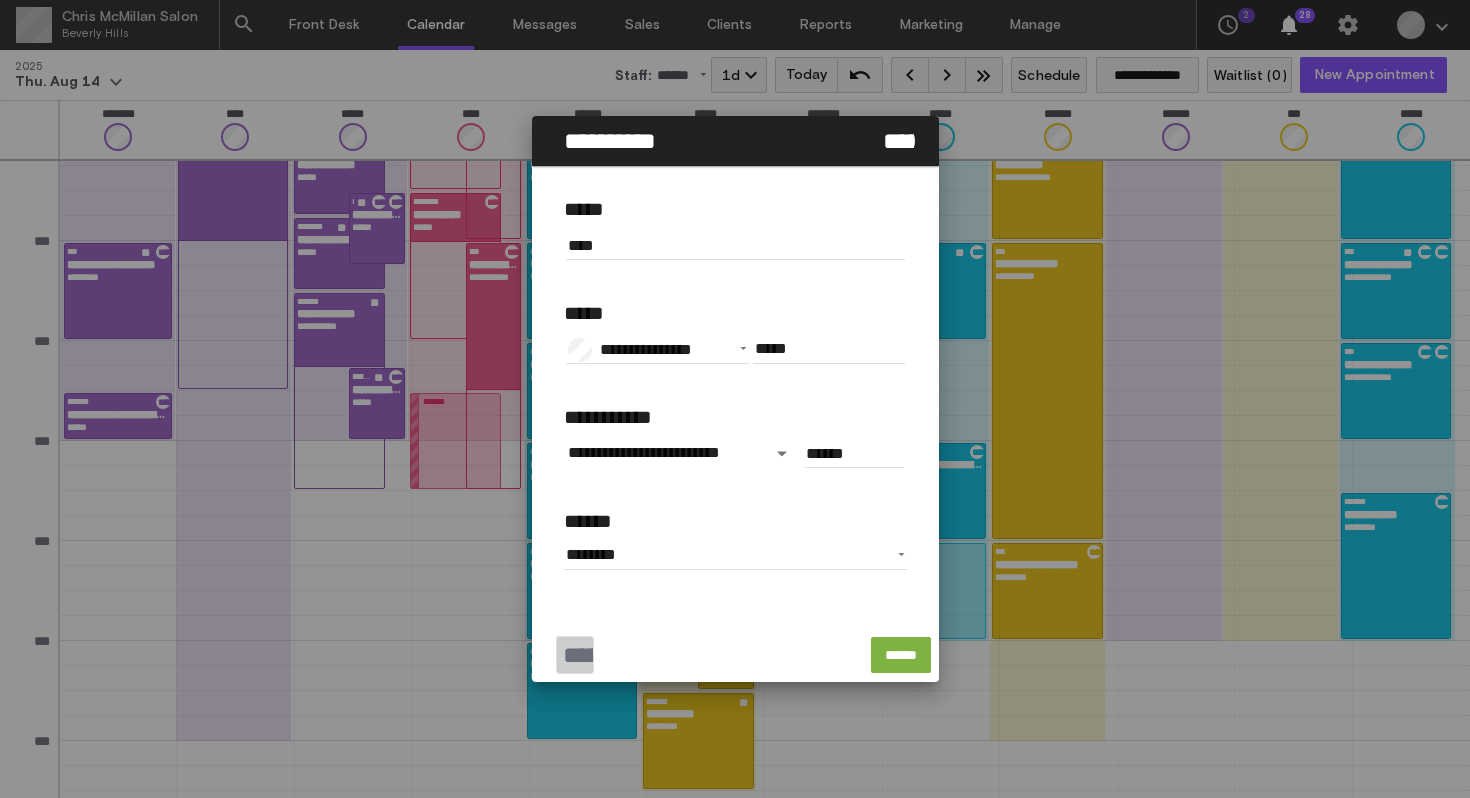 click on "******" 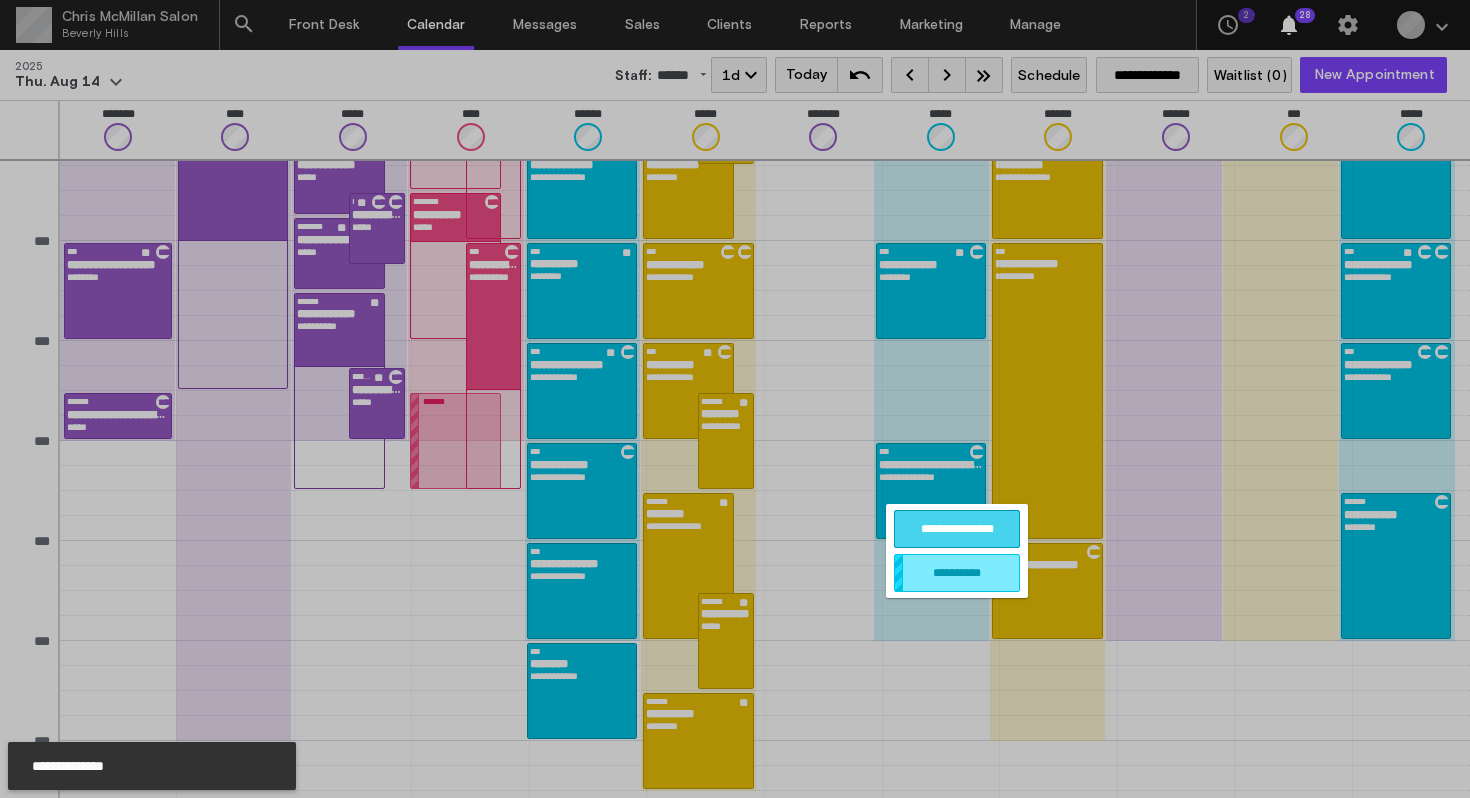 click on "**********" at bounding box center (957, 529) 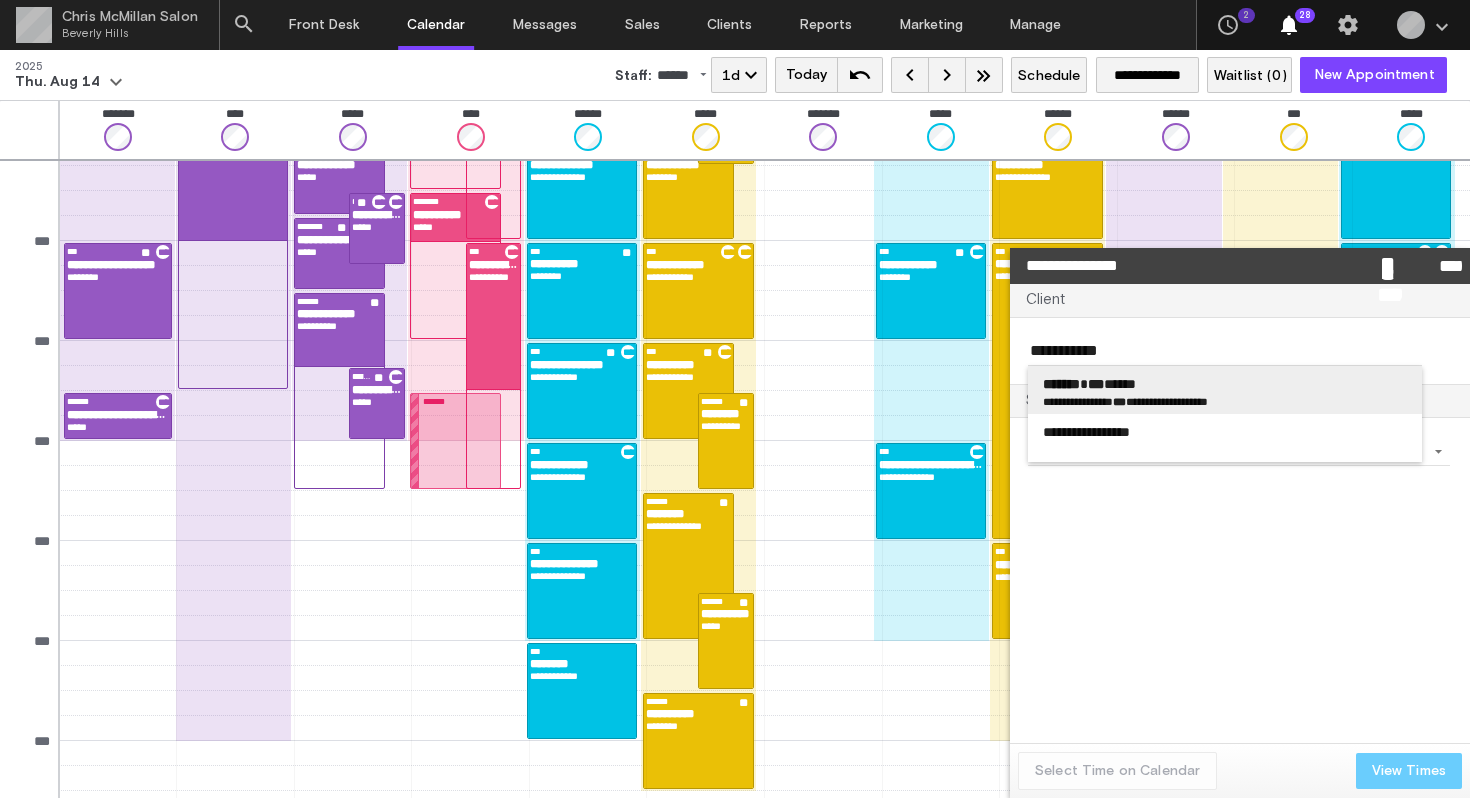 click on "*******   *** ******" at bounding box center [1225, 384] 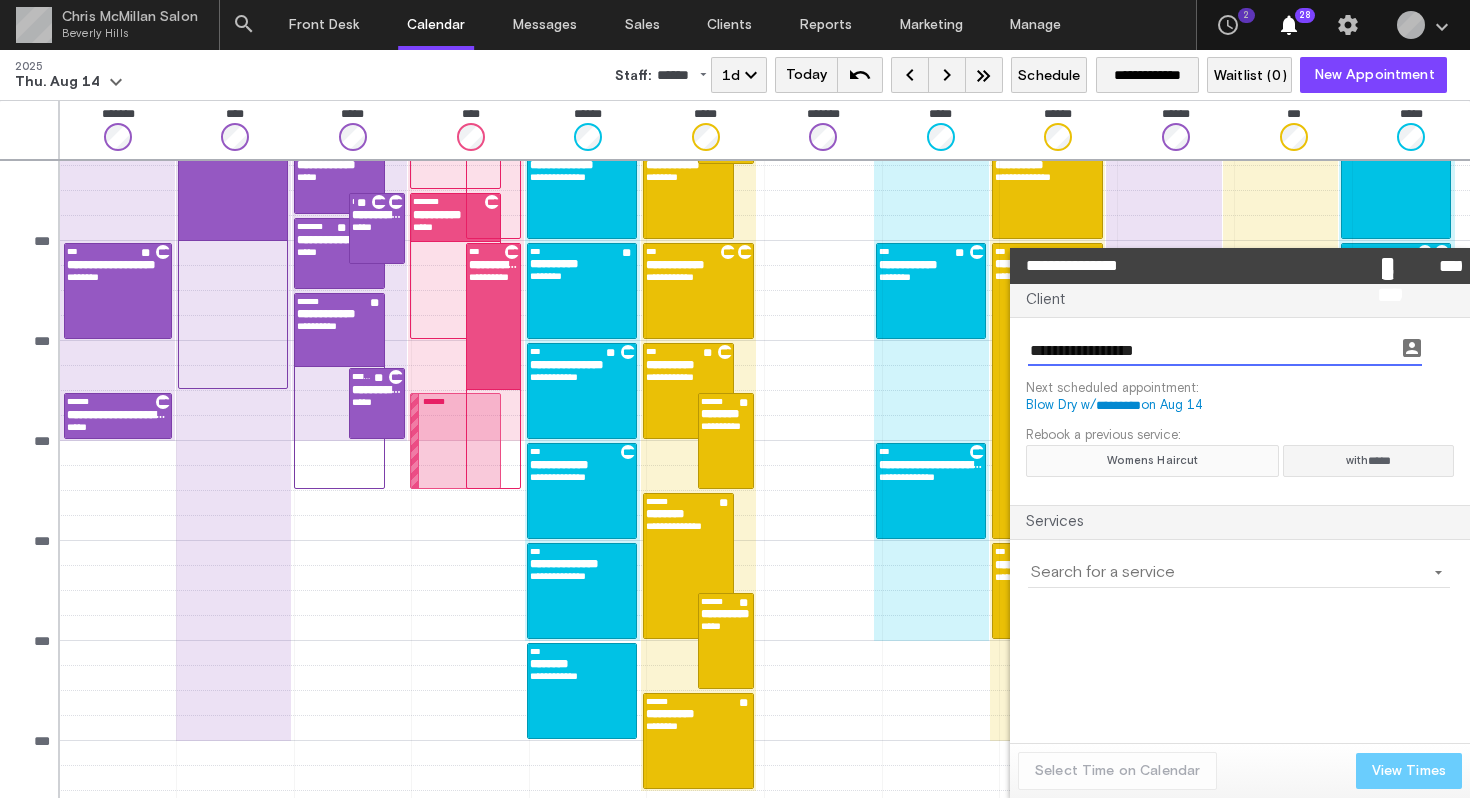 click on "Womens Haircut" 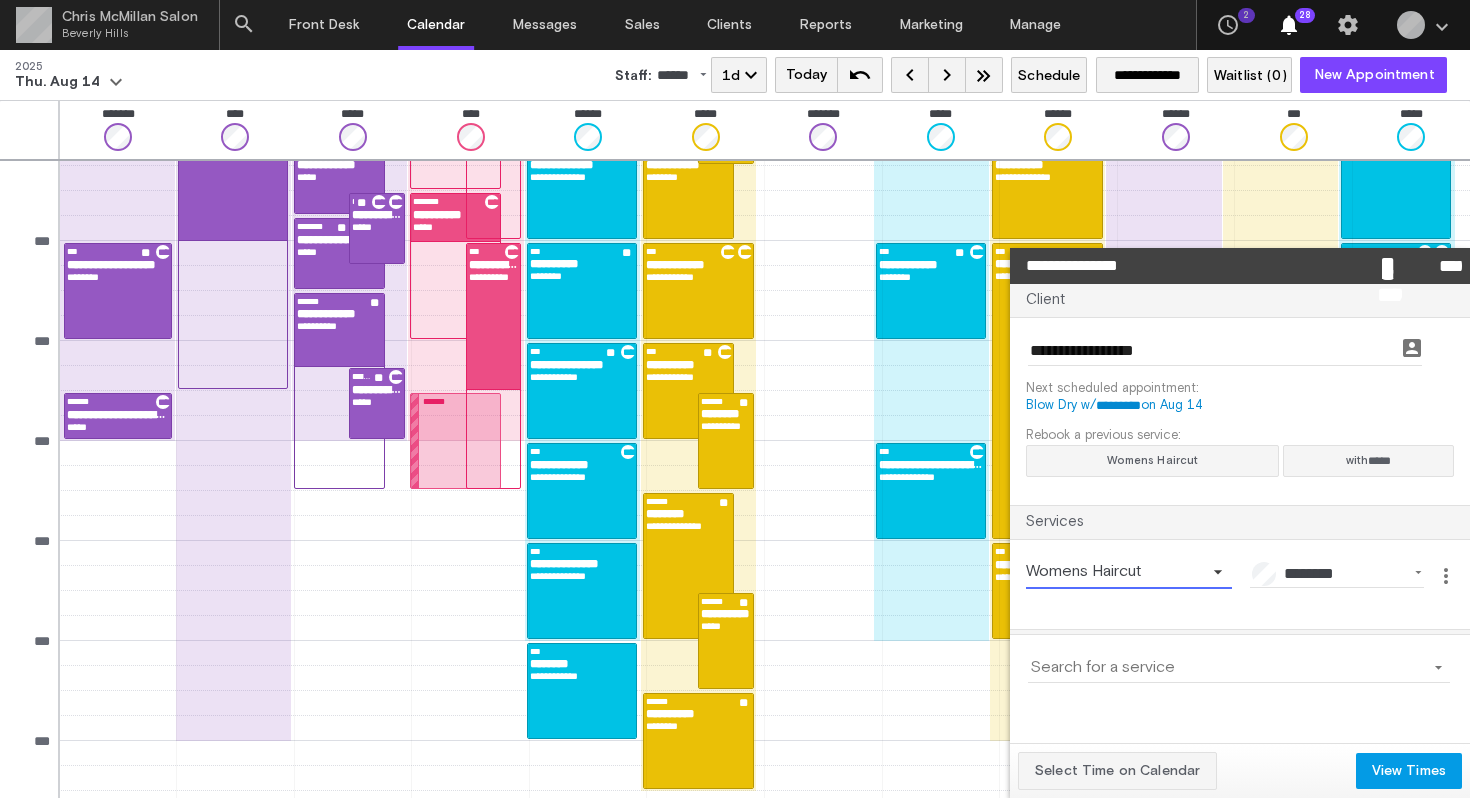 click on "Womens Haircut" 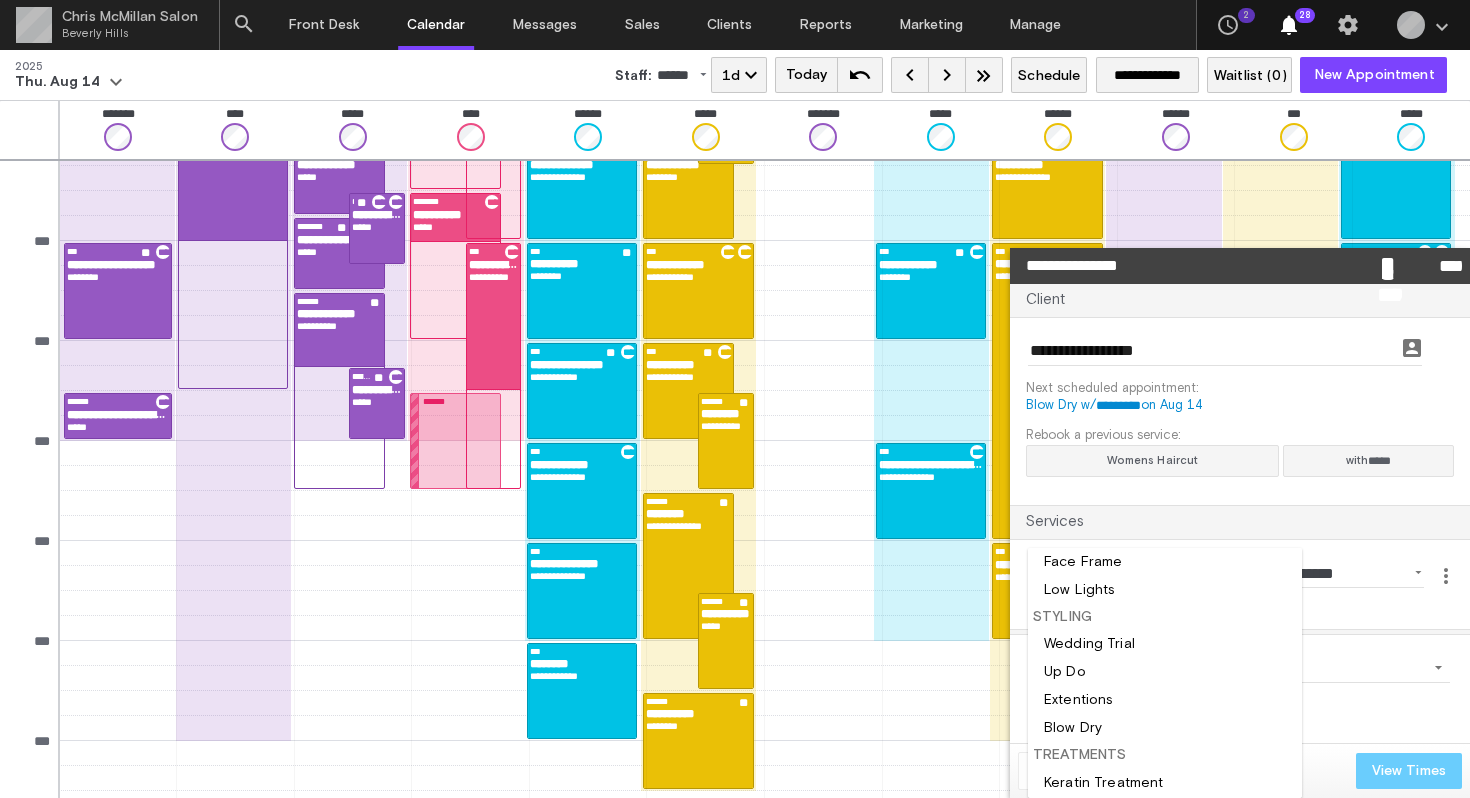 scroll, scrollTop: 476, scrollLeft: 0, axis: vertical 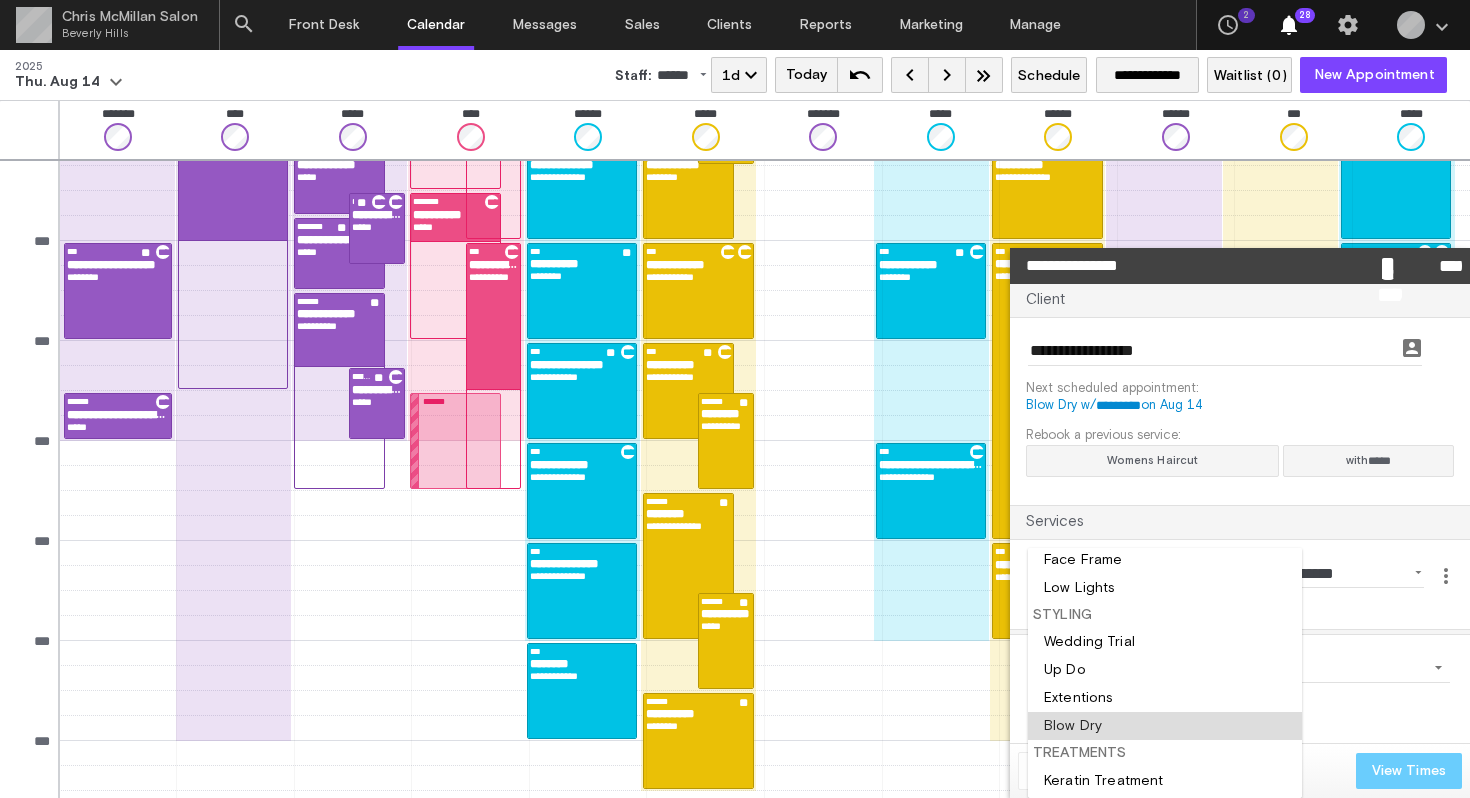 click at bounding box center [1165, 726] 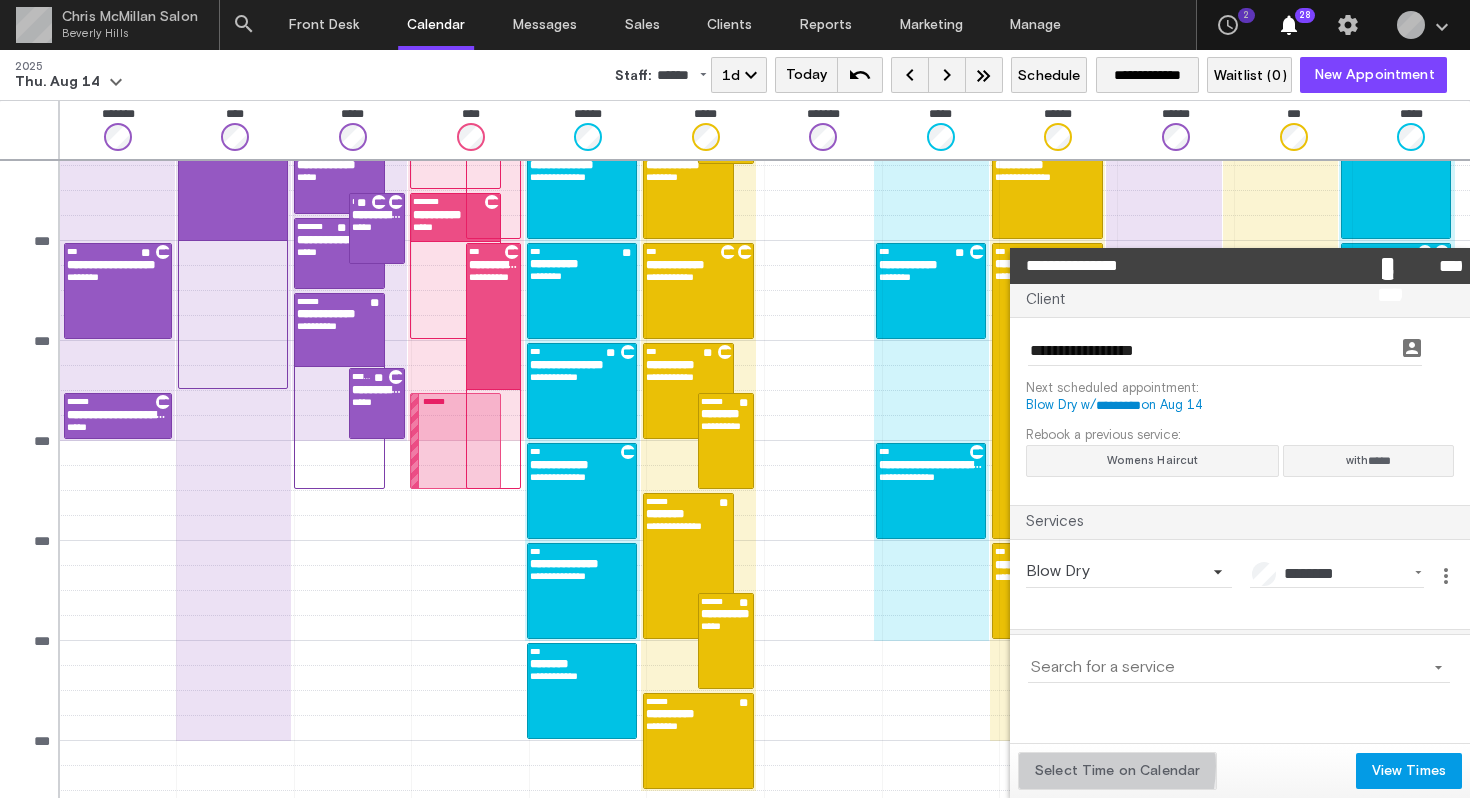 click on "Select Time on Calendar" 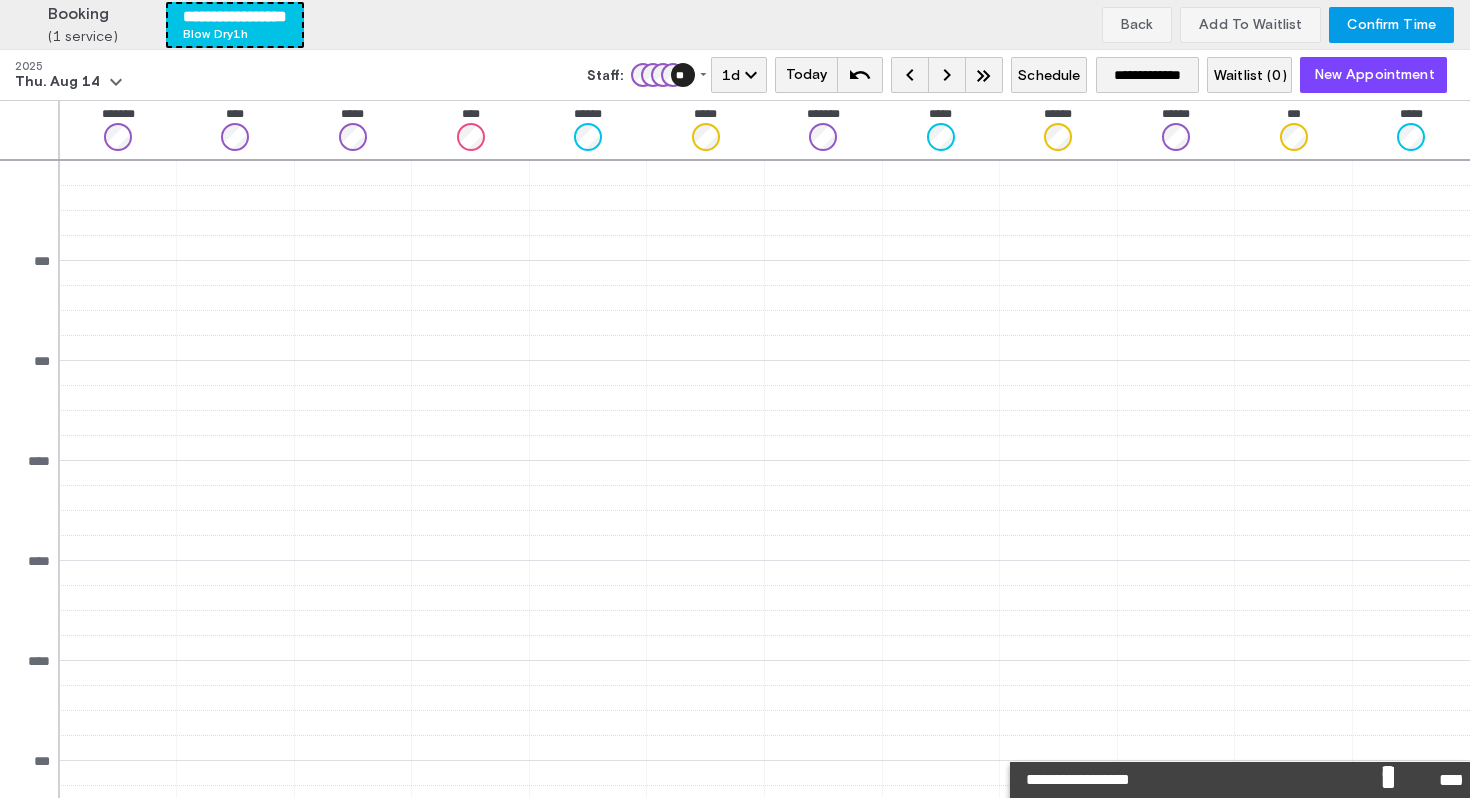 scroll, scrollTop: 520, scrollLeft: 0, axis: vertical 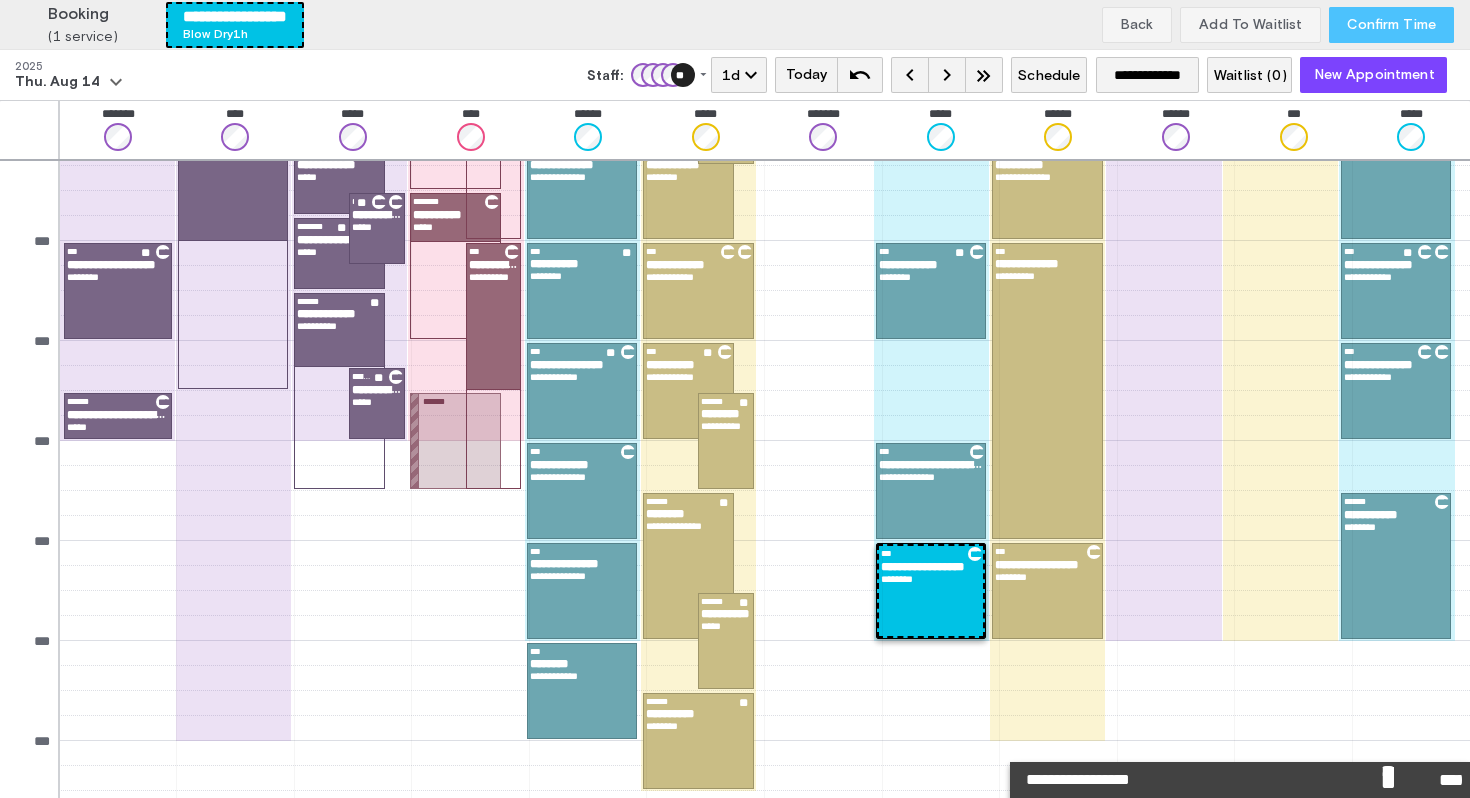 click on "Confirm Time" at bounding box center [1391, 25] 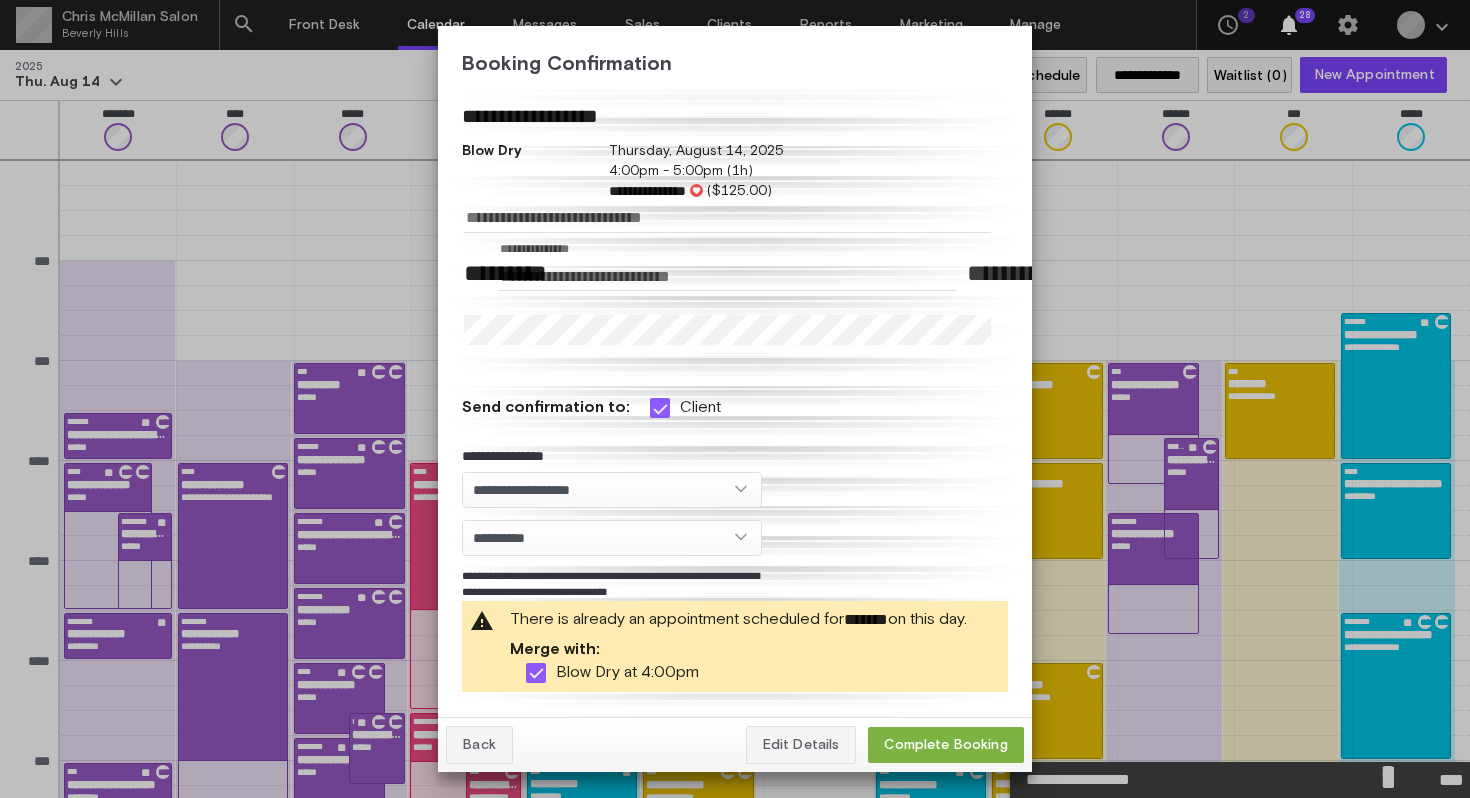 scroll, scrollTop: 520, scrollLeft: 0, axis: vertical 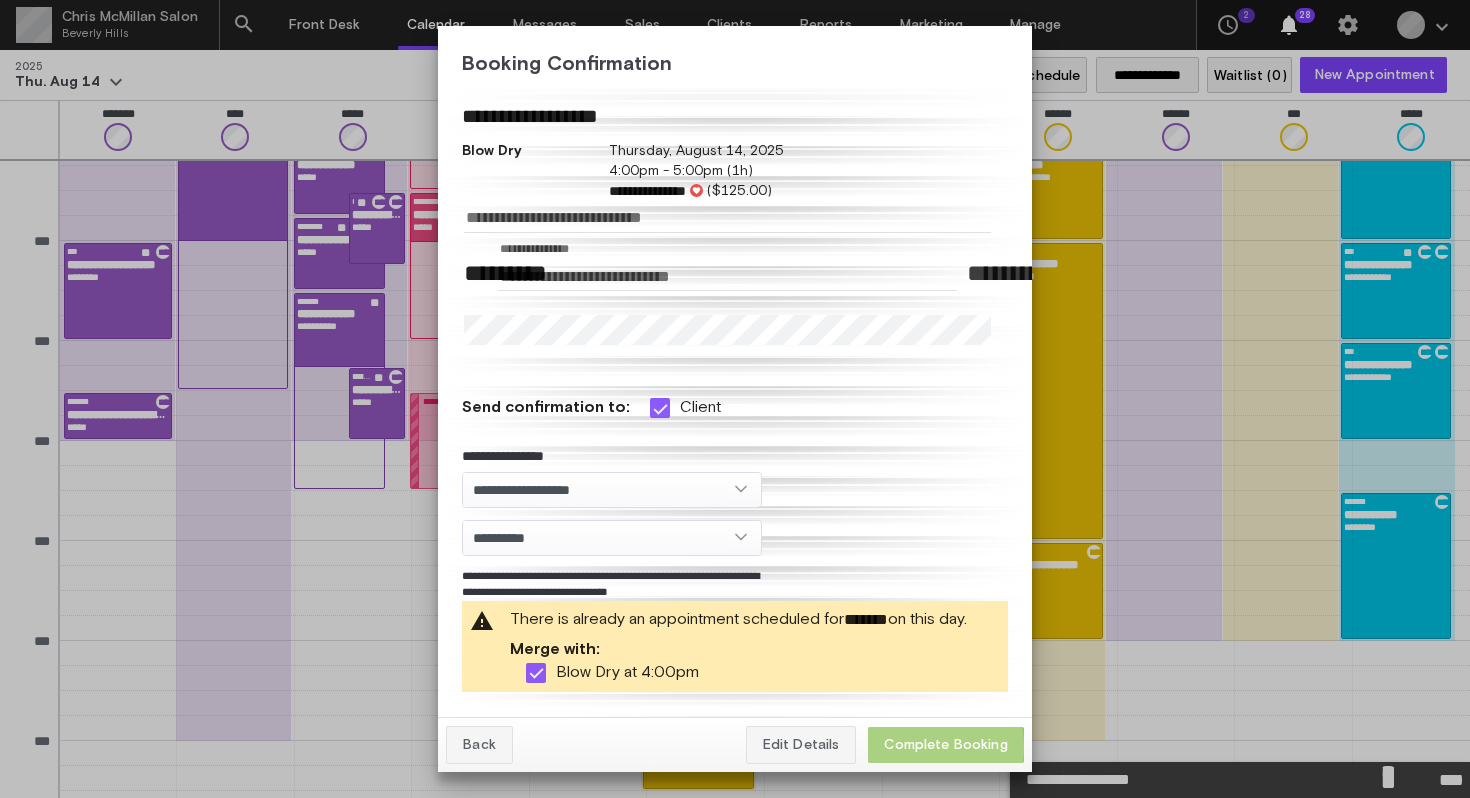click on "Complete Booking" 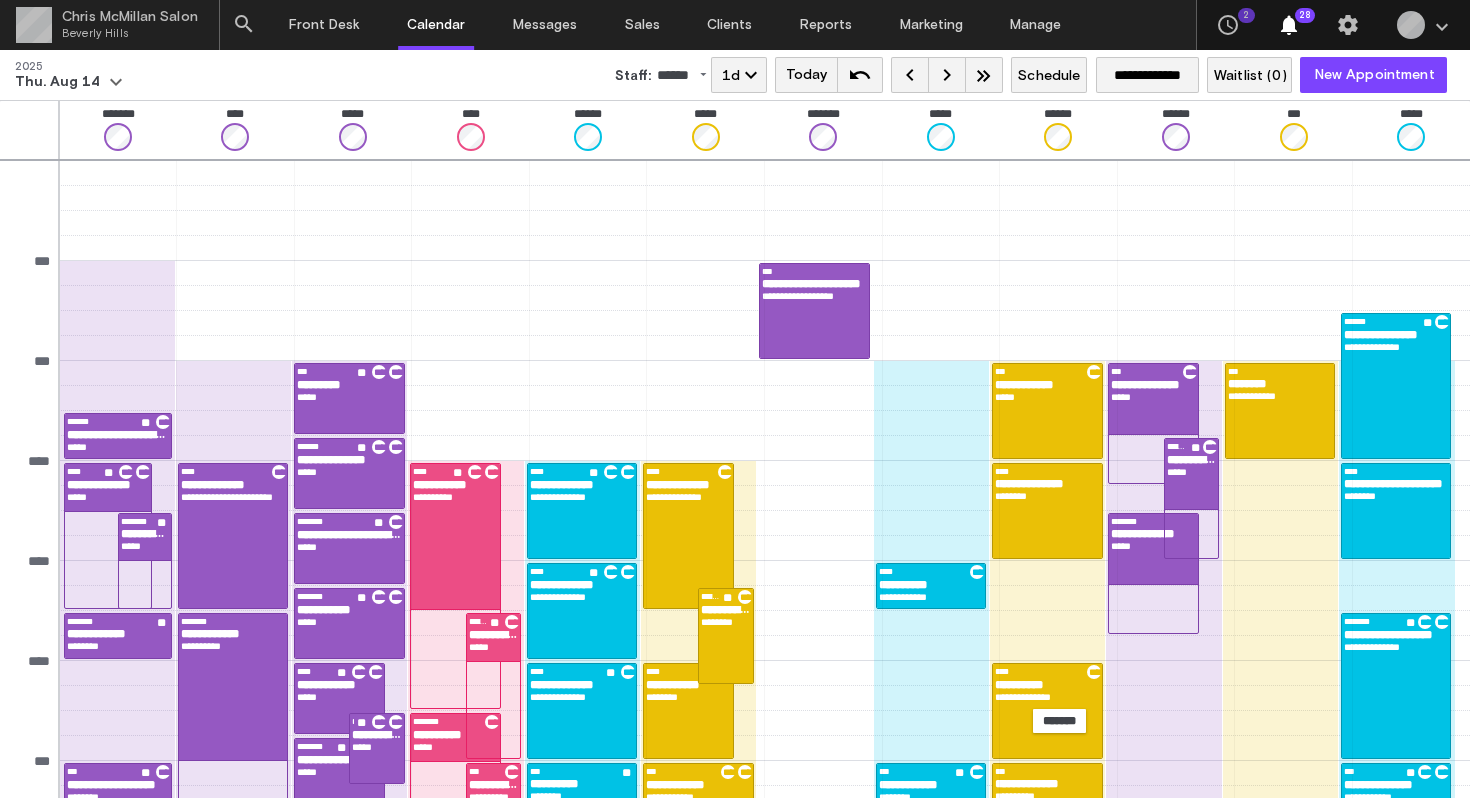 scroll, scrollTop: 0, scrollLeft: 0, axis: both 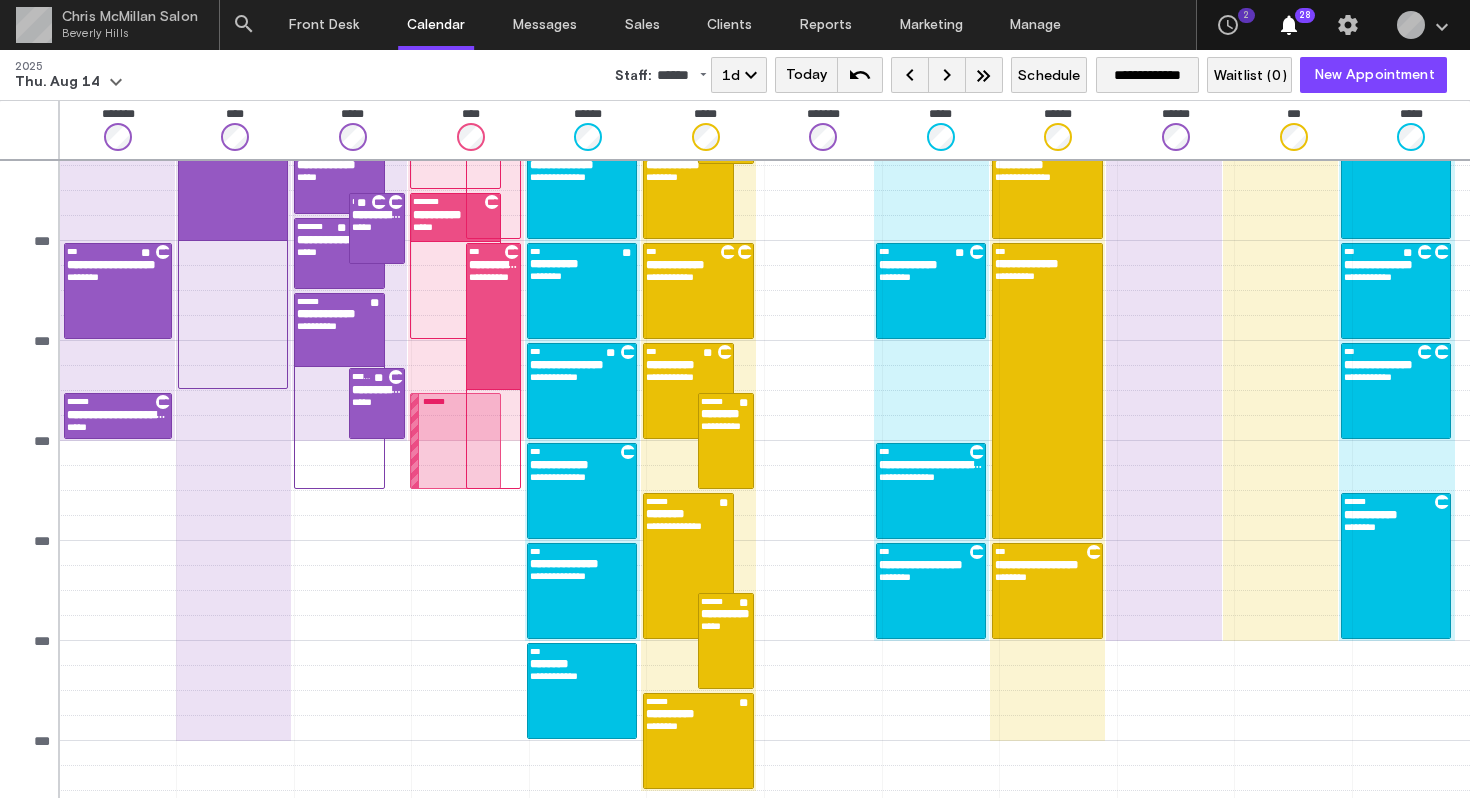 click on "Today" at bounding box center (806, 75) 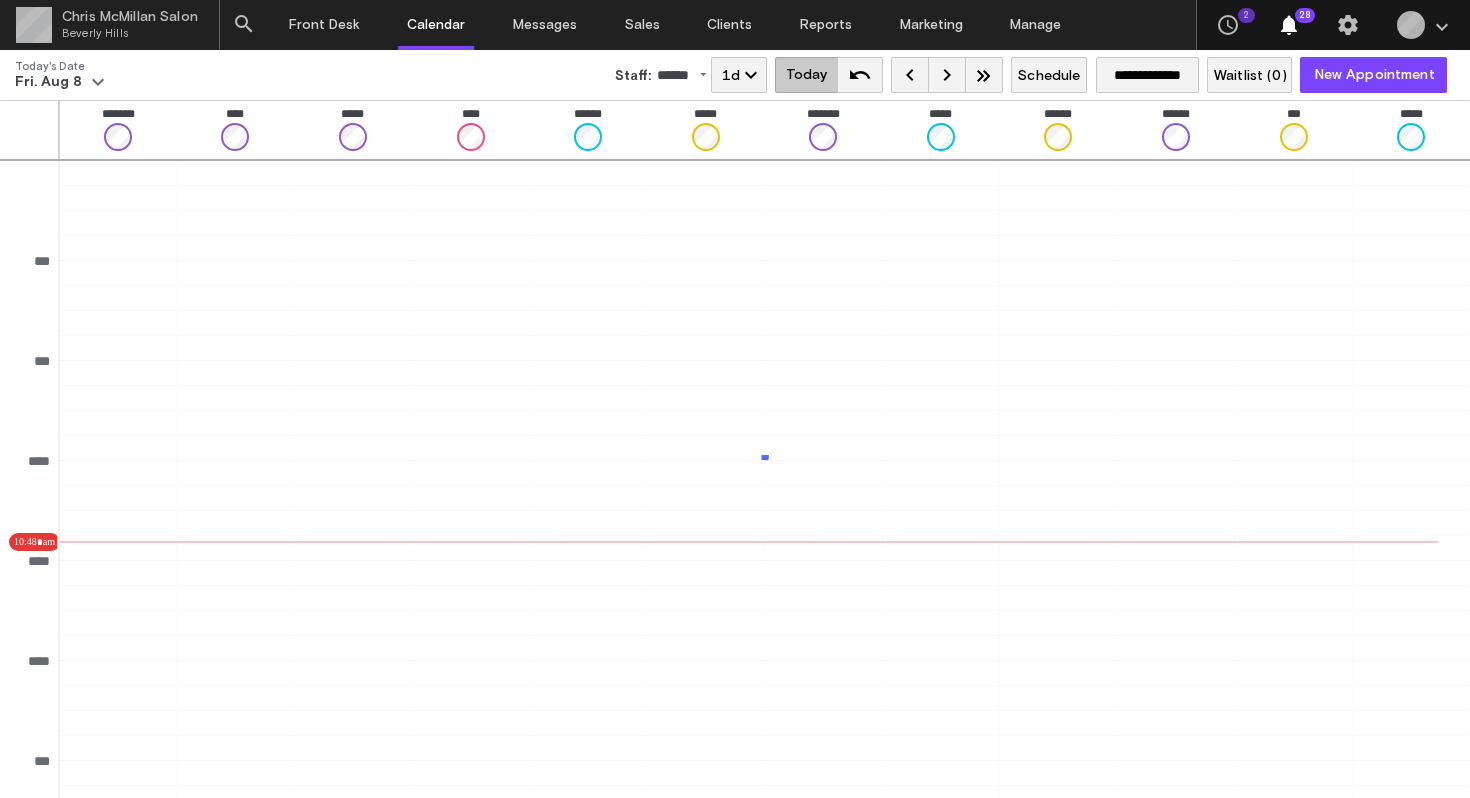 scroll, scrollTop: 134, scrollLeft: 0, axis: vertical 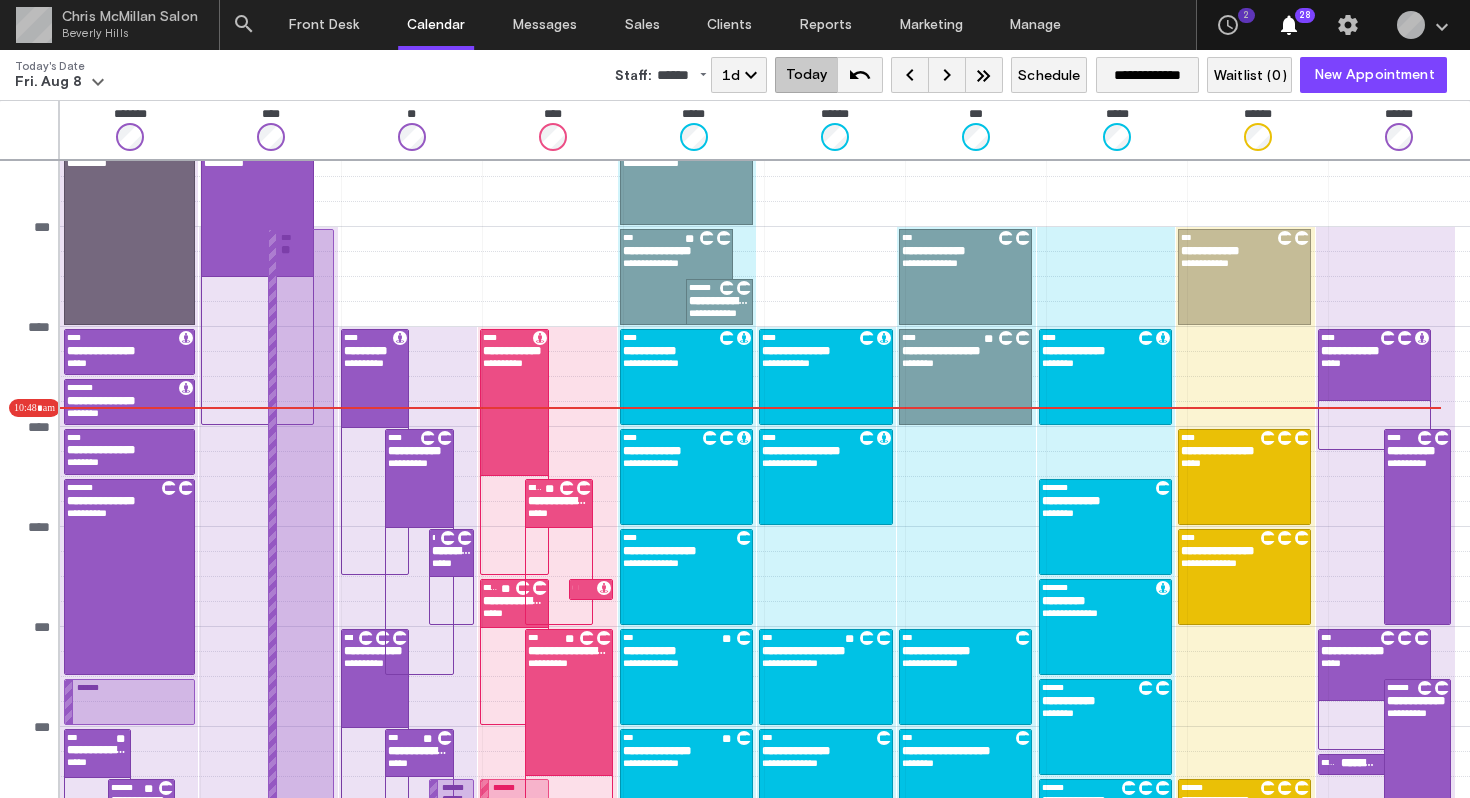 click on "keyboard_arrow_right" at bounding box center [947, 75] 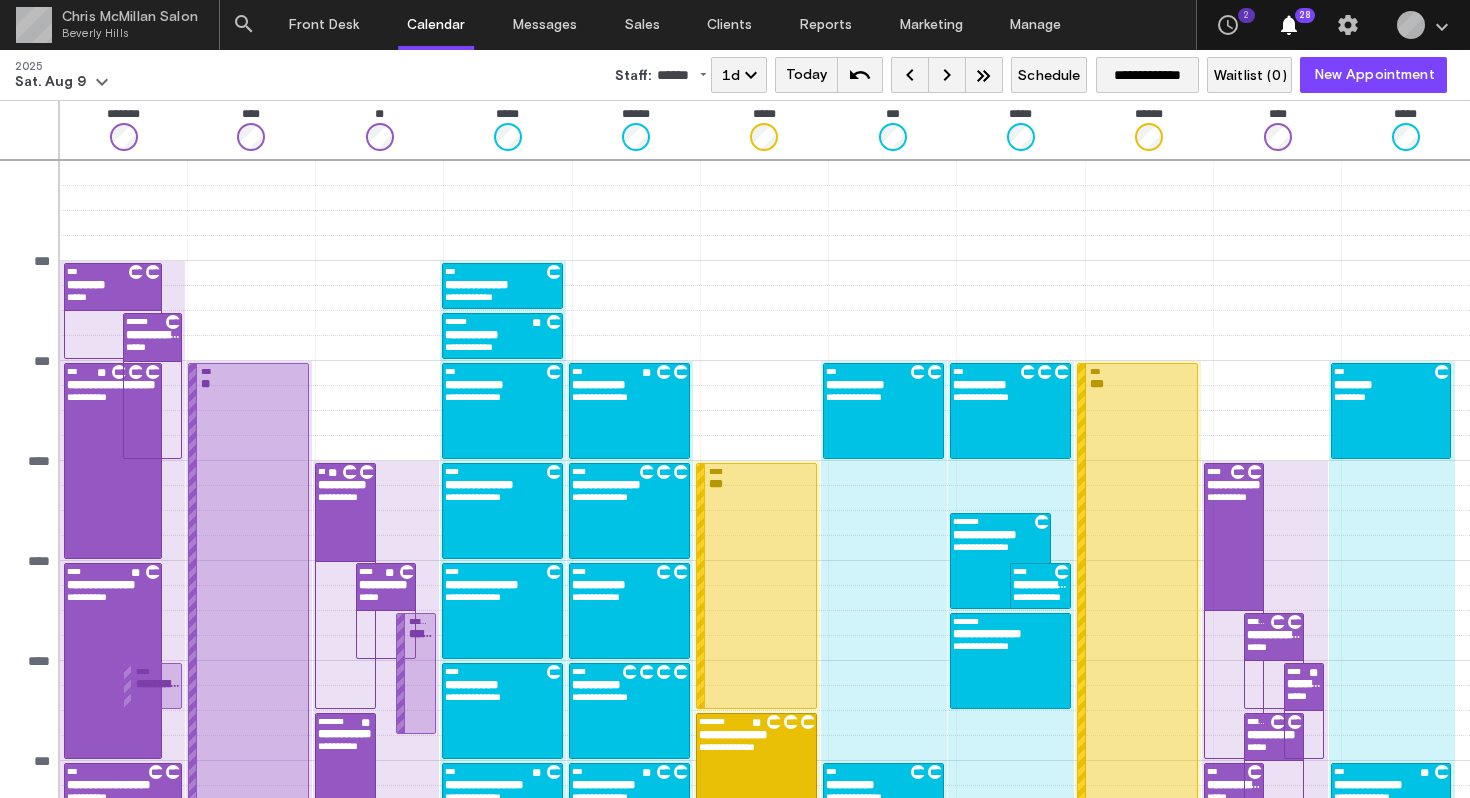 click on "keyboard_arrow_left" at bounding box center [910, 75] 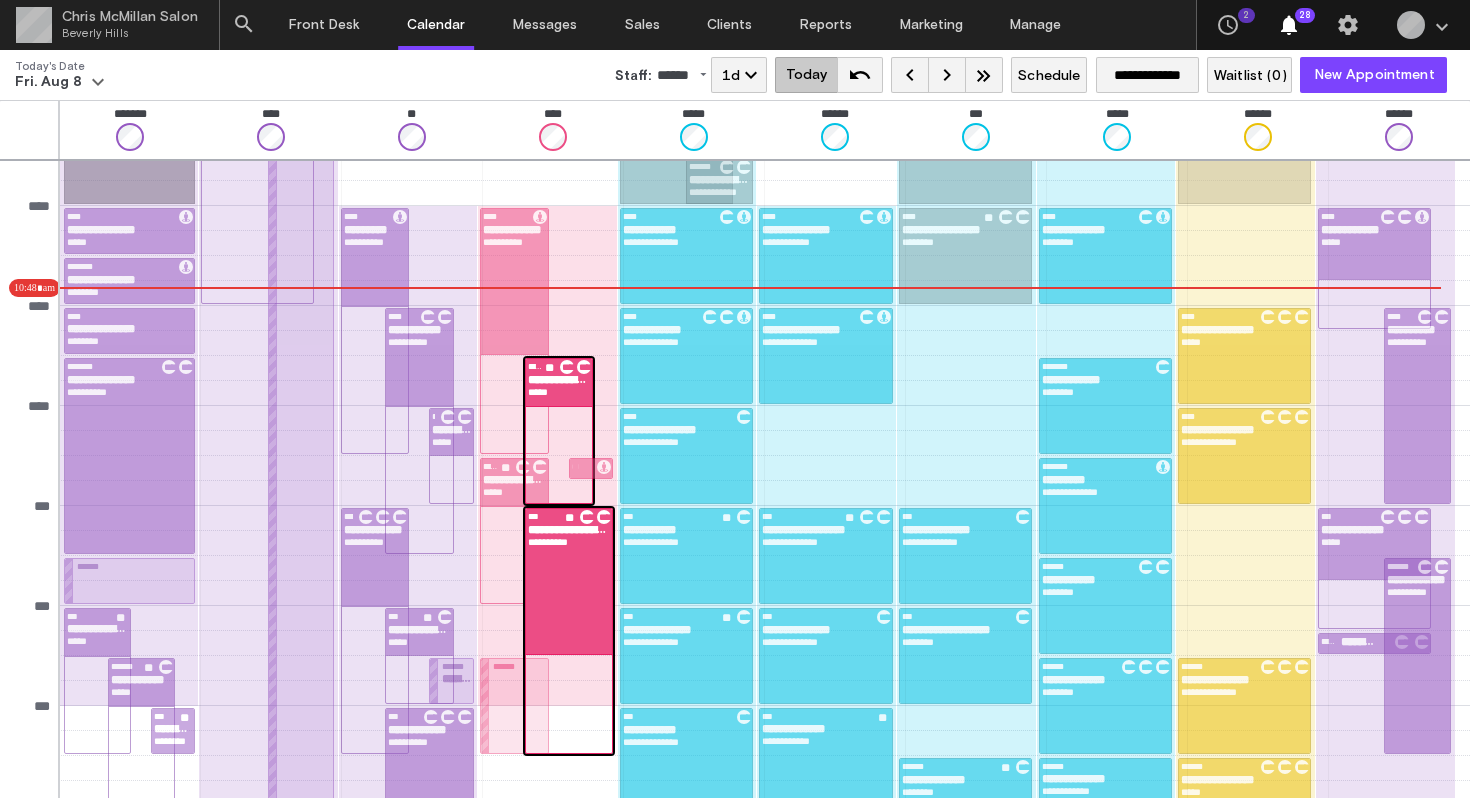 scroll, scrollTop: 328, scrollLeft: 0, axis: vertical 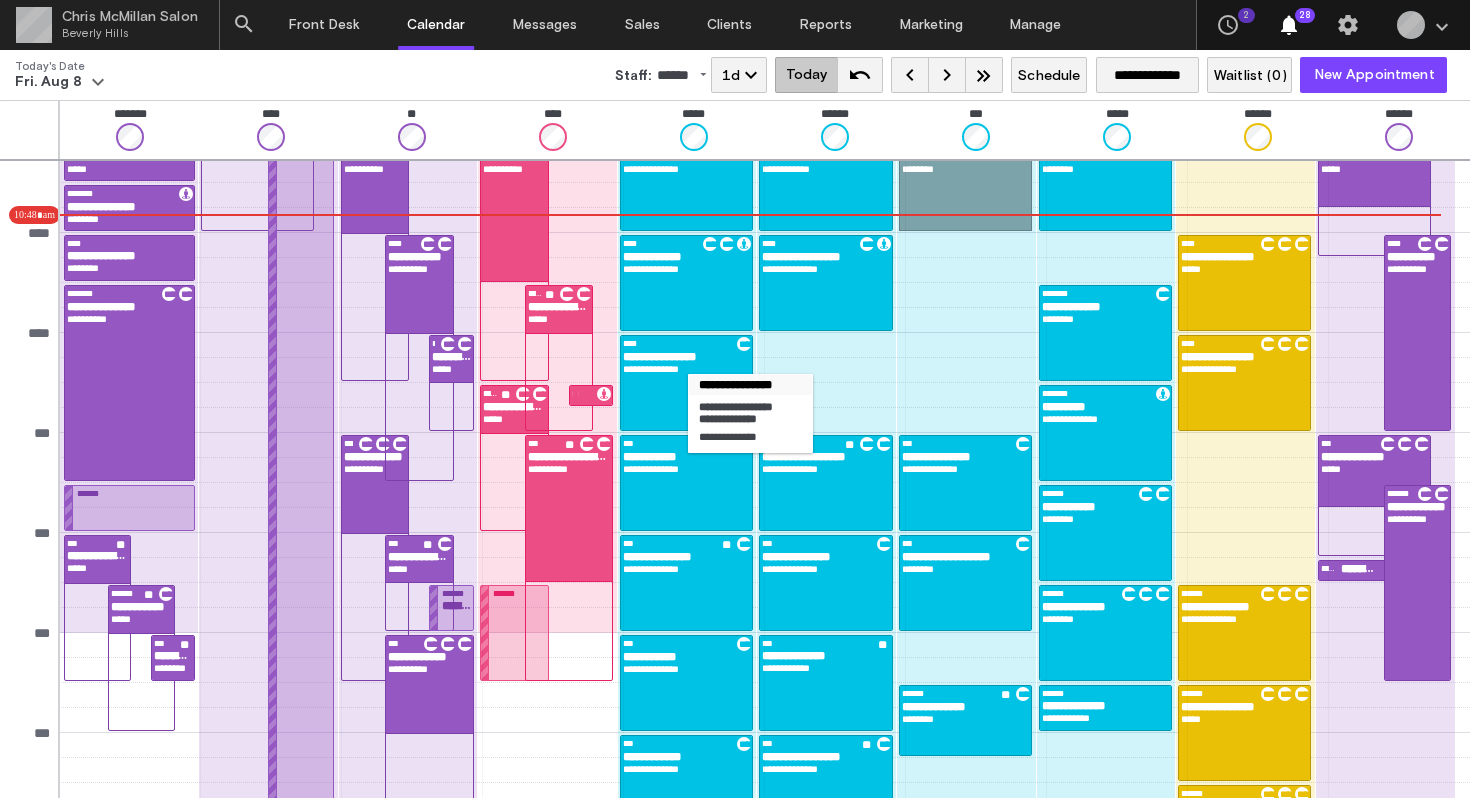 click on "**********" at bounding box center [686, 369] 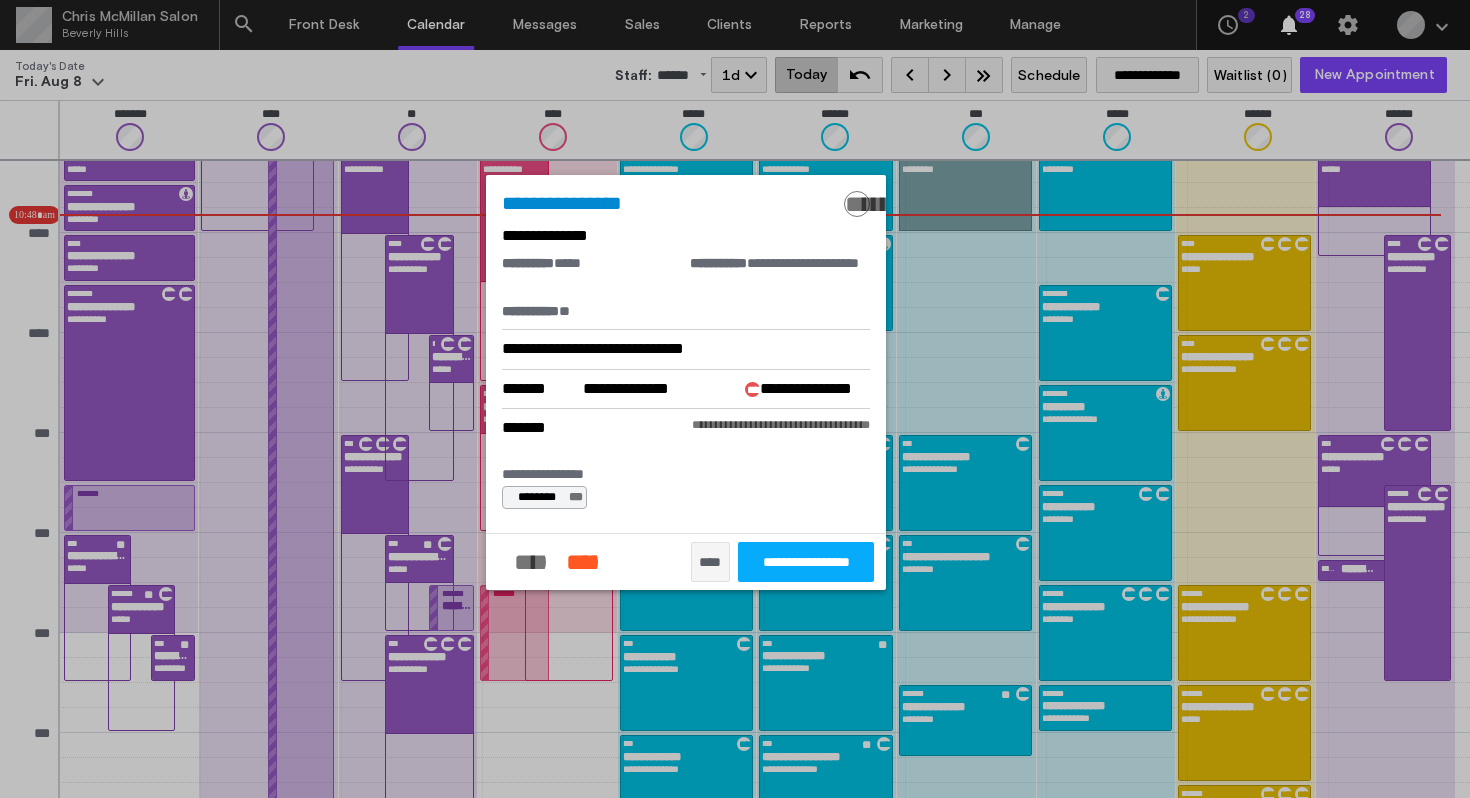 click on "**********" 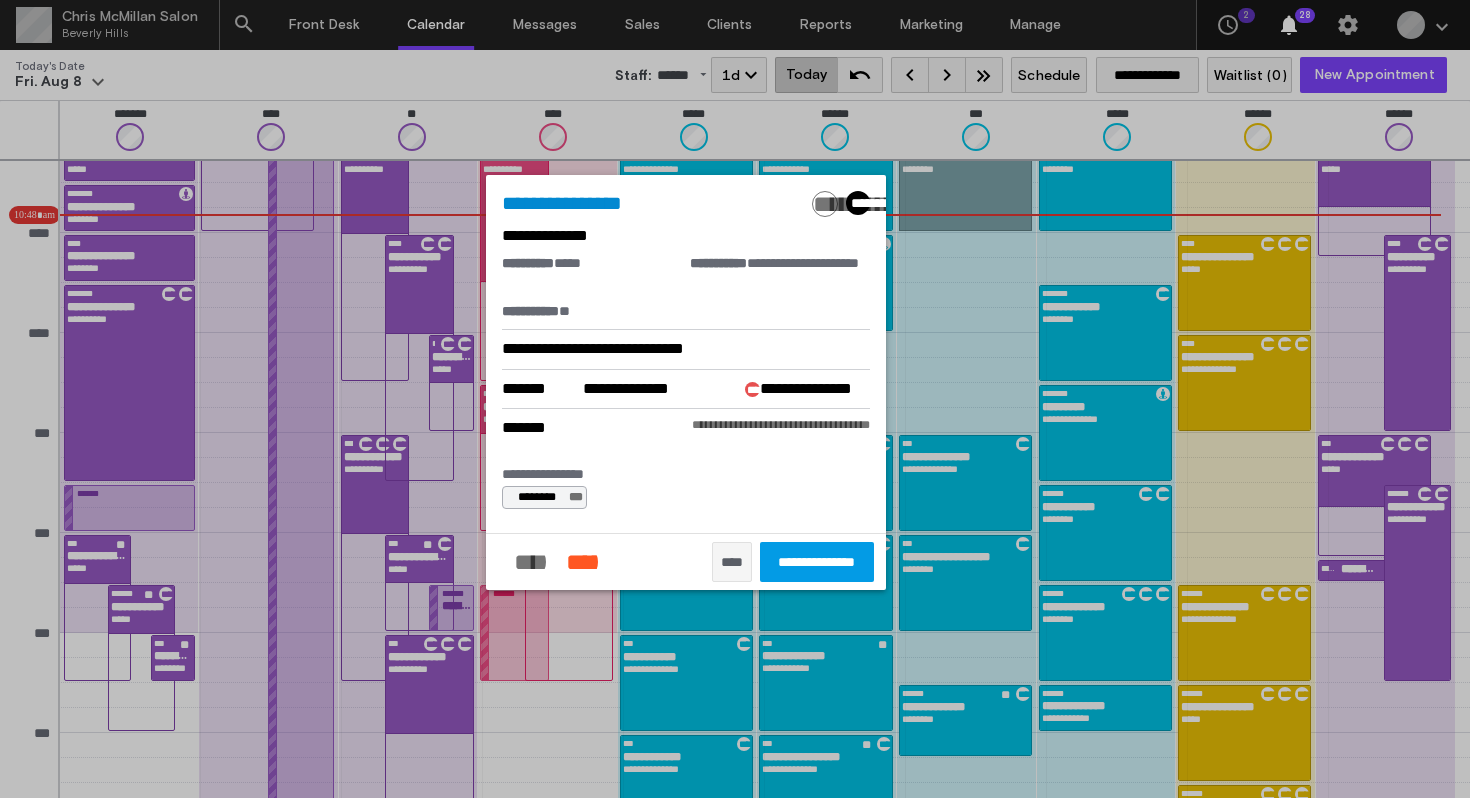 click on "**********" at bounding box center [735, 399] 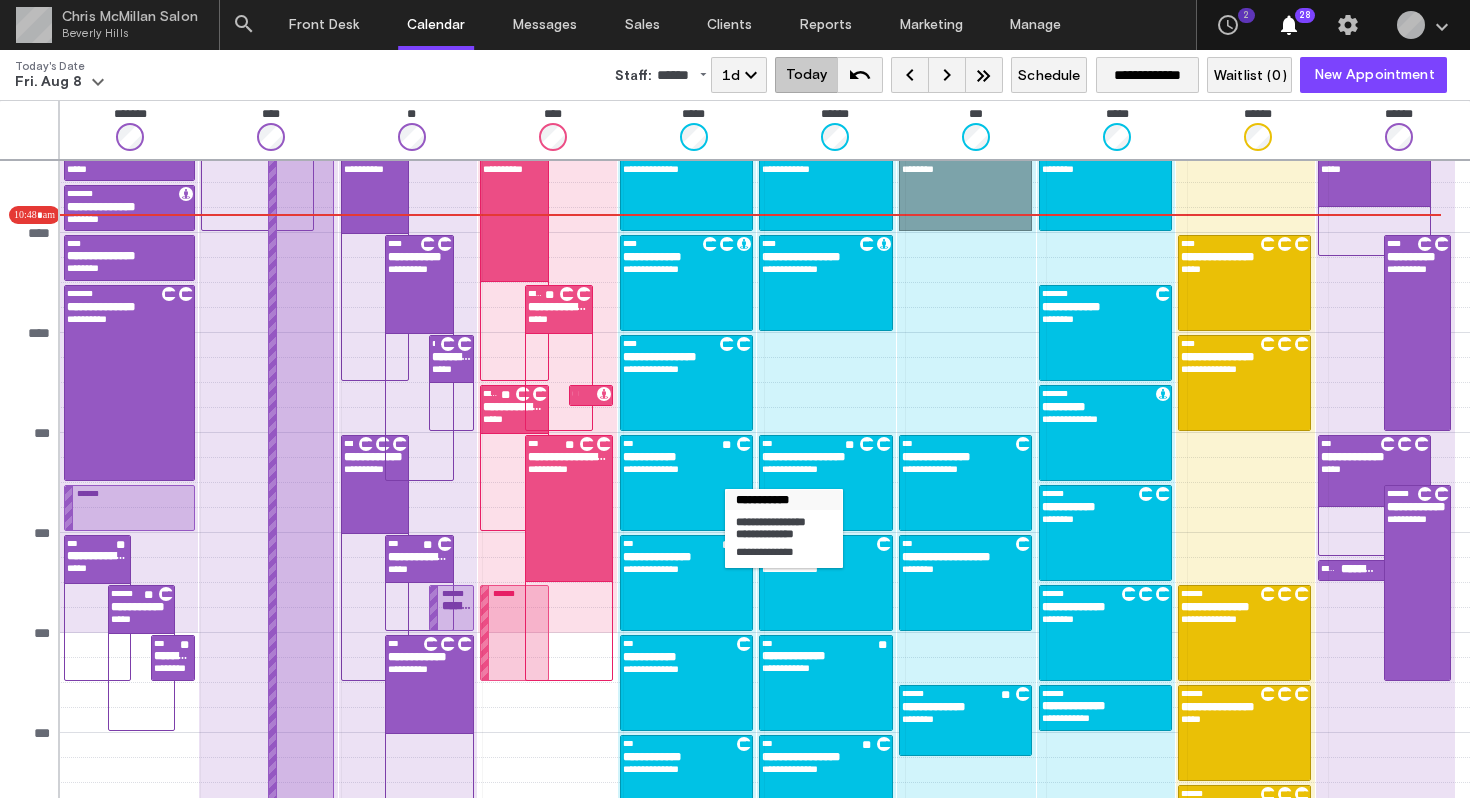 click on "**********" at bounding box center [686, 483] 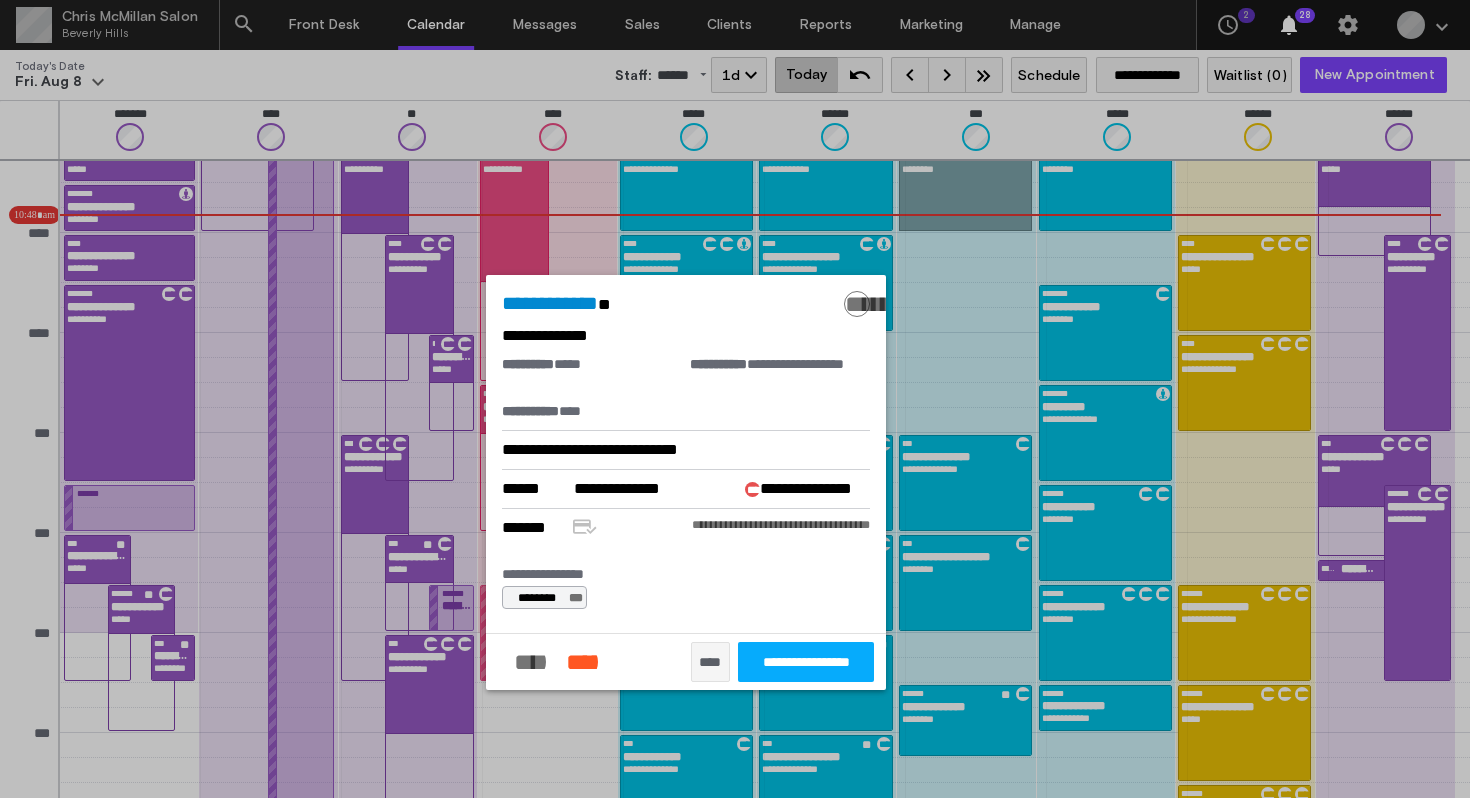 click on "**********" 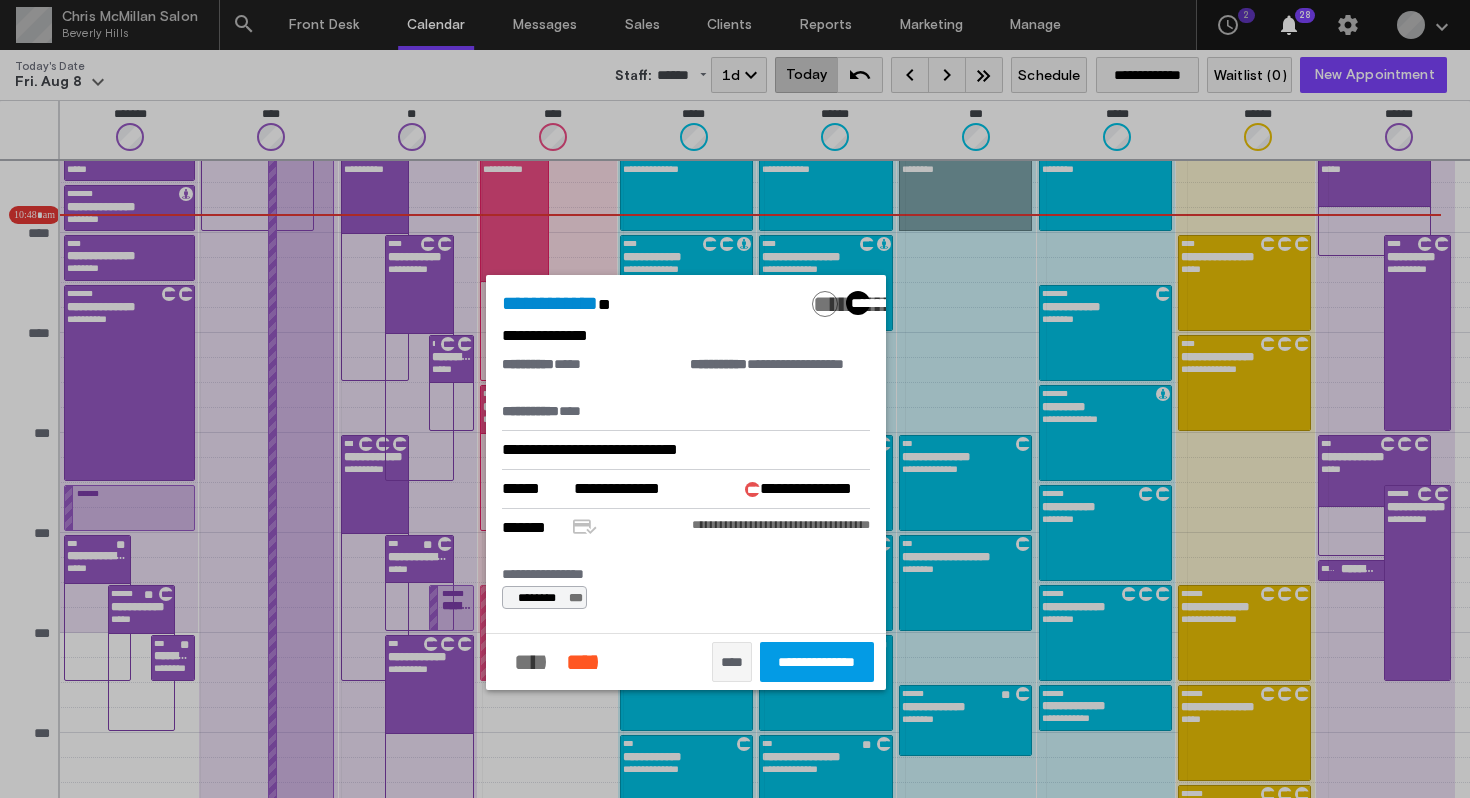 click at bounding box center [735, 399] 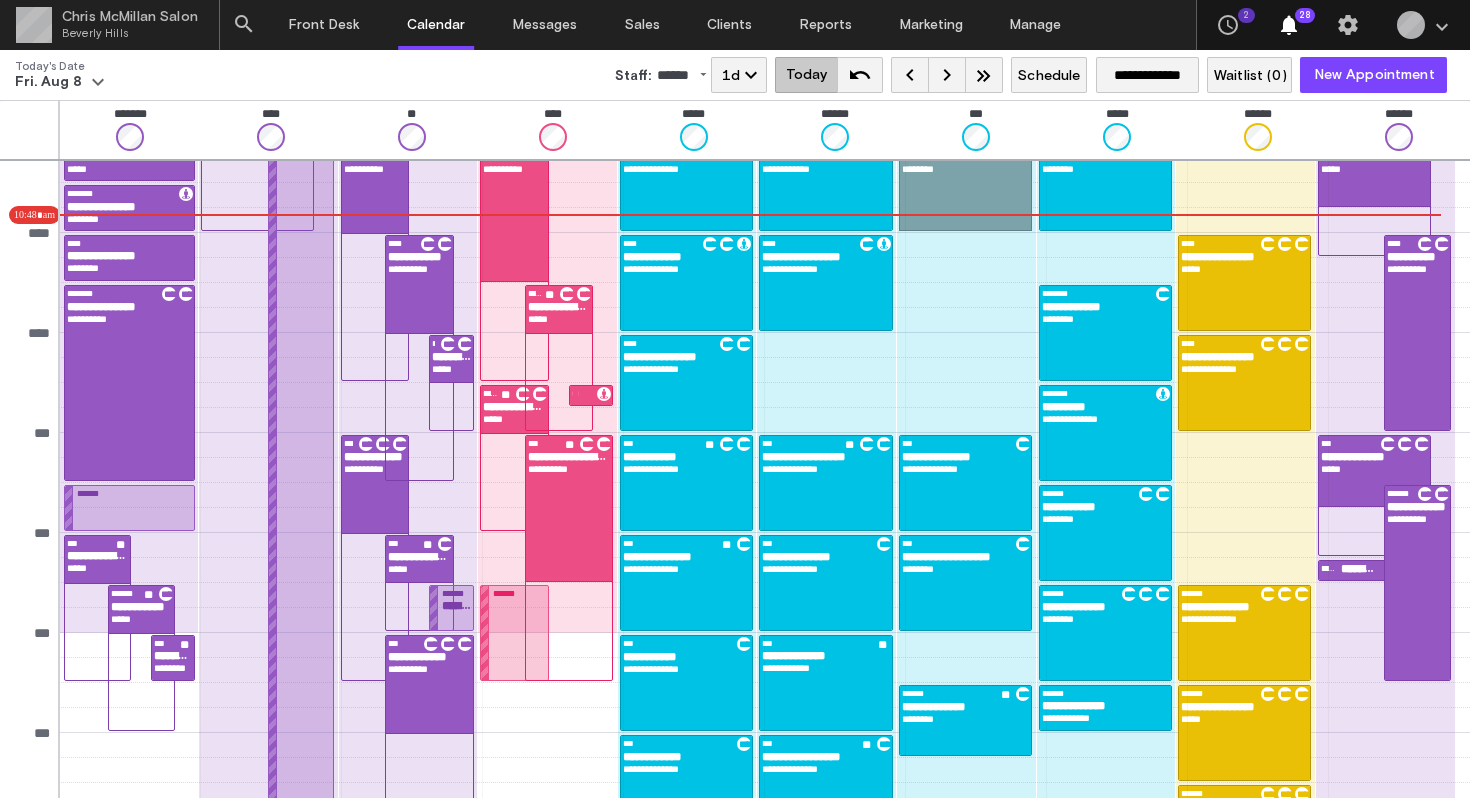 click on "**********" at bounding box center (686, 583) 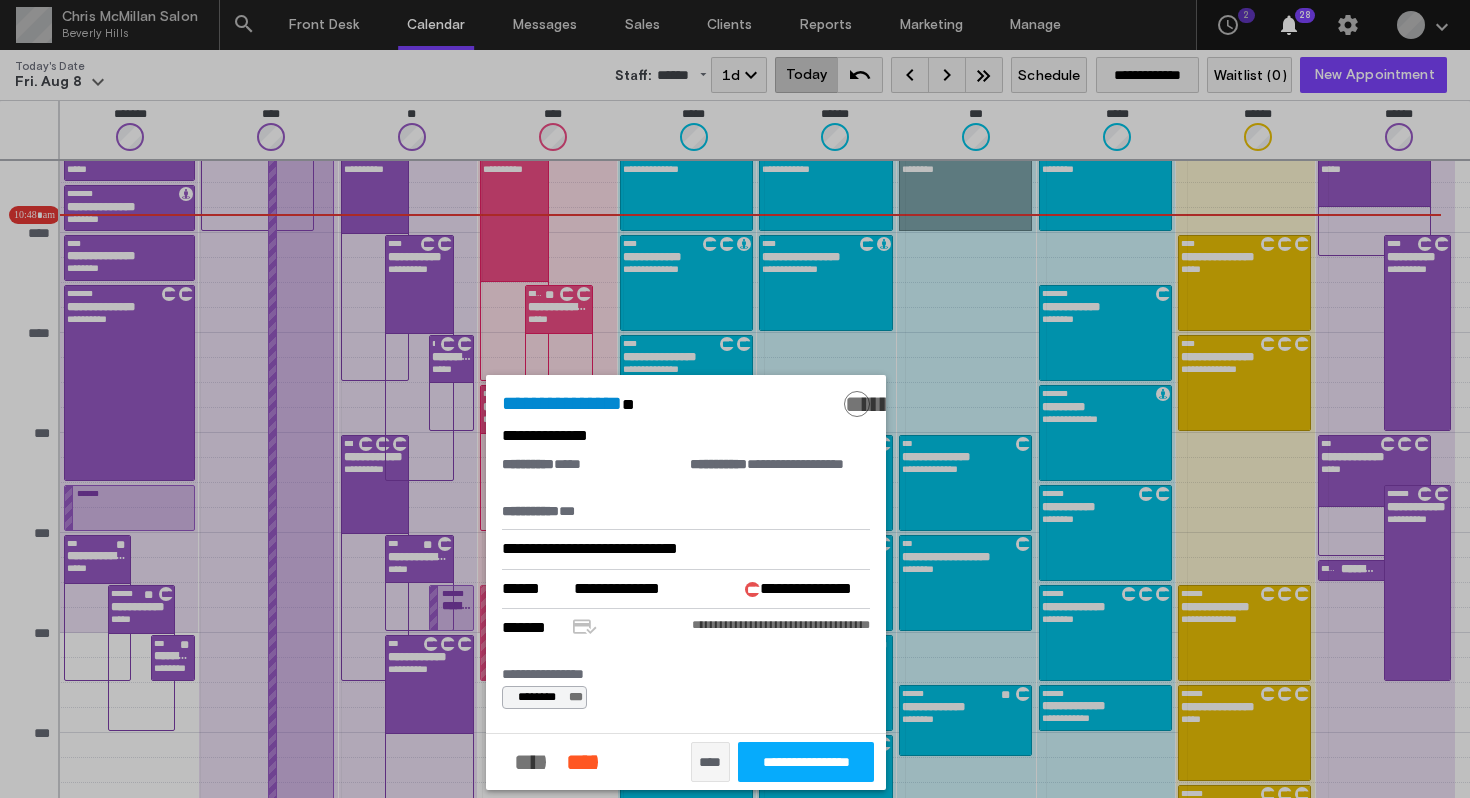 click on "**********" 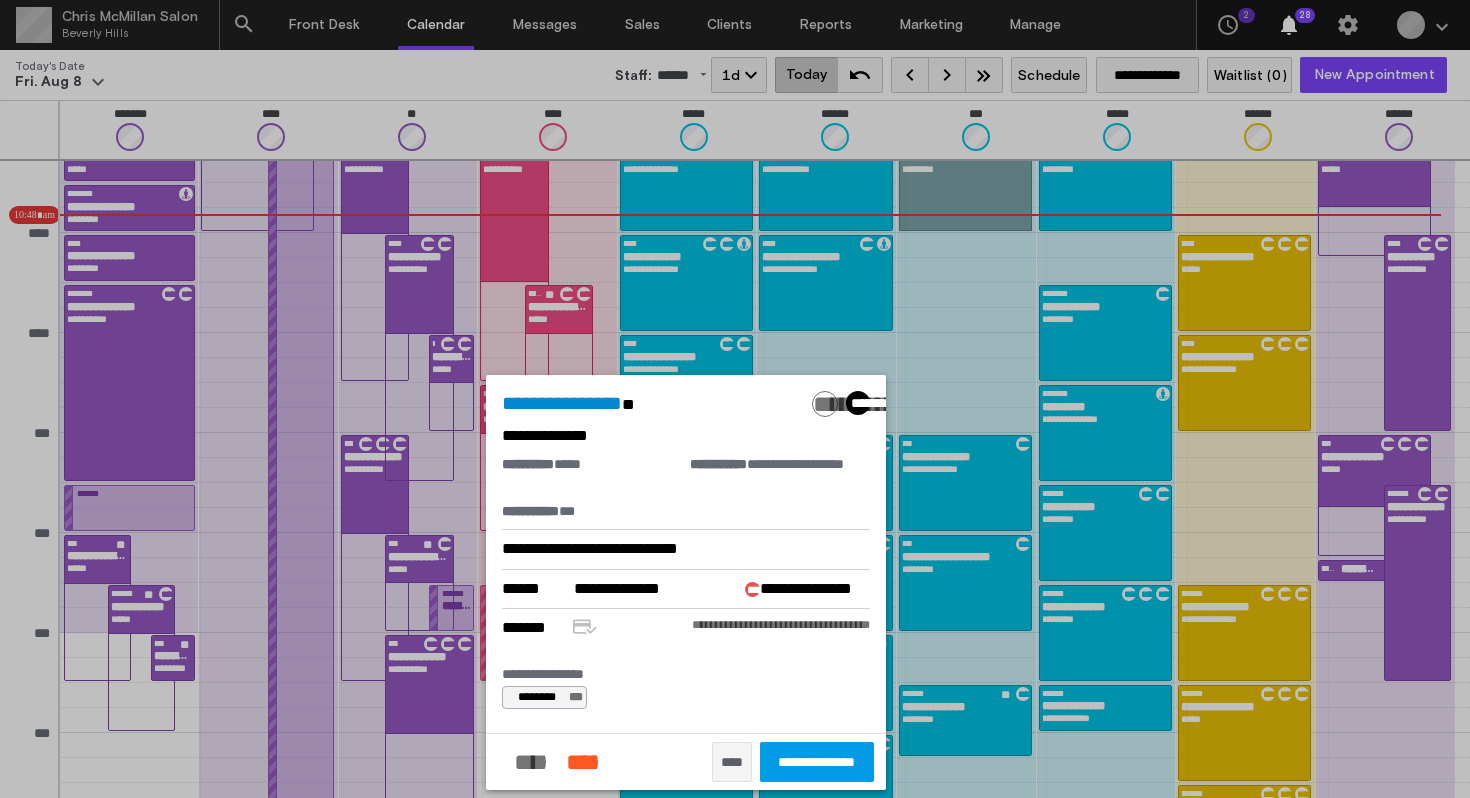 click at bounding box center [735, 399] 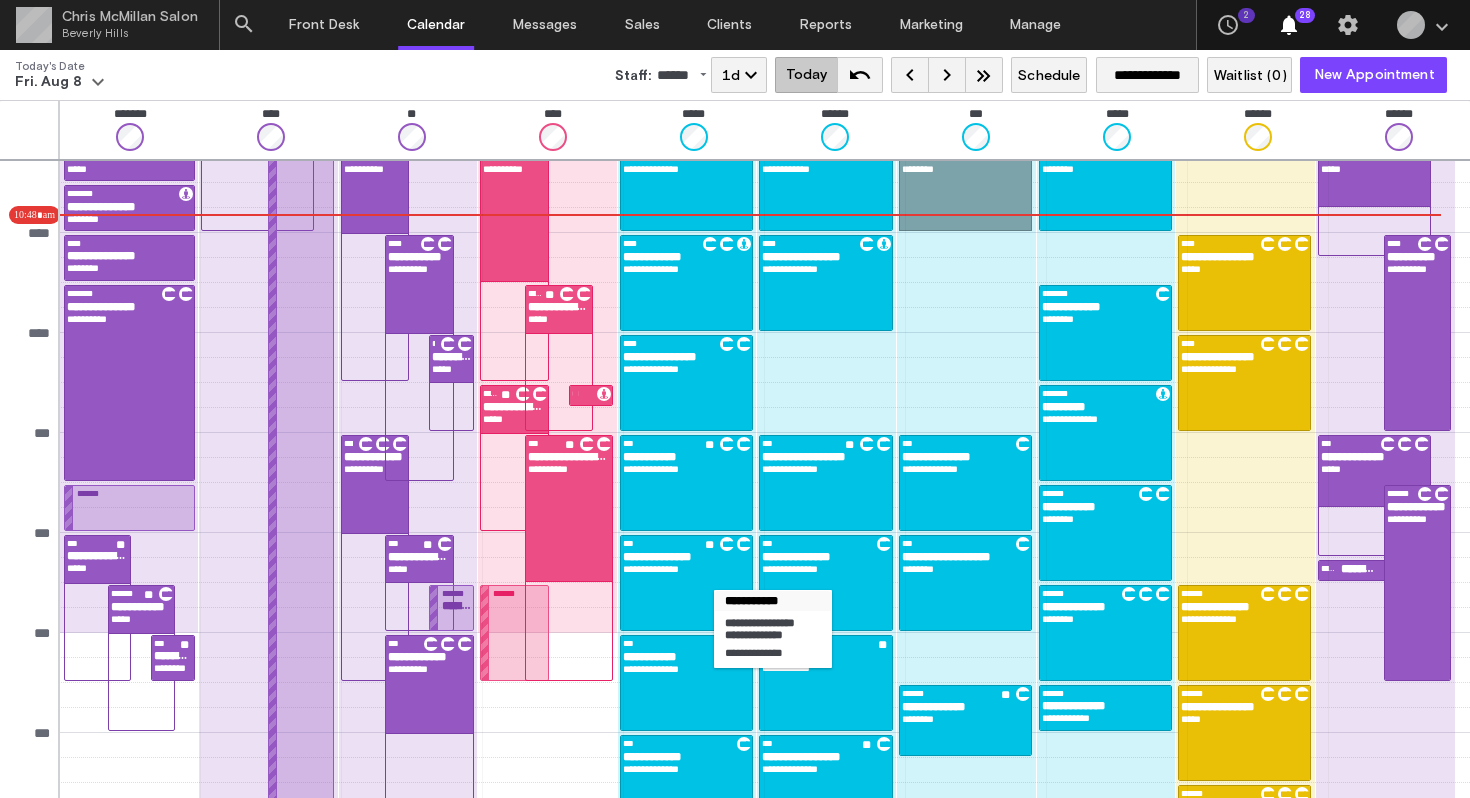 click on "**********" at bounding box center [686, 669] 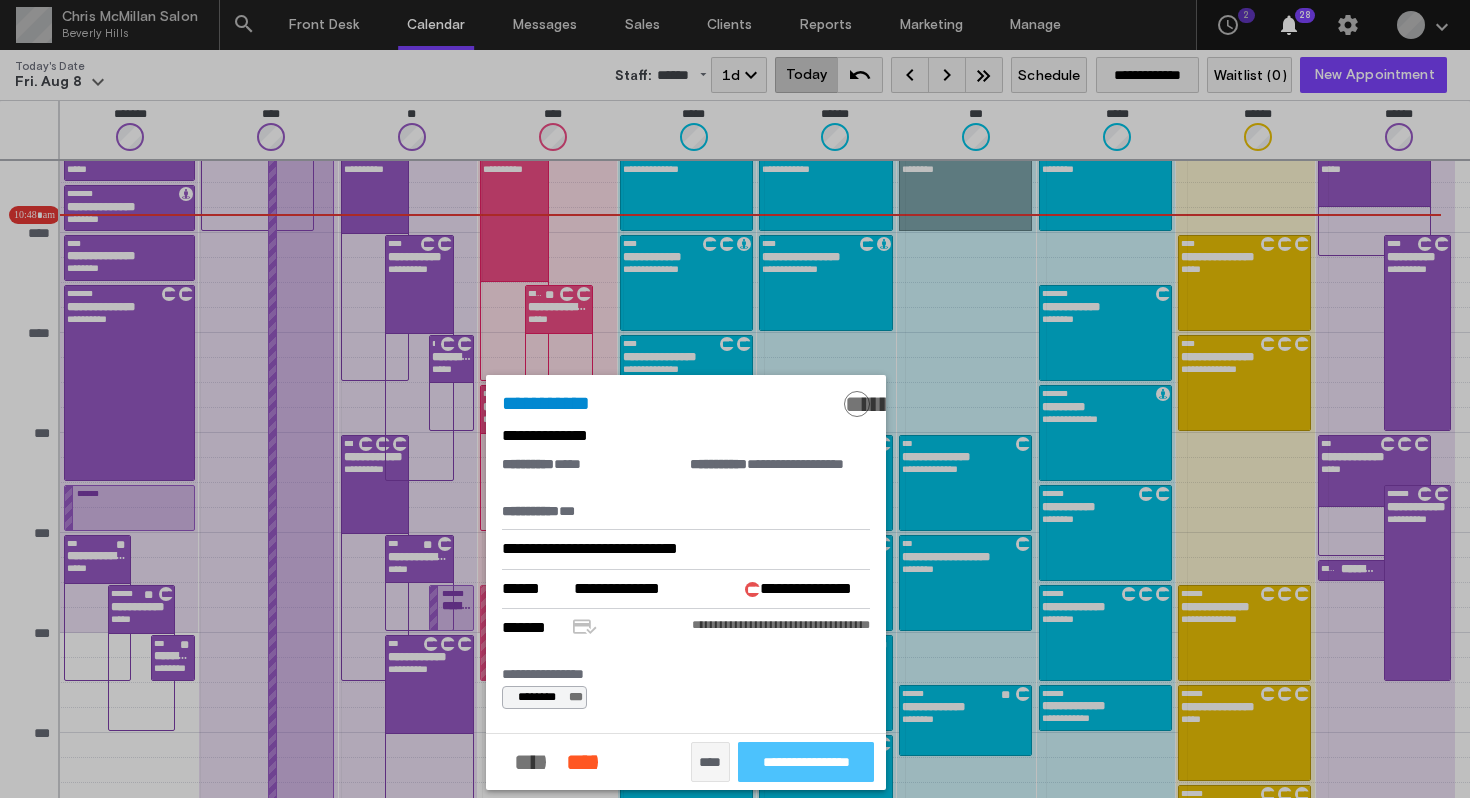 click on "**********" 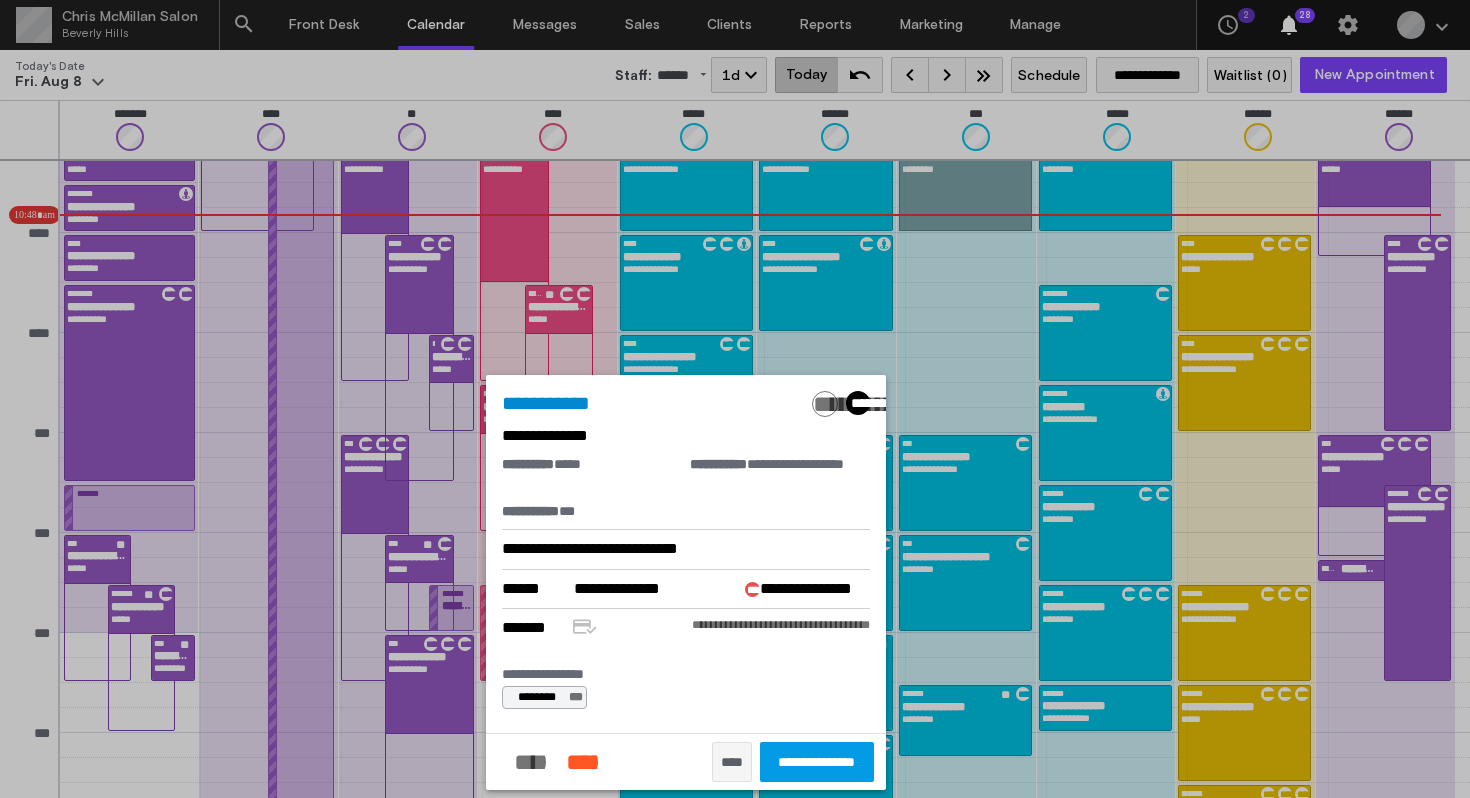 click at bounding box center [735, 399] 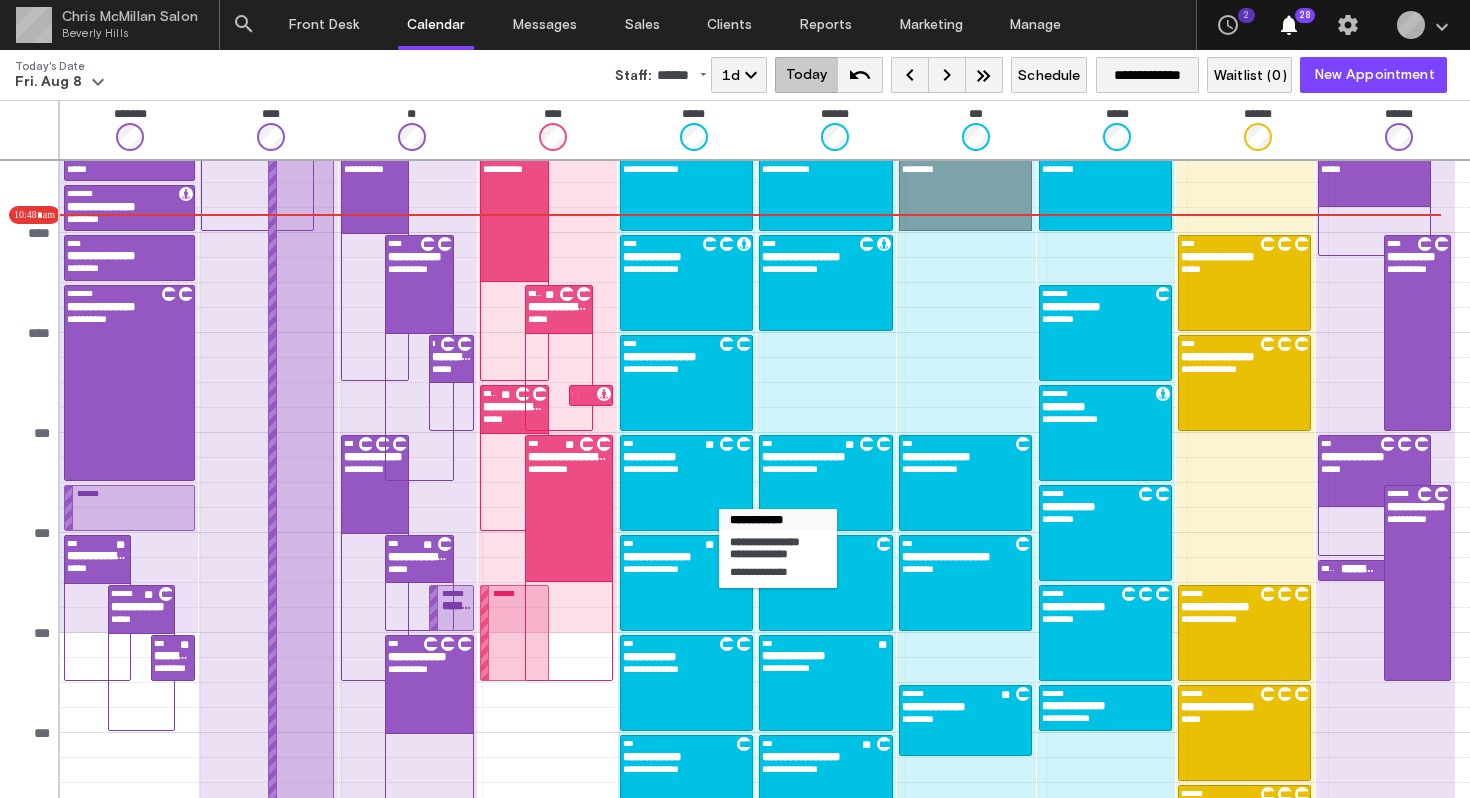 scroll, scrollTop: 585, scrollLeft: 0, axis: vertical 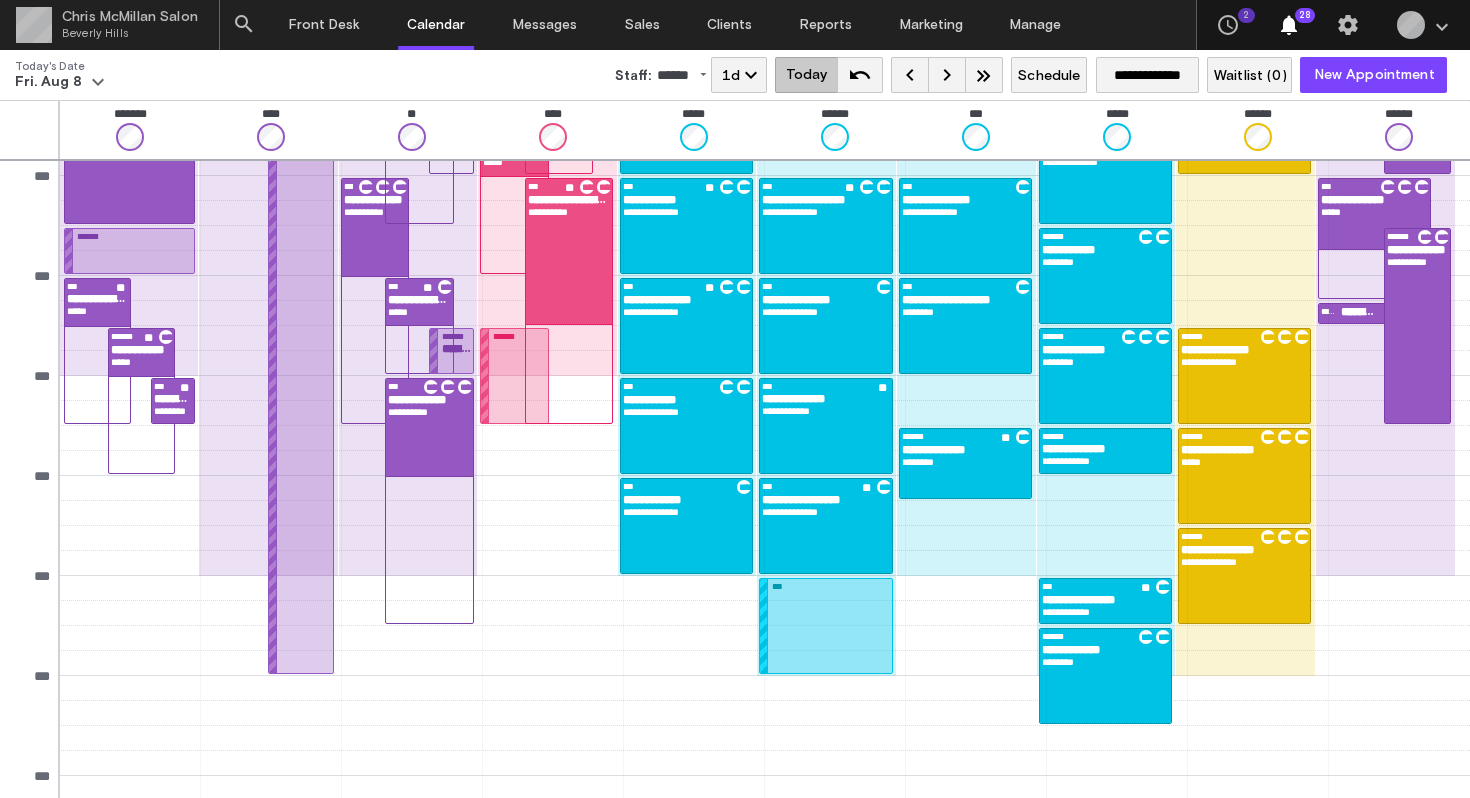 click on "**********" at bounding box center [686, 512] 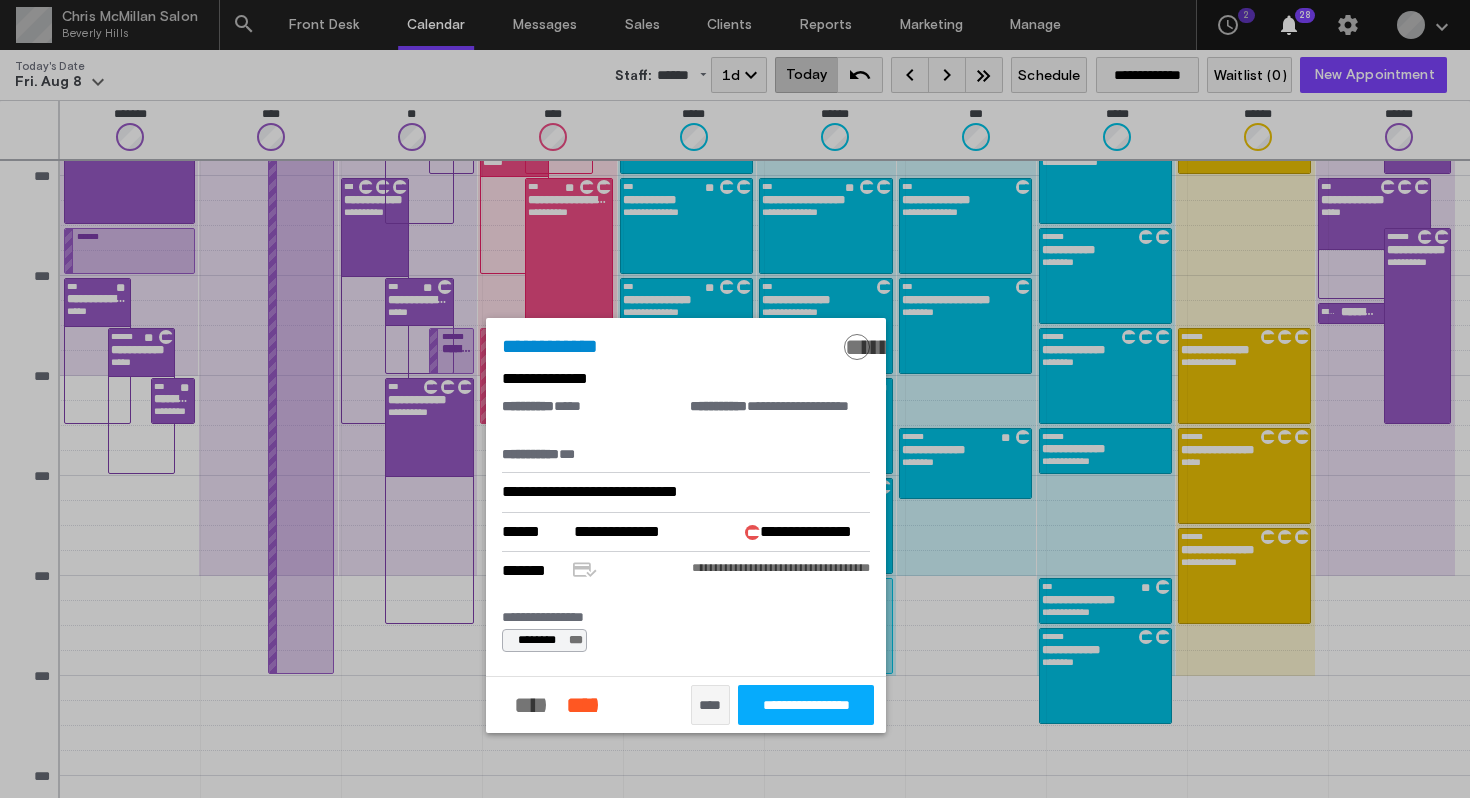 click on "**********" 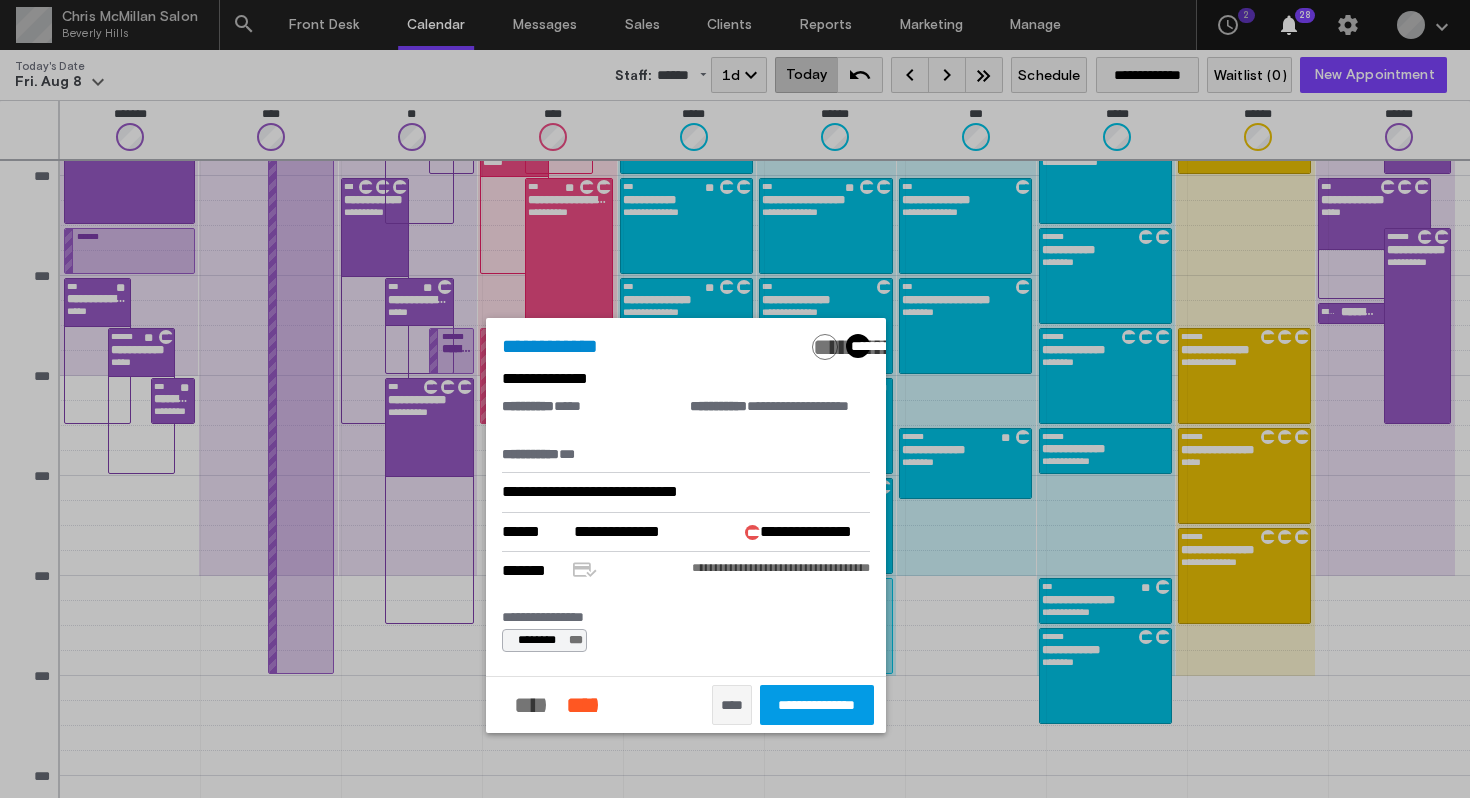 click at bounding box center [735, 399] 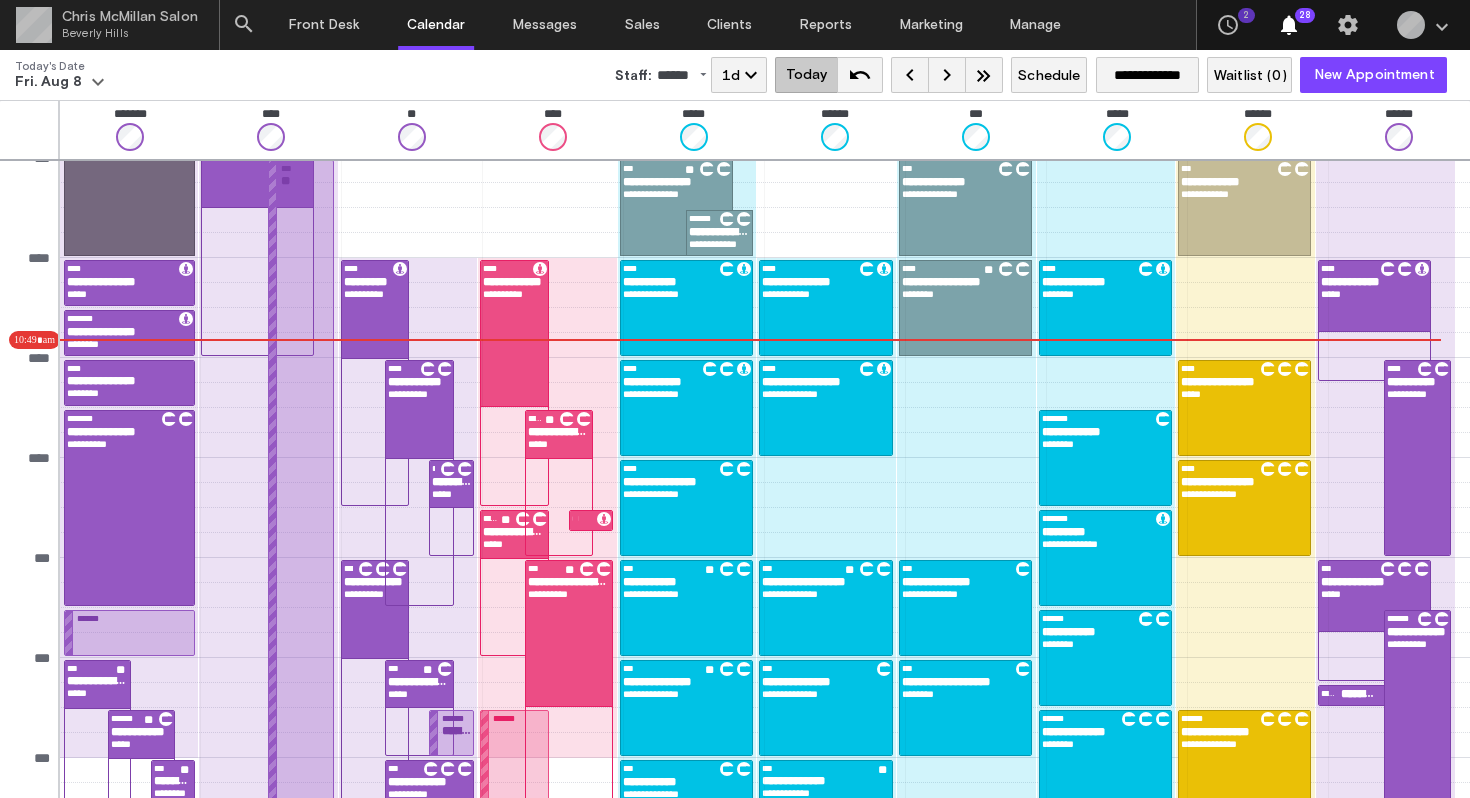 scroll, scrollTop: 178, scrollLeft: 0, axis: vertical 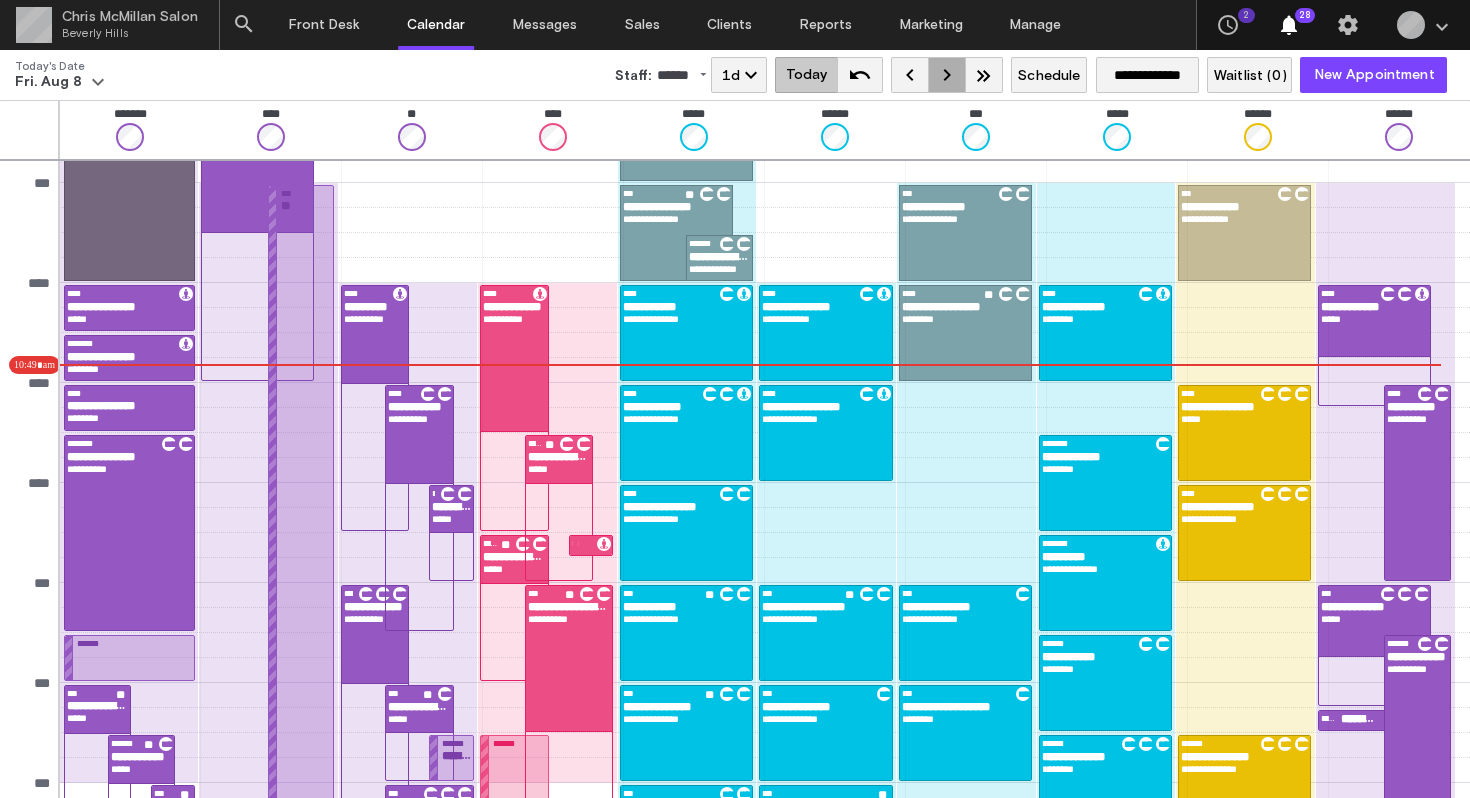 click on "keyboard_arrow_right" at bounding box center [947, 75] 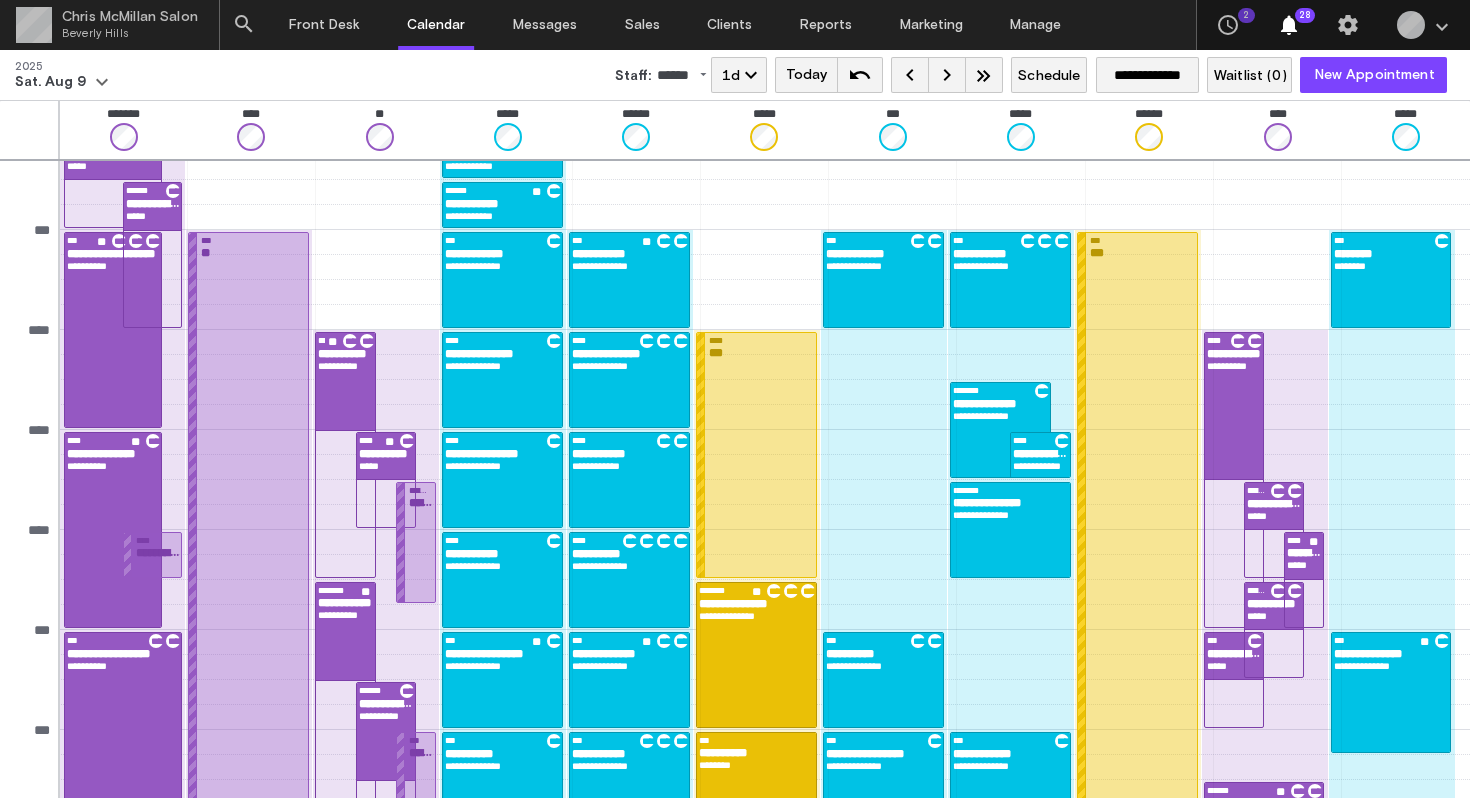 scroll, scrollTop: 253, scrollLeft: 0, axis: vertical 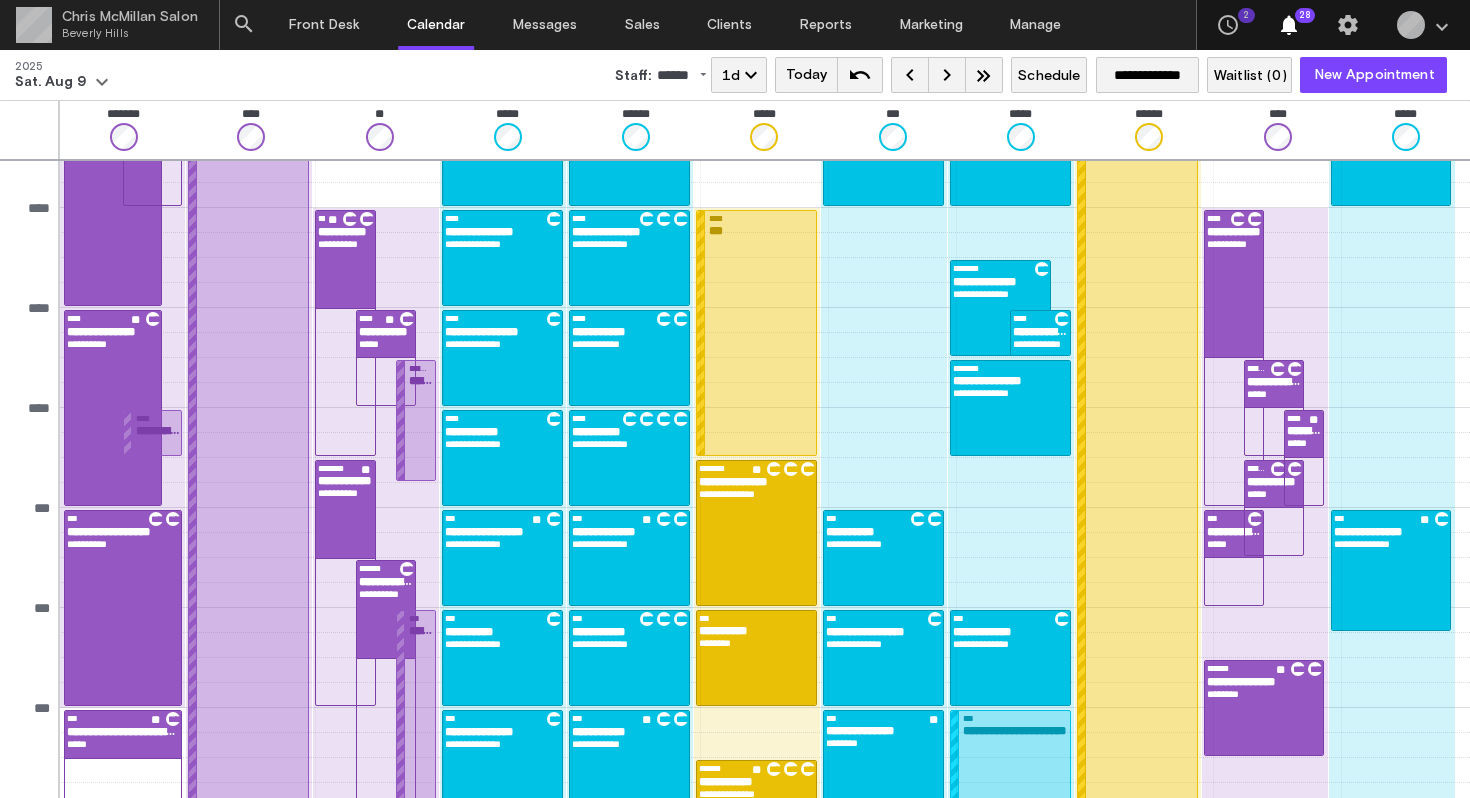 click on "keyboard_arrow_left" at bounding box center [910, 75] 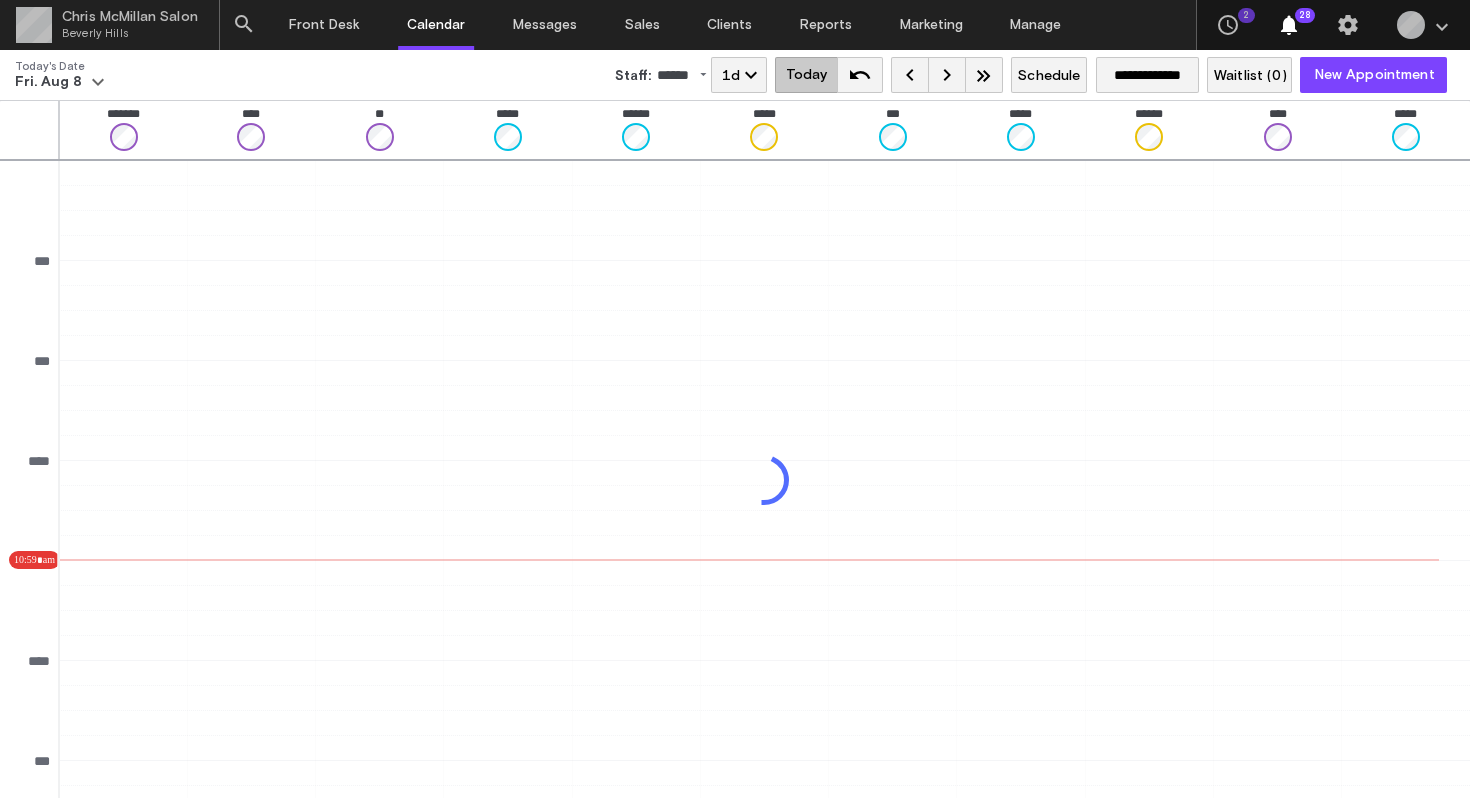 click on "keyboard_arrow_left" at bounding box center [910, 75] 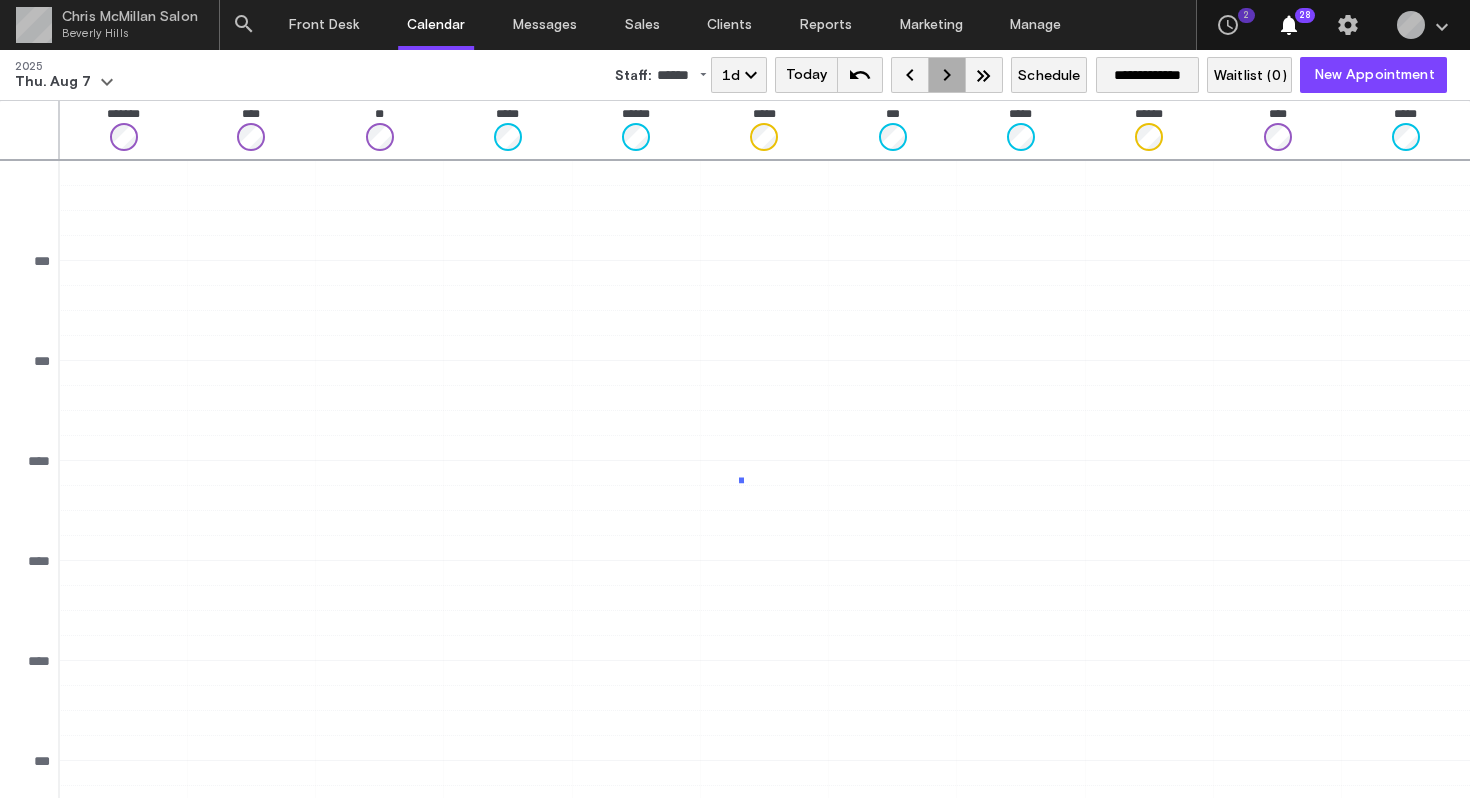 click on "keyboard_arrow_right" at bounding box center [947, 75] 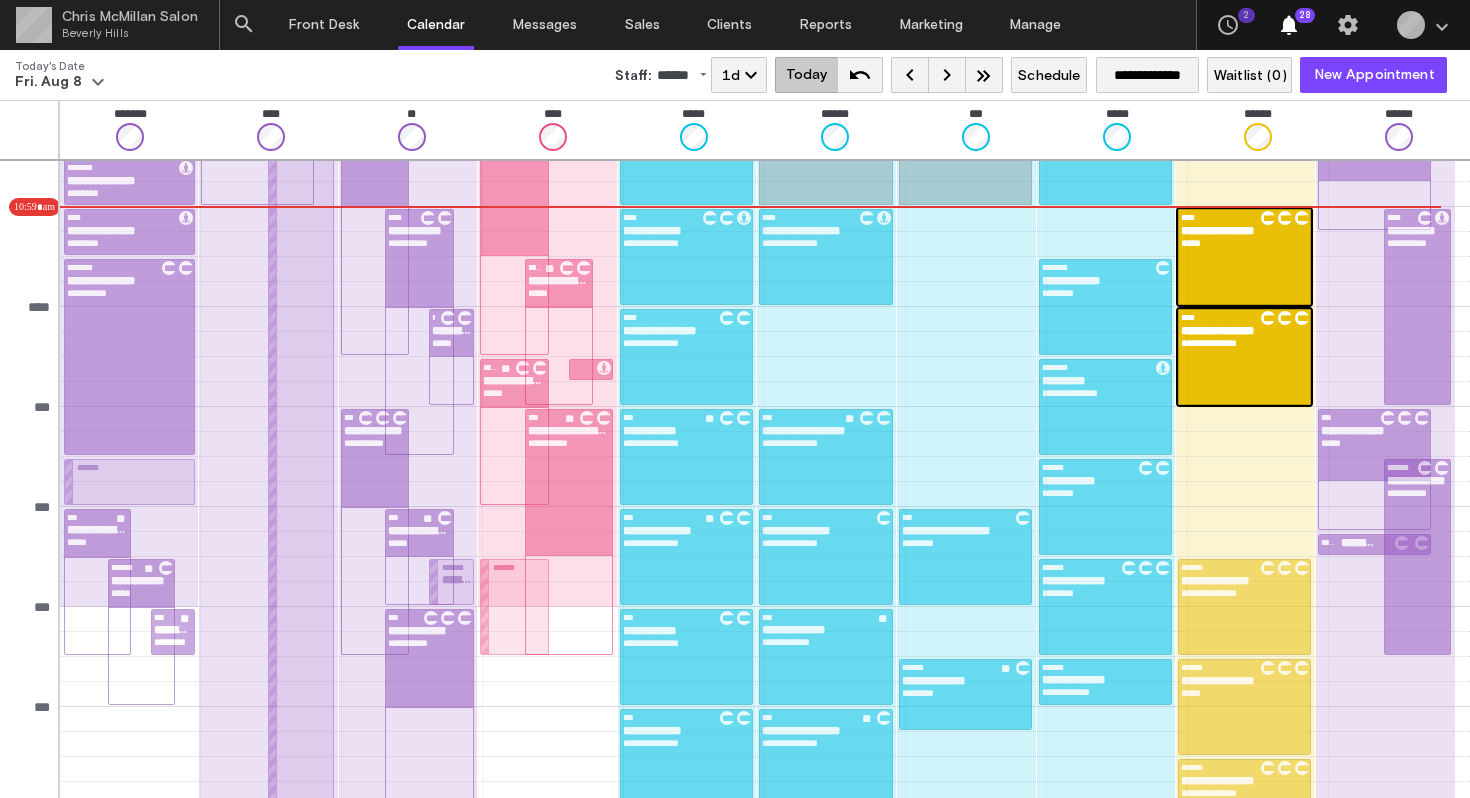 scroll, scrollTop: 104, scrollLeft: 0, axis: vertical 